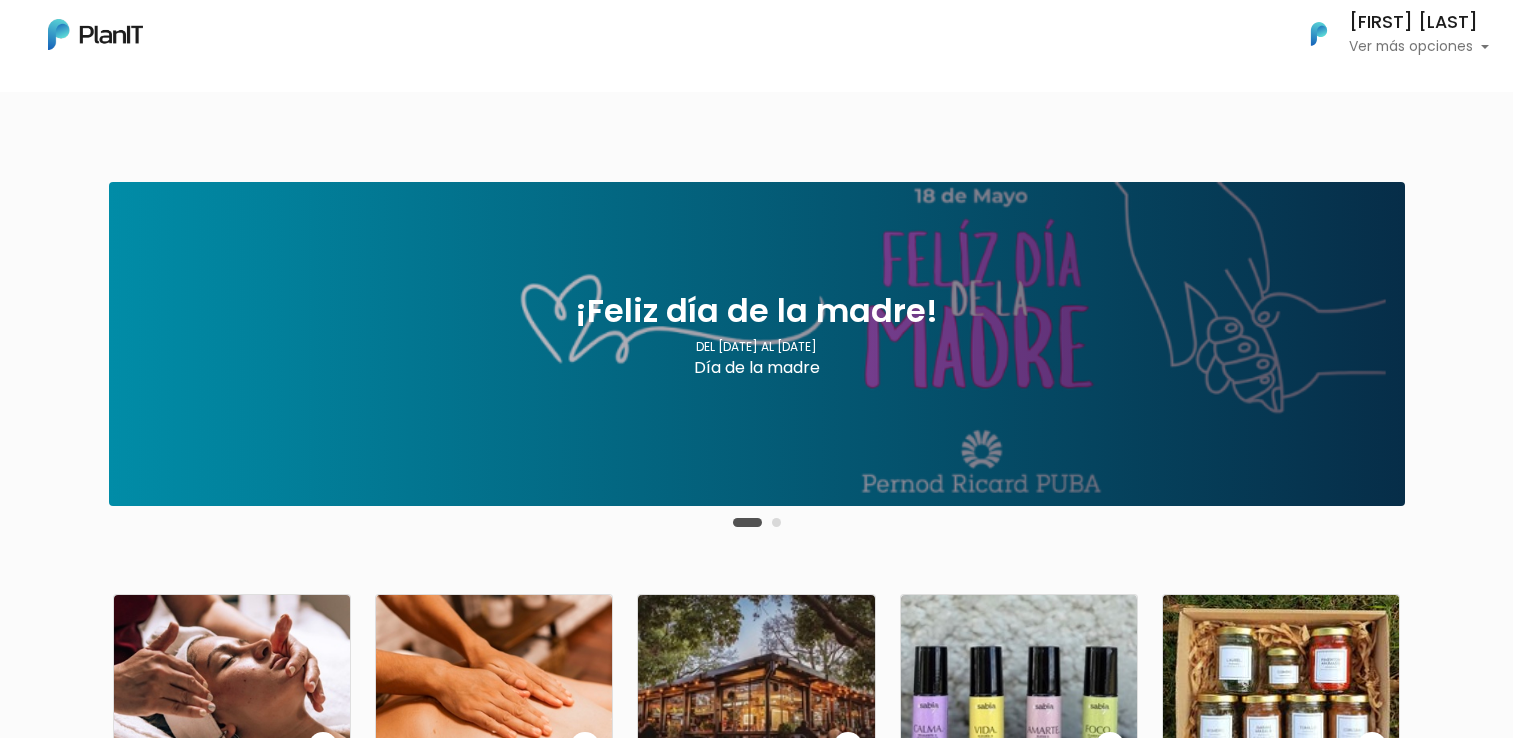 scroll, scrollTop: 0, scrollLeft: 0, axis: both 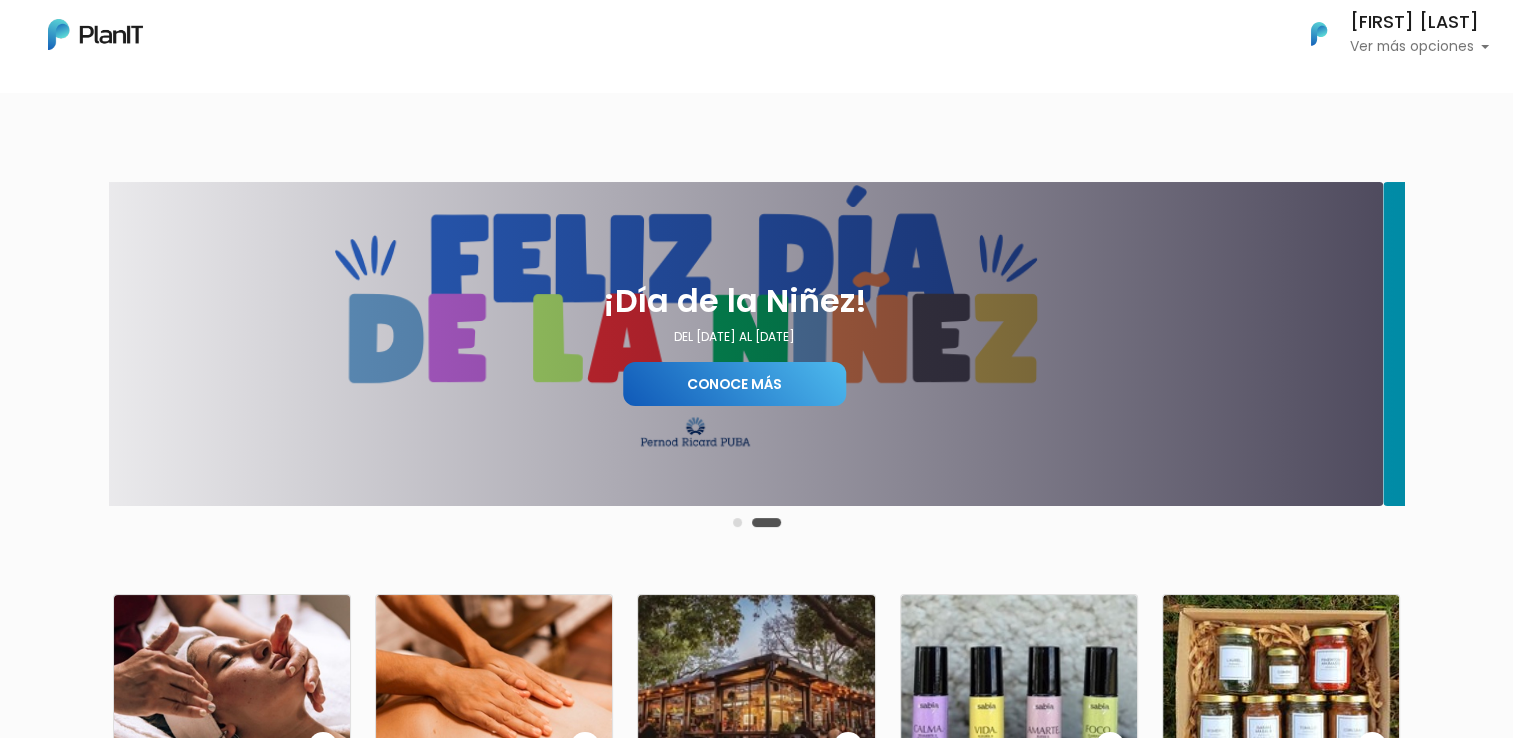 drag, startPoint x: 975, startPoint y: 406, endPoint x: 946, endPoint y: 404, distance: 29.068884 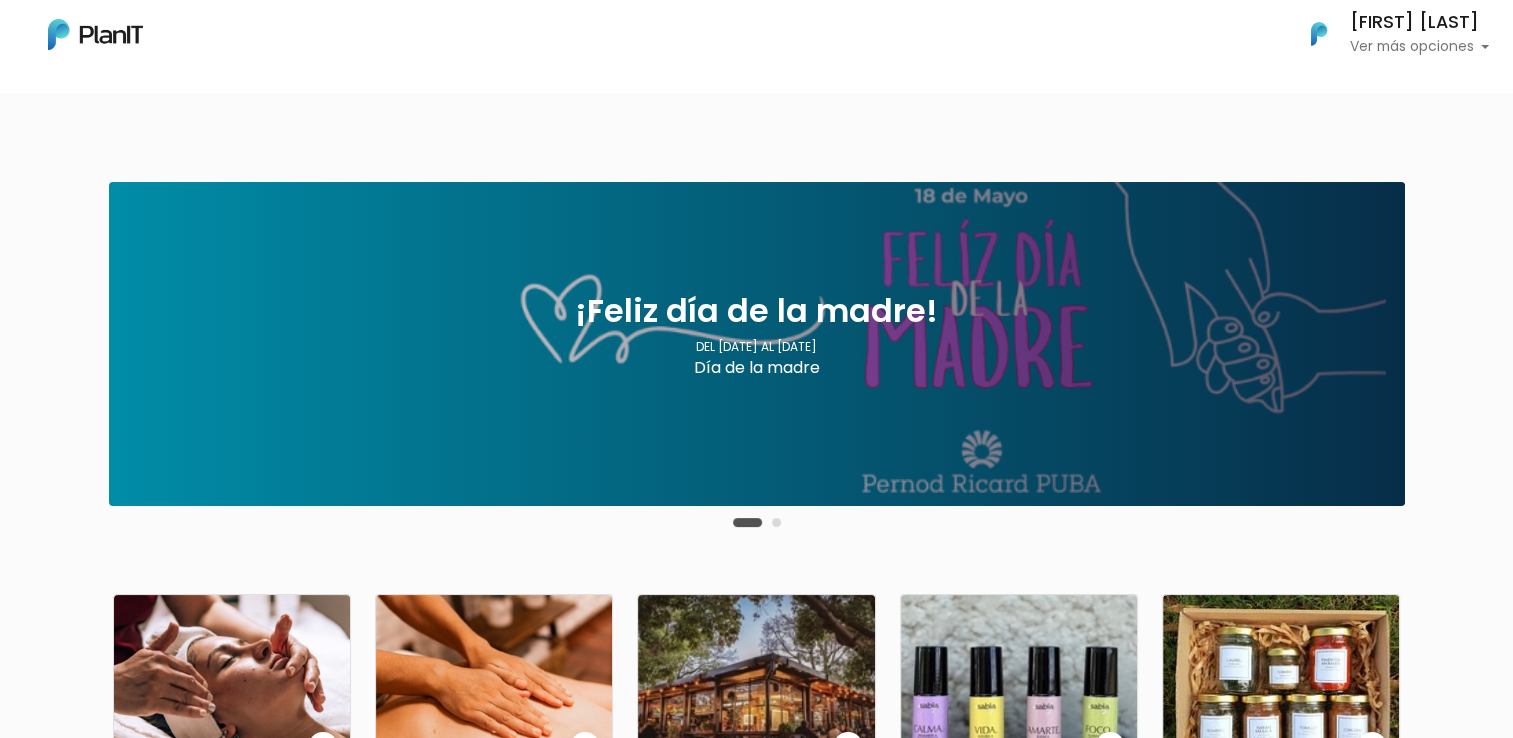 drag, startPoint x: 896, startPoint y: 397, endPoint x: 1050, endPoint y: 374, distance: 155.70805 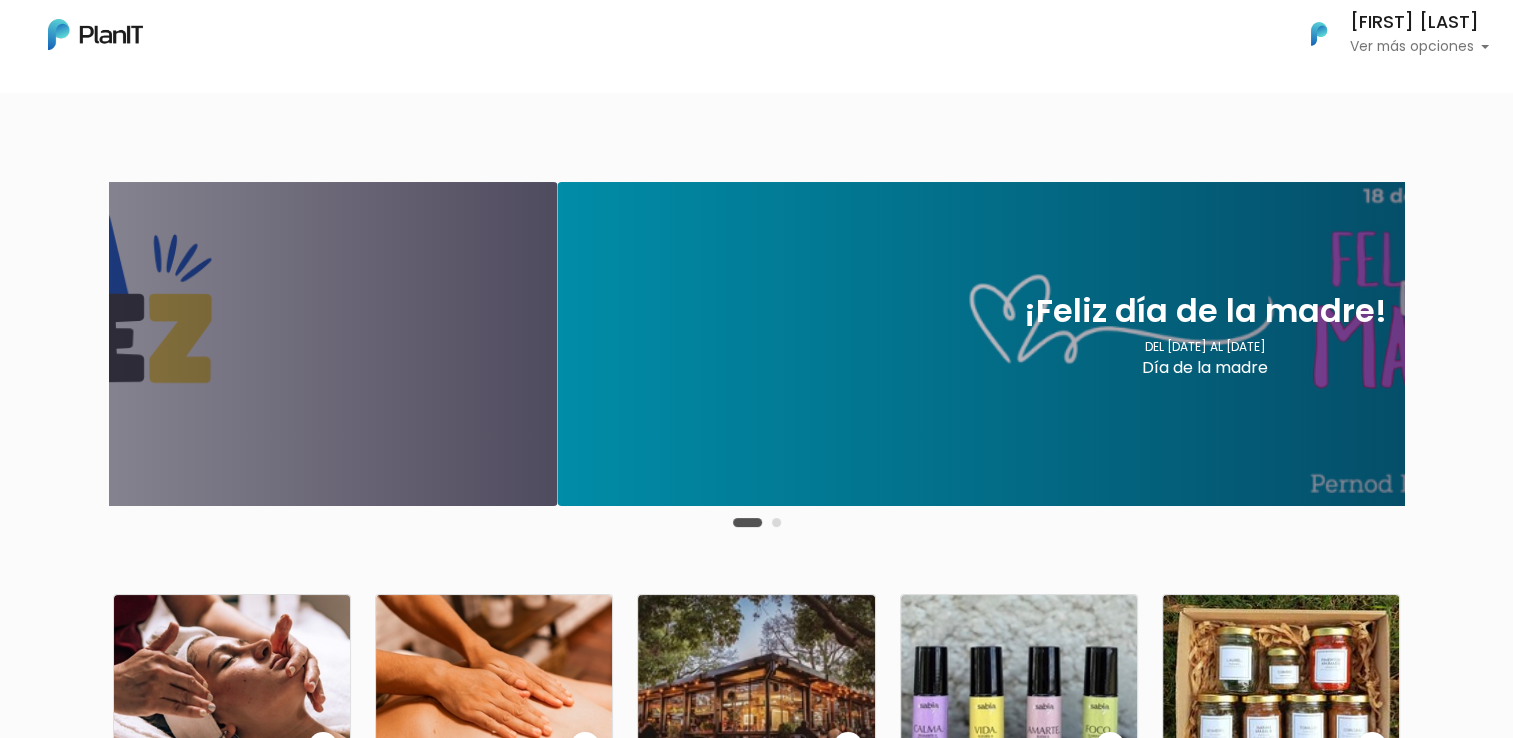 drag, startPoint x: 521, startPoint y: 308, endPoint x: 993, endPoint y: 337, distance: 472.89005 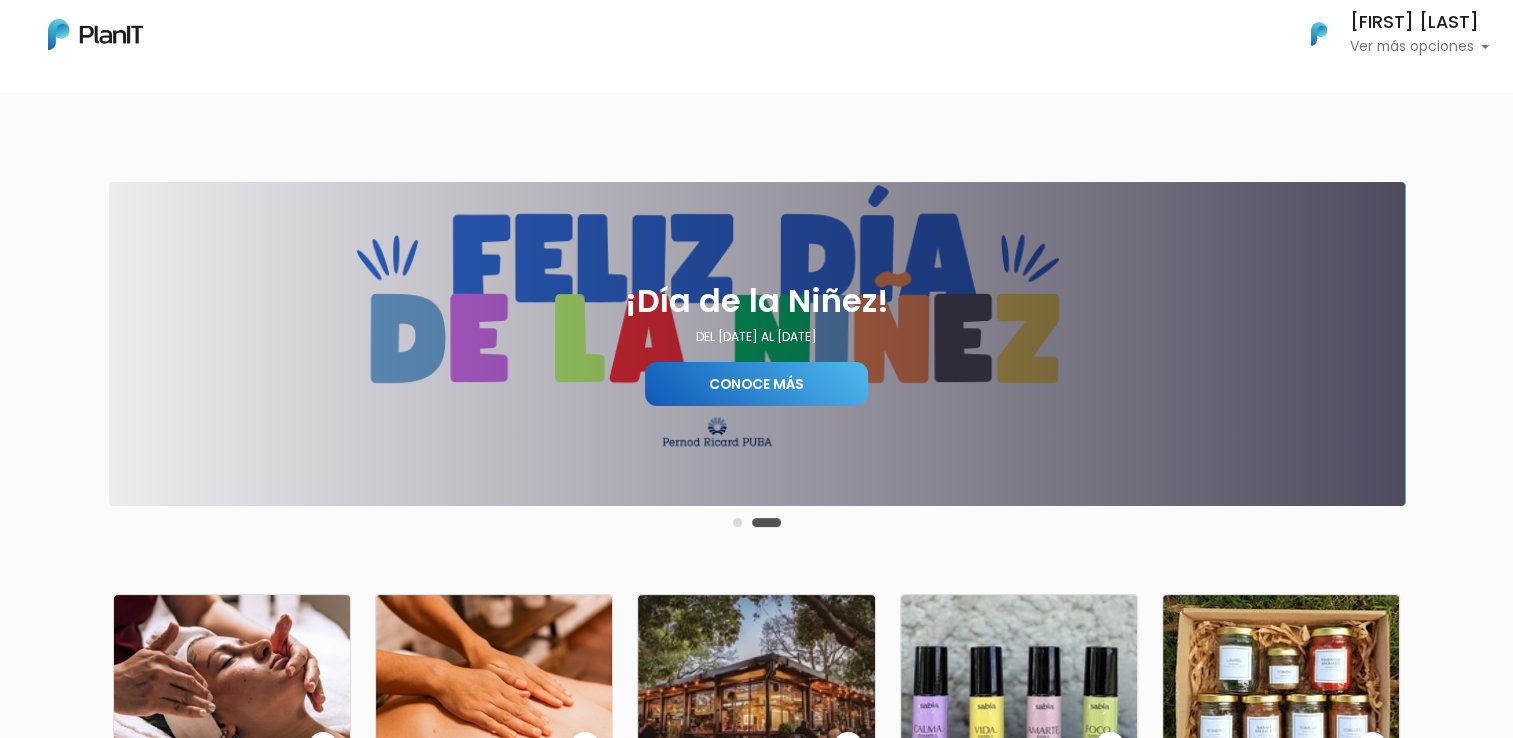 click on "Conoce más" at bounding box center (756, 384) 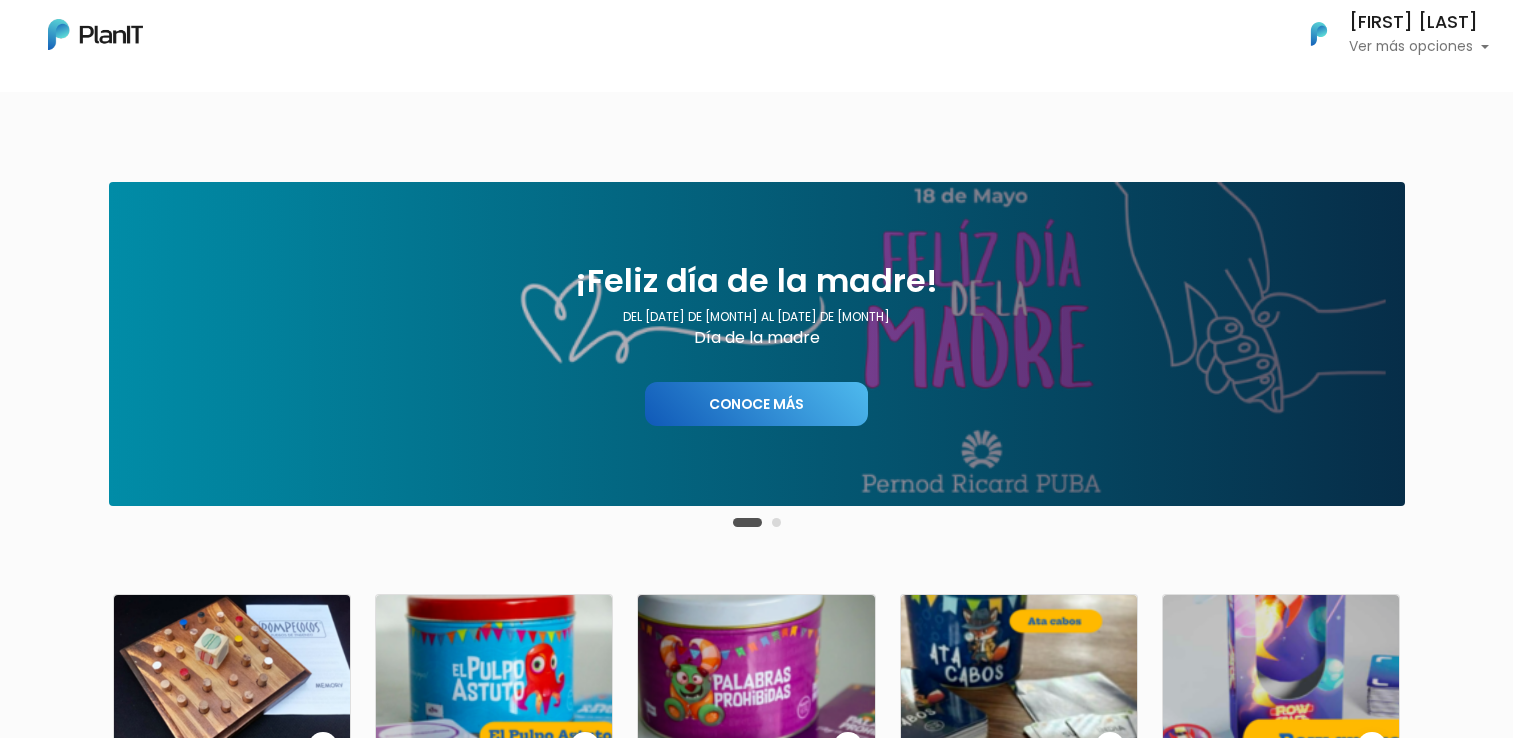 scroll, scrollTop: 200, scrollLeft: 0, axis: vertical 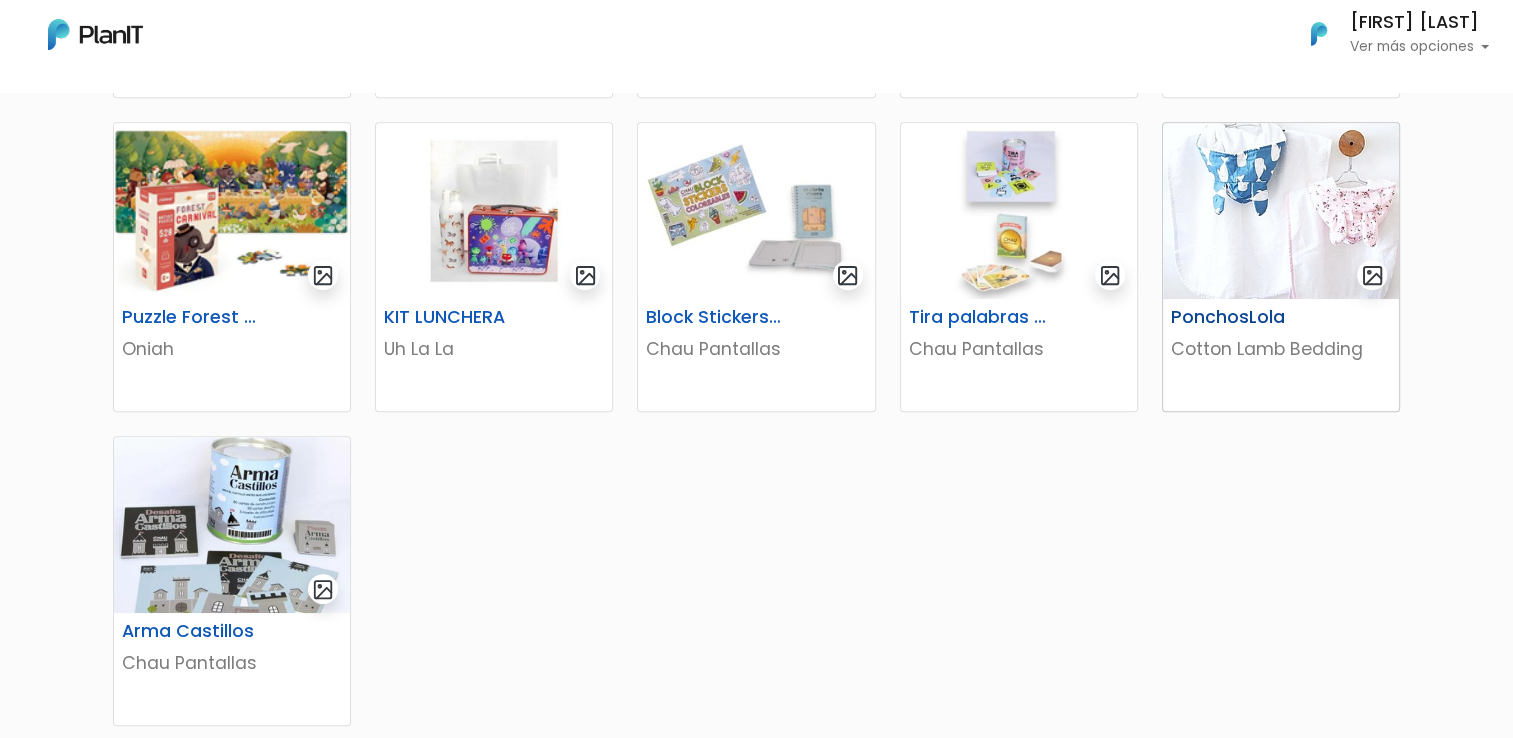 click on "Cotton Lamb Bedding" at bounding box center [1281, 349] 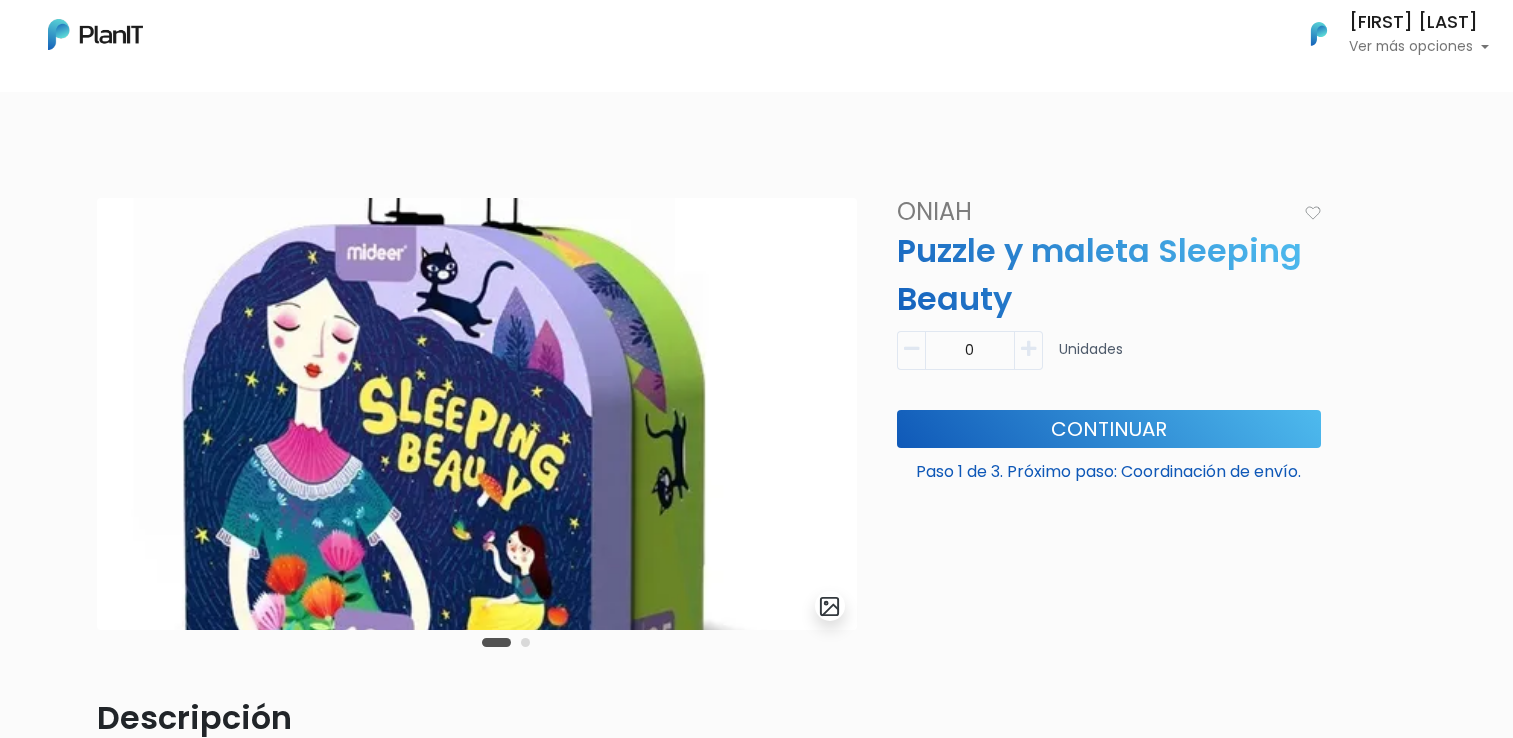 scroll, scrollTop: 0, scrollLeft: 0, axis: both 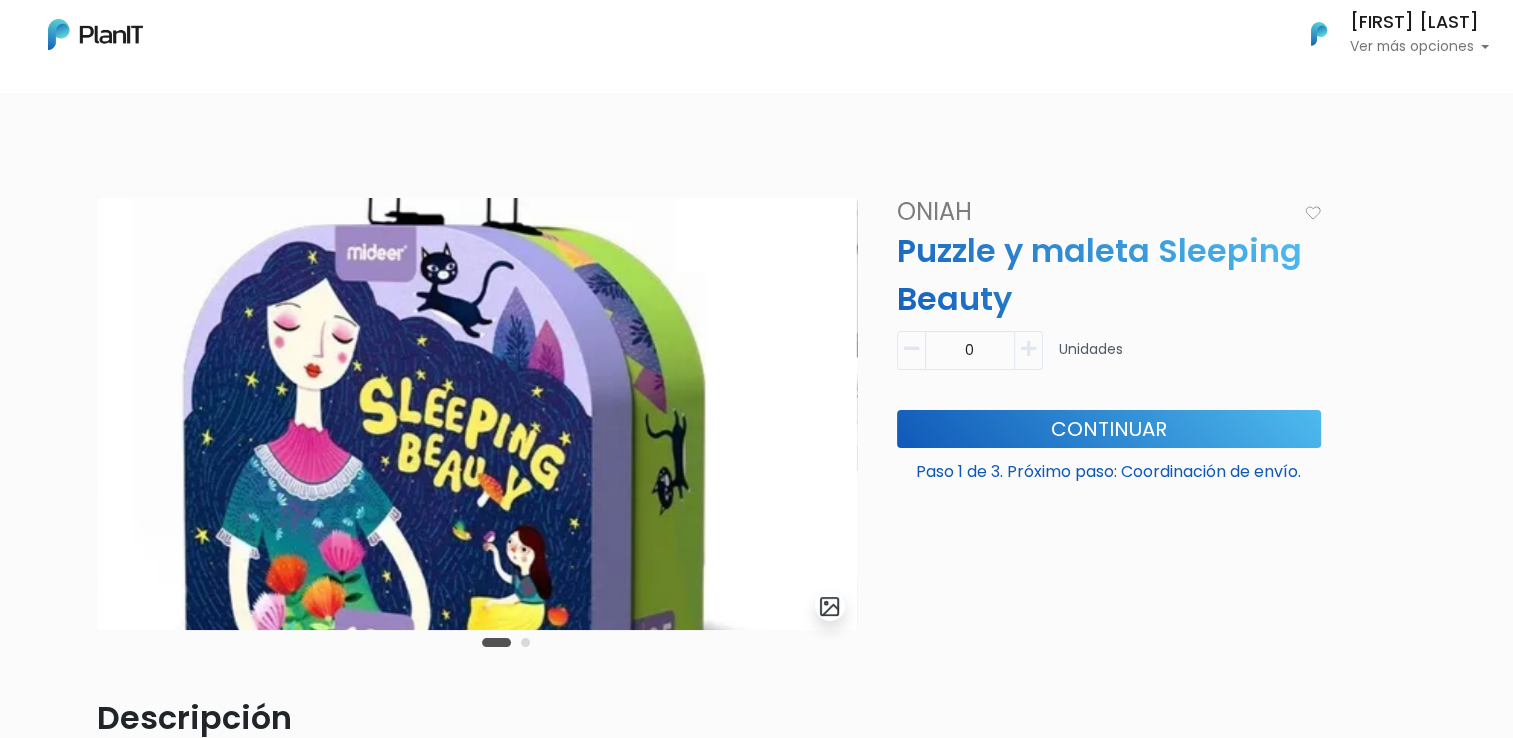 click at bounding box center (477, 414) 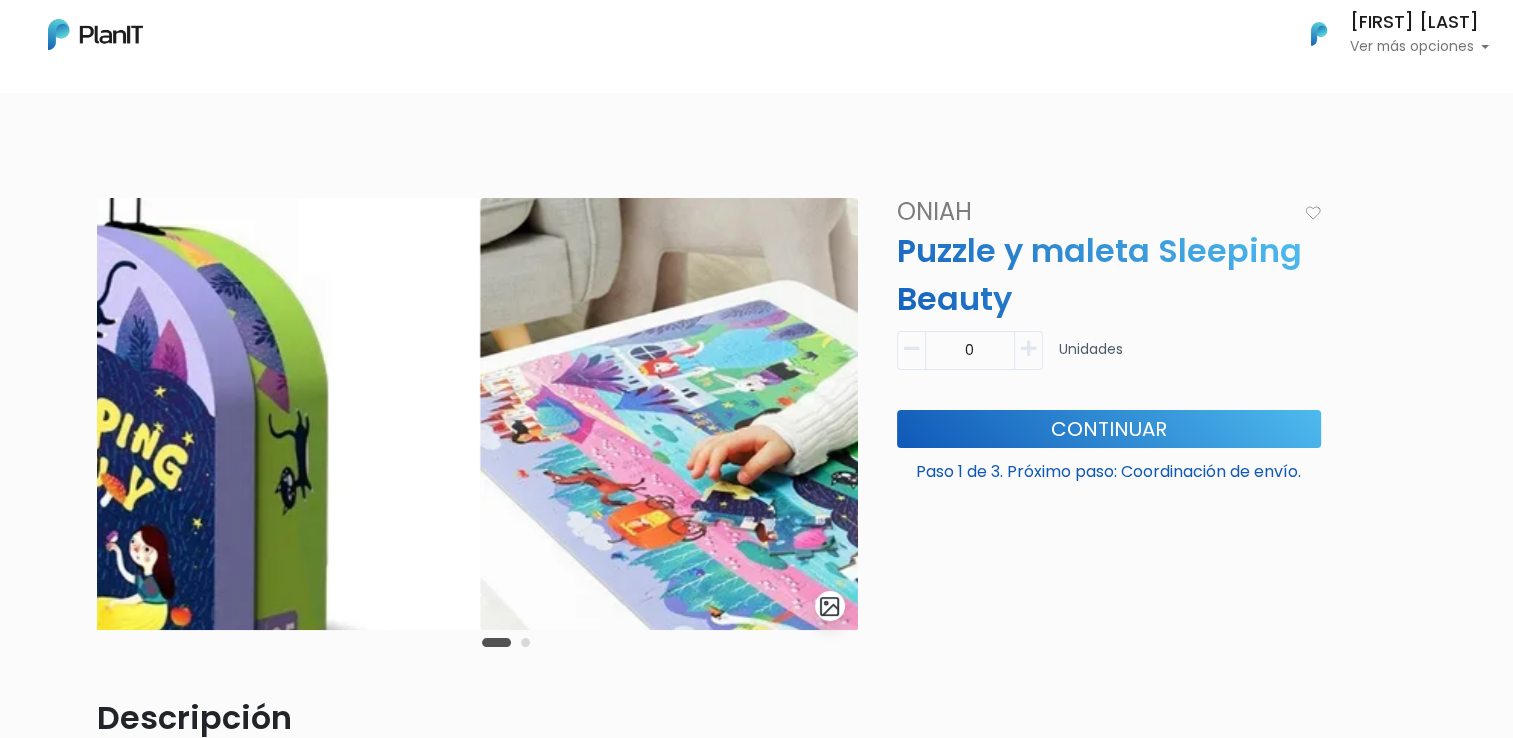 drag, startPoint x: 471, startPoint y: 506, endPoint x: 156, endPoint y: 466, distance: 317.52954 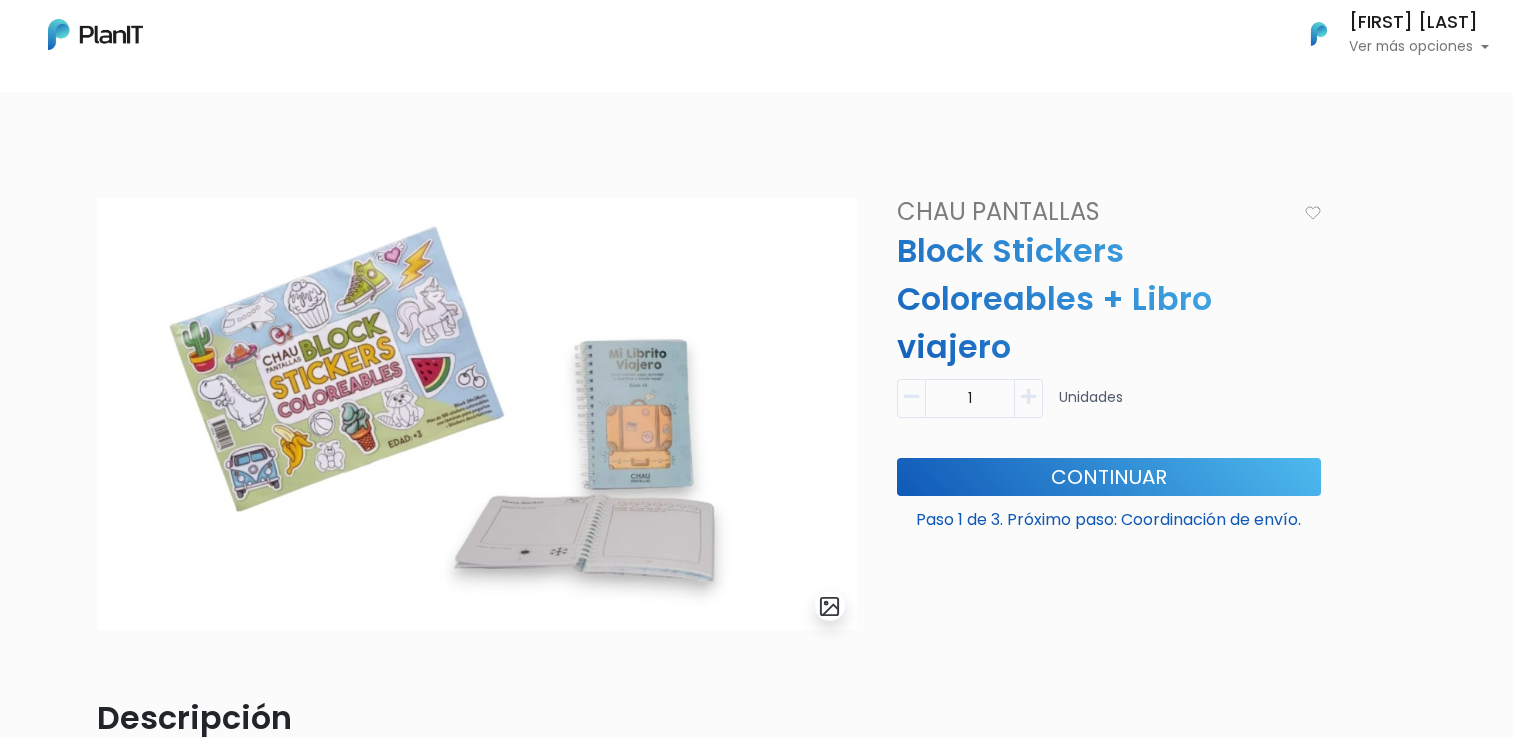 scroll, scrollTop: 0, scrollLeft: 0, axis: both 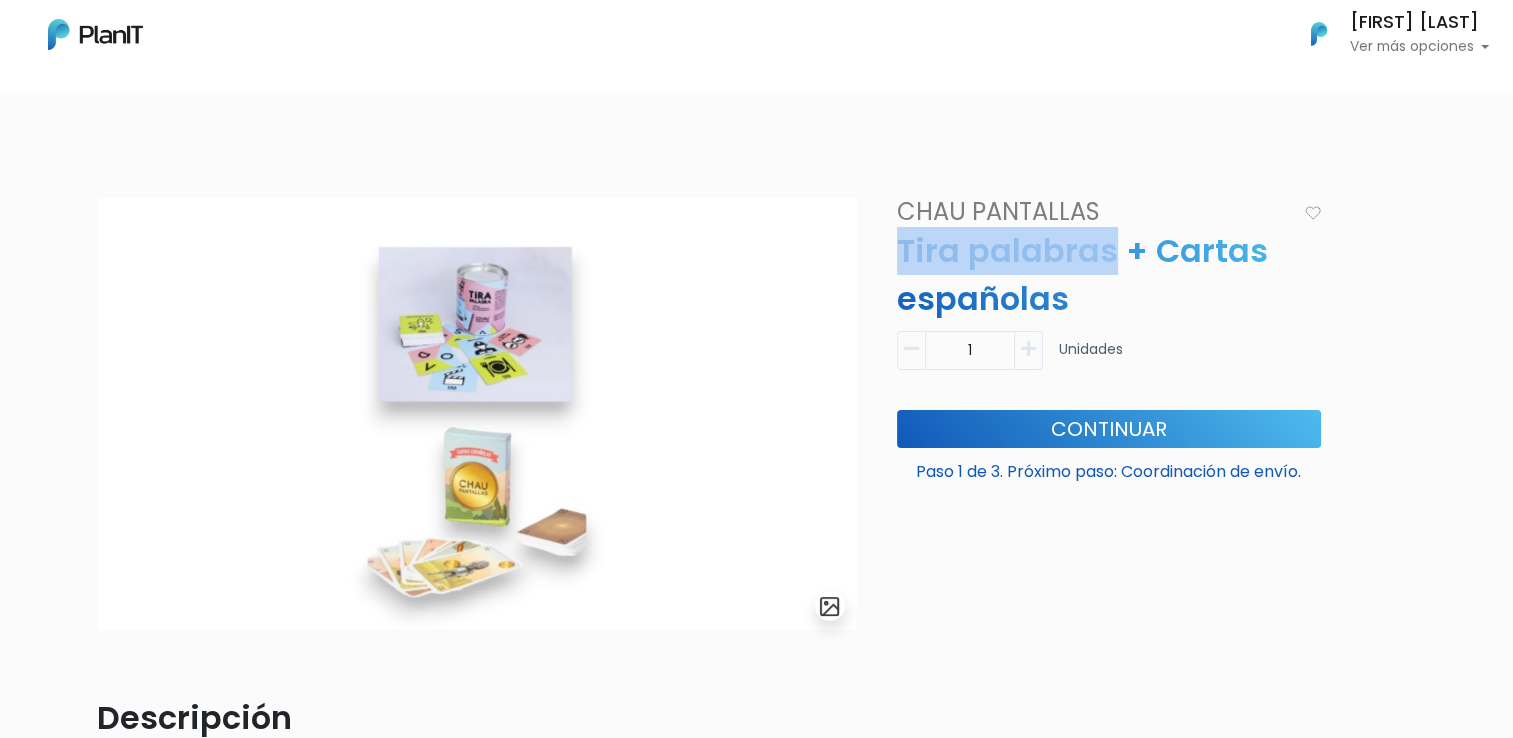 drag, startPoint x: 903, startPoint y: 246, endPoint x: 1108, endPoint y: 258, distance: 205.35092 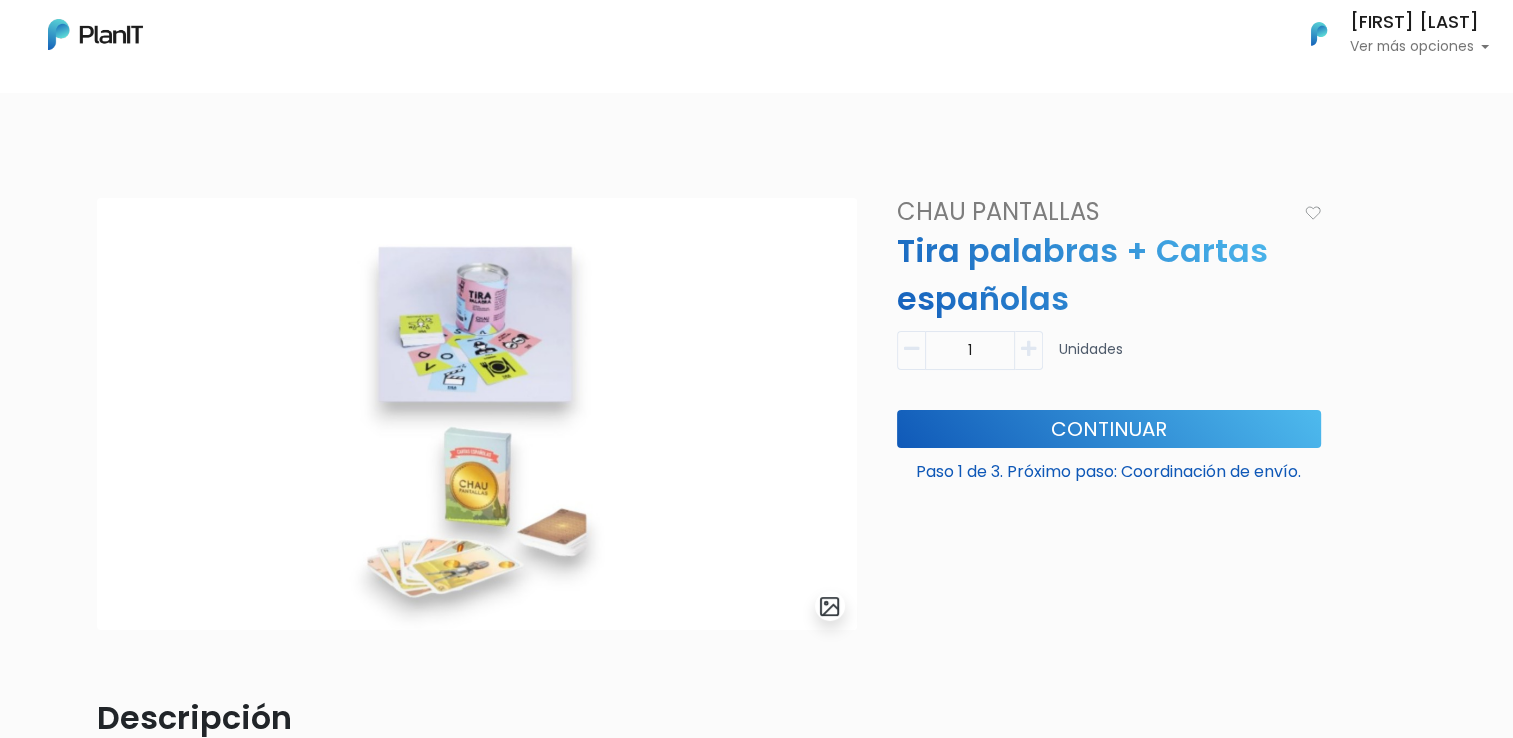 click on "Mis Compras
Mi Lista
Editar Información
Cerrar Sesión
LORENA PEREZ
Ver más opciones
Mis Compras
Editar Información
Cerrar Sesión
o seleccione filtros para guíar su búsqueda
¿Qué está buscando?
Catering
Regalos
Eventos" at bounding box center [756, 46] 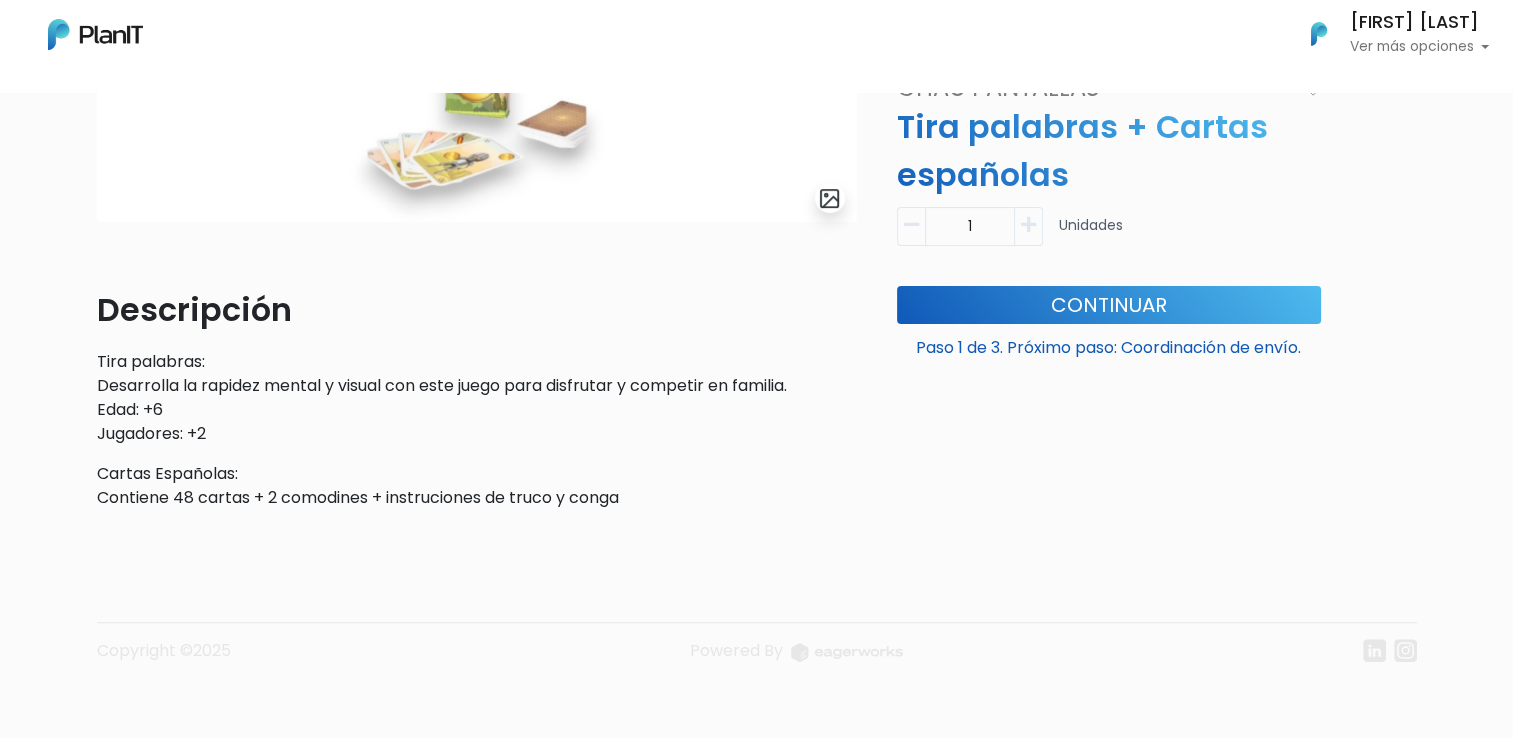 scroll, scrollTop: 411, scrollLeft: 0, axis: vertical 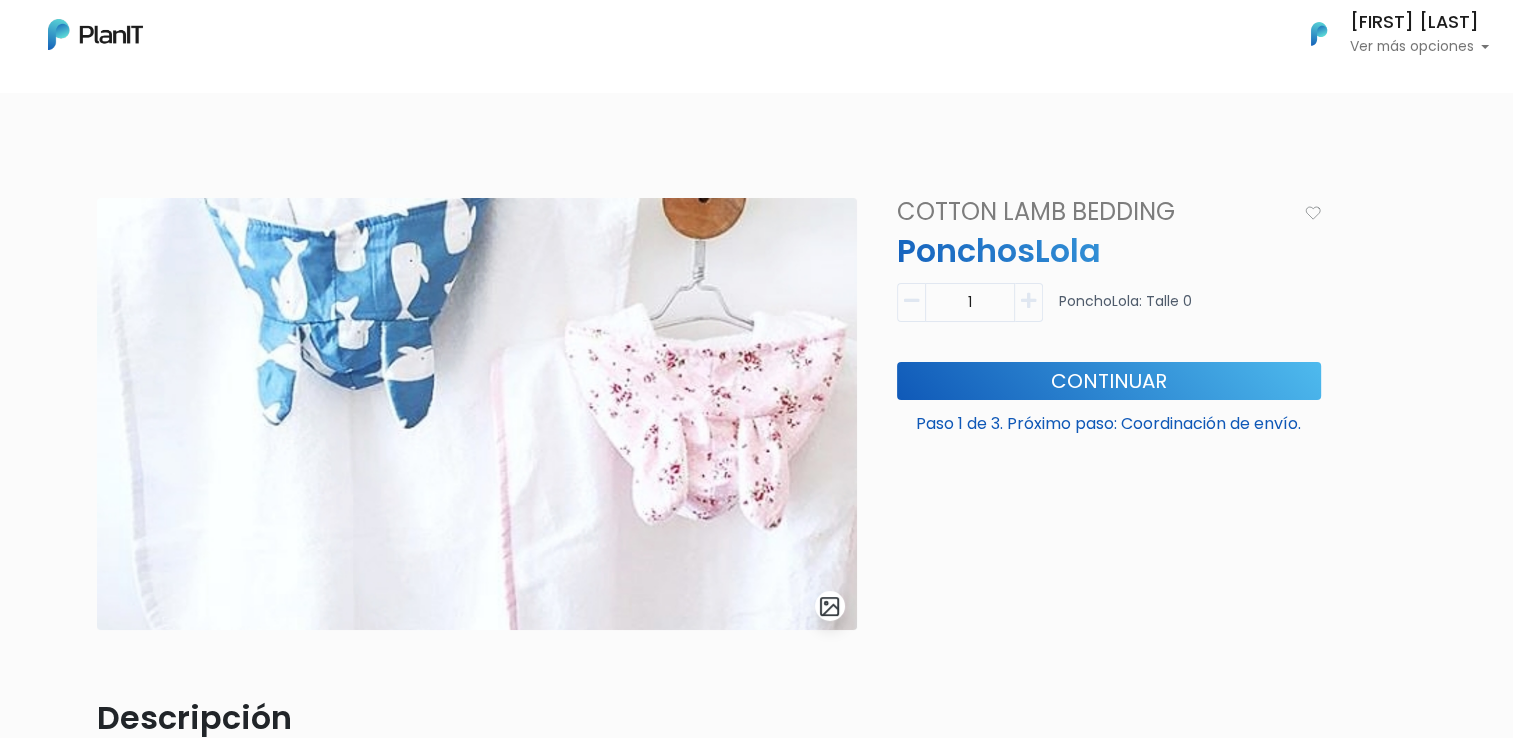 click at bounding box center (95, 34) 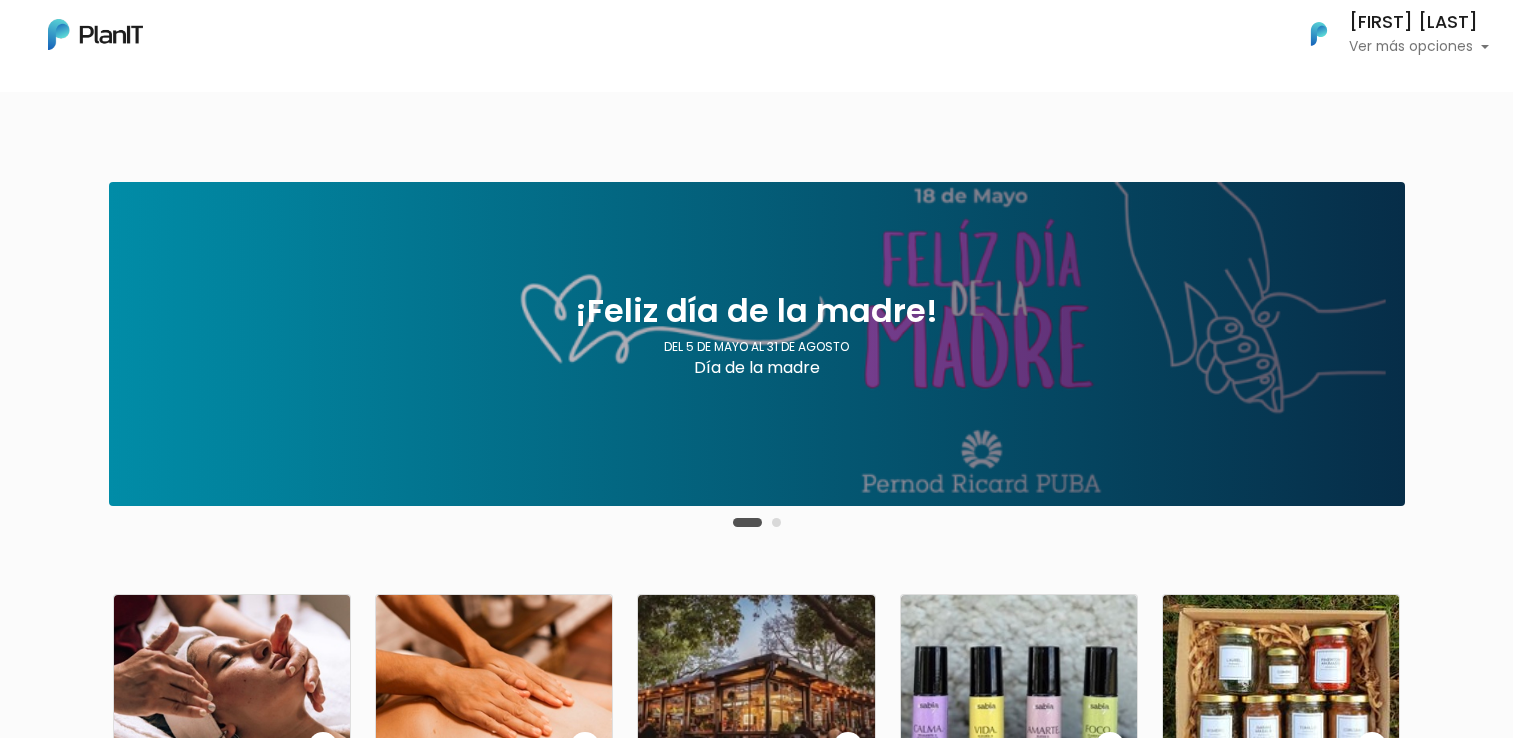 scroll, scrollTop: 0, scrollLeft: 0, axis: both 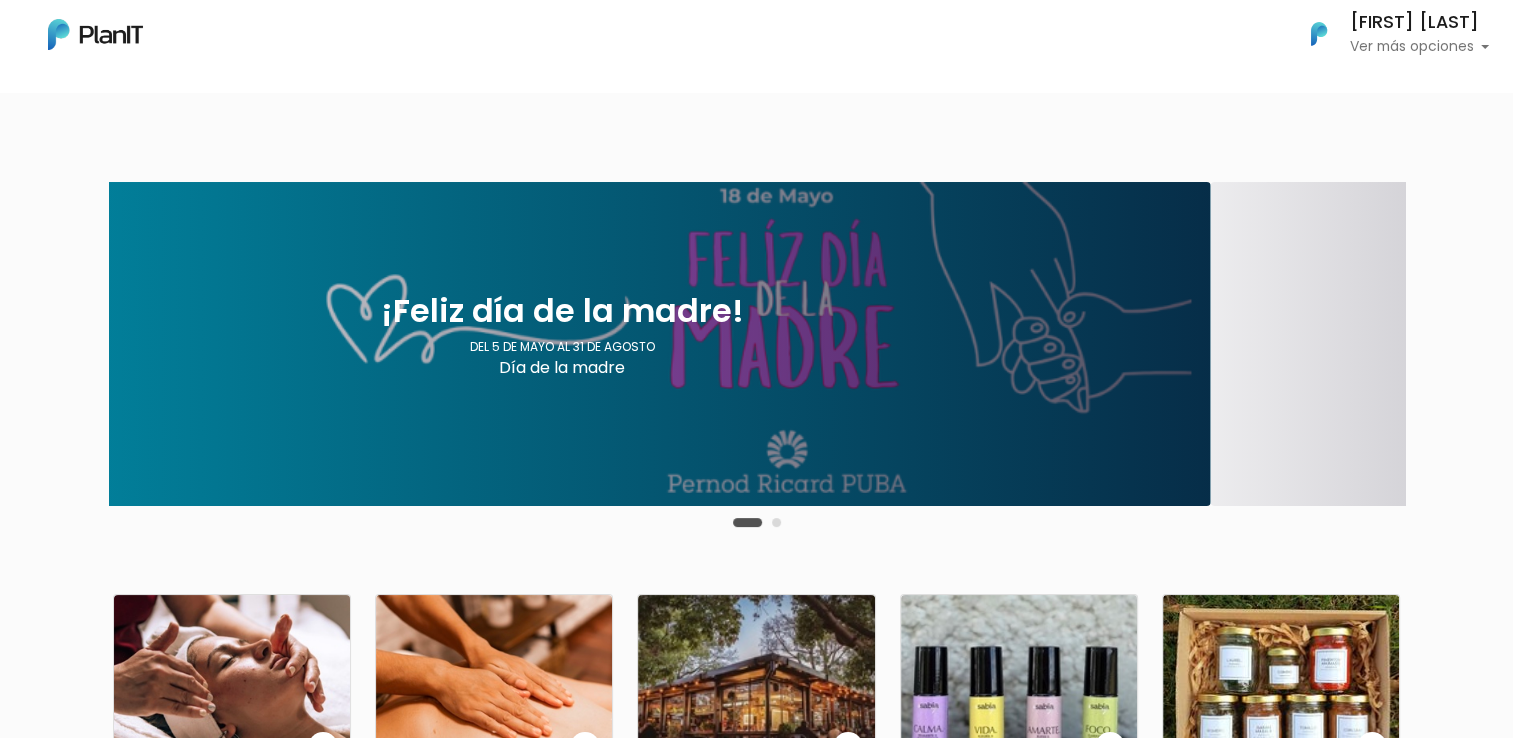 drag, startPoint x: 825, startPoint y: 414, endPoint x: 255, endPoint y: 338, distance: 575.0444 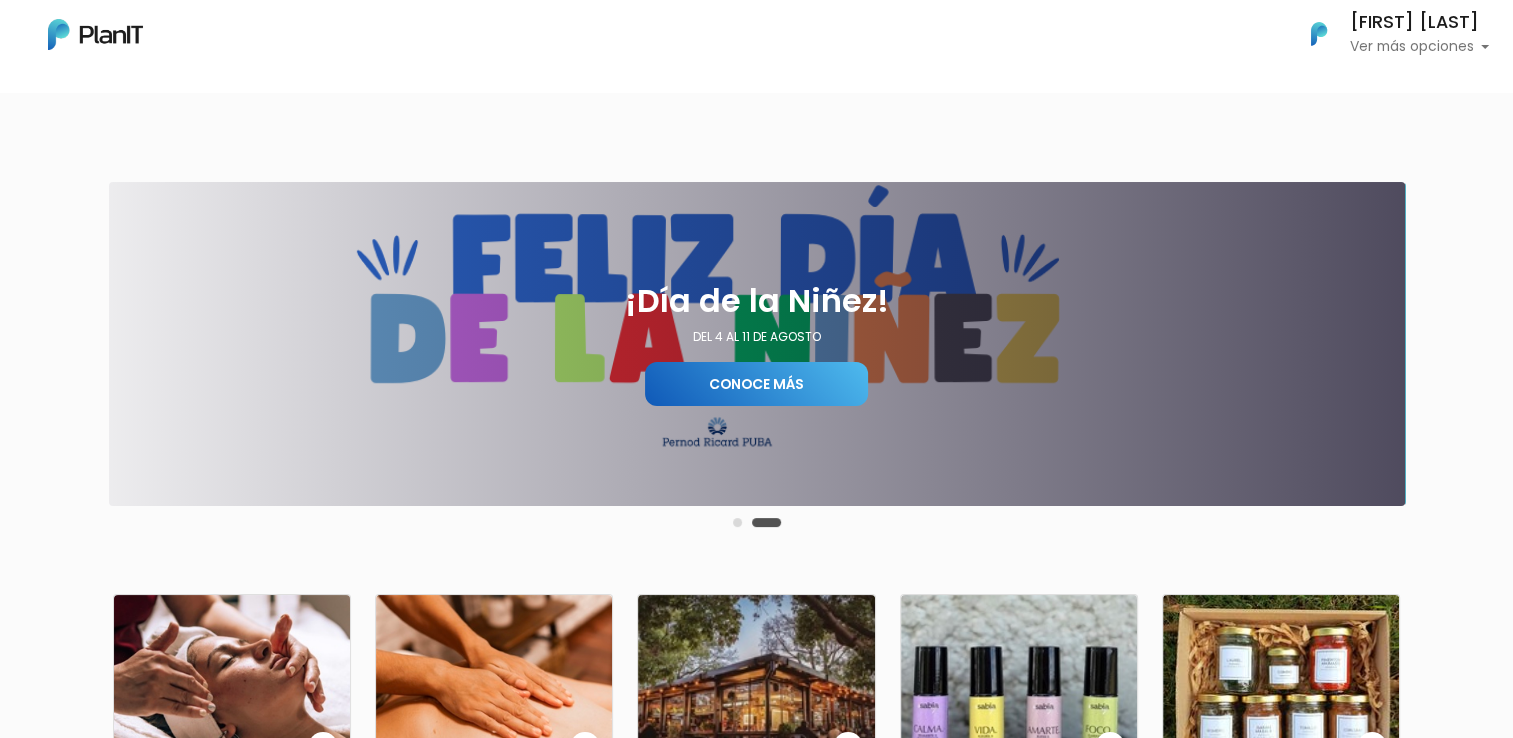 click on "Conoce más" at bounding box center (756, 384) 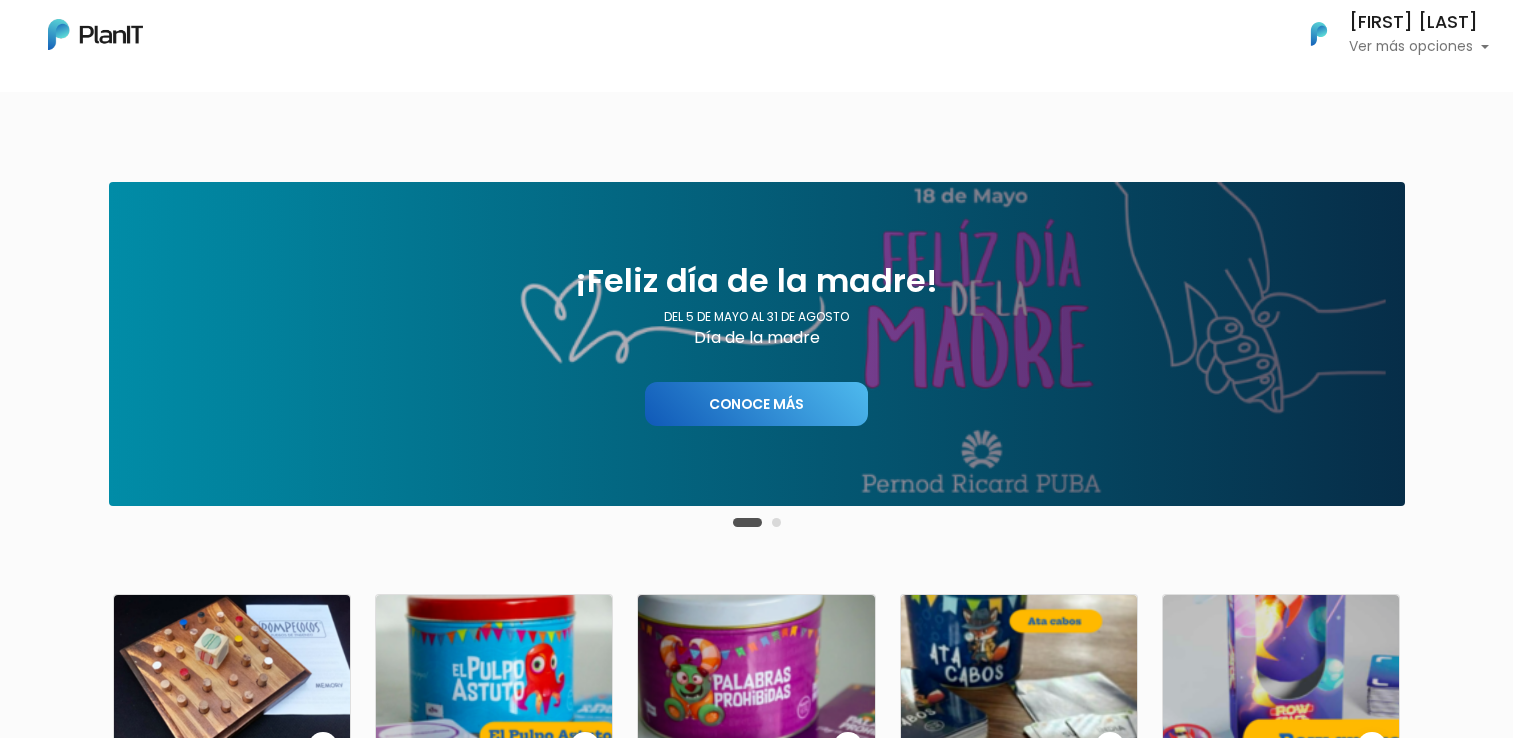 scroll, scrollTop: 0, scrollLeft: 0, axis: both 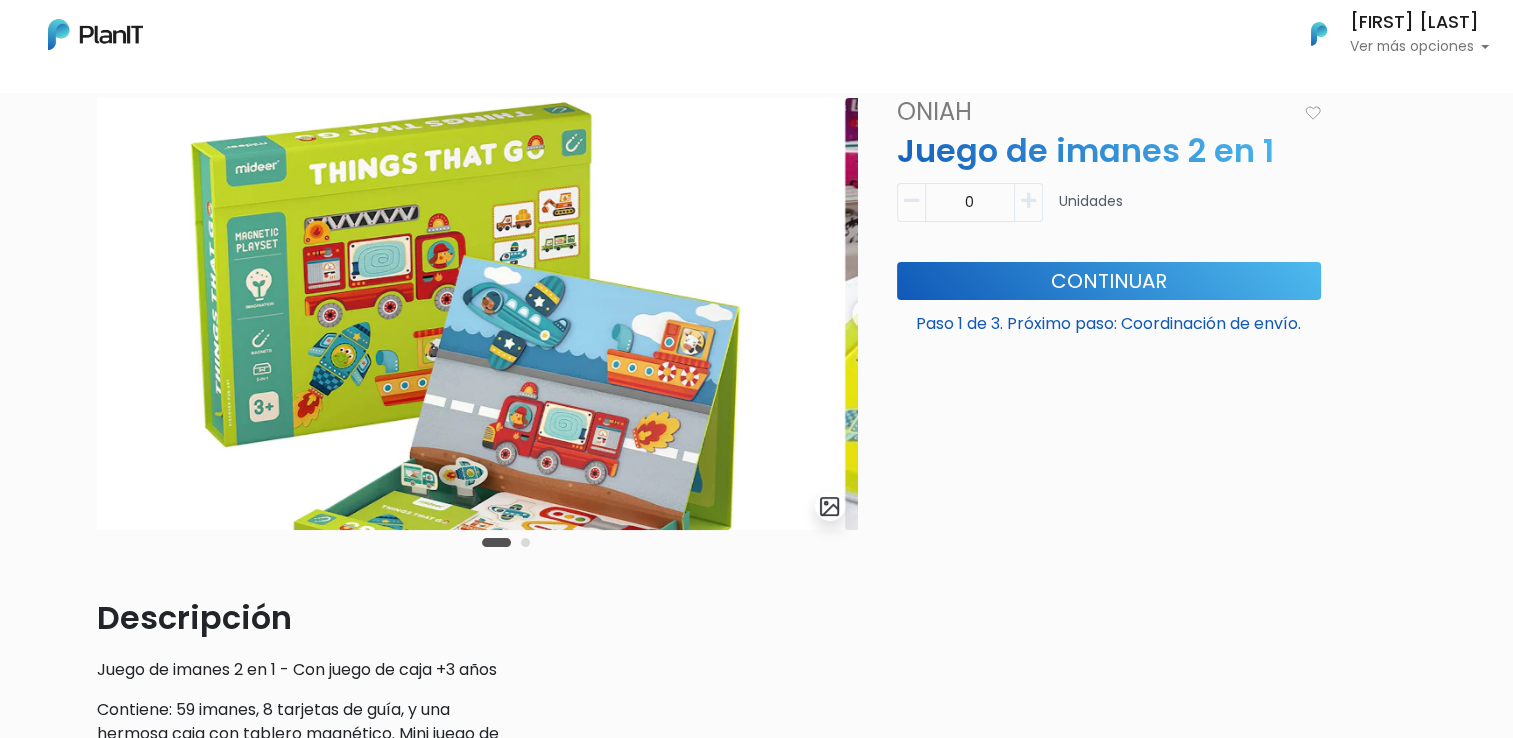 drag, startPoint x: 706, startPoint y: 398, endPoint x: 0, endPoint y: 421, distance: 706.3746 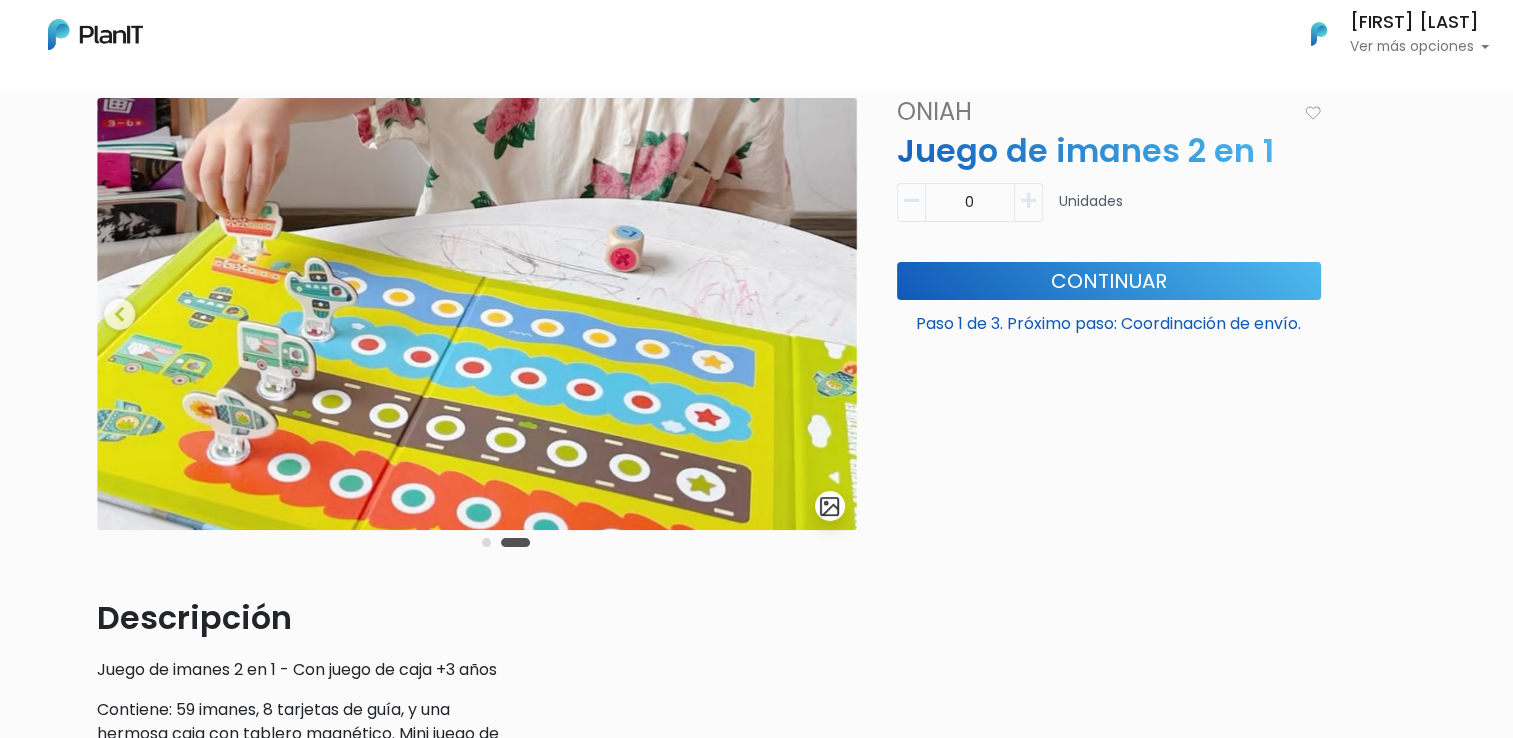 scroll, scrollTop: 0, scrollLeft: 0, axis: both 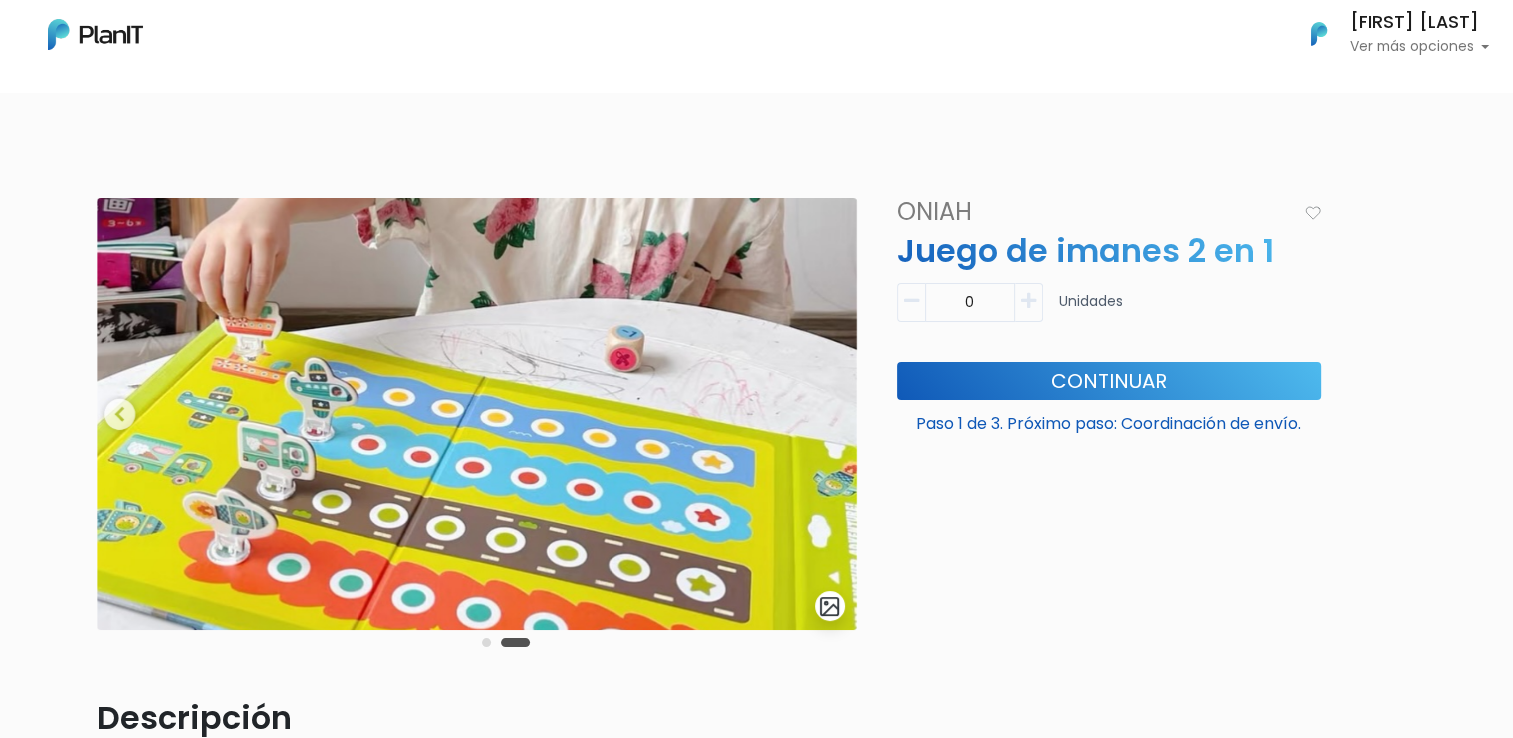 click at bounding box center (95, 34) 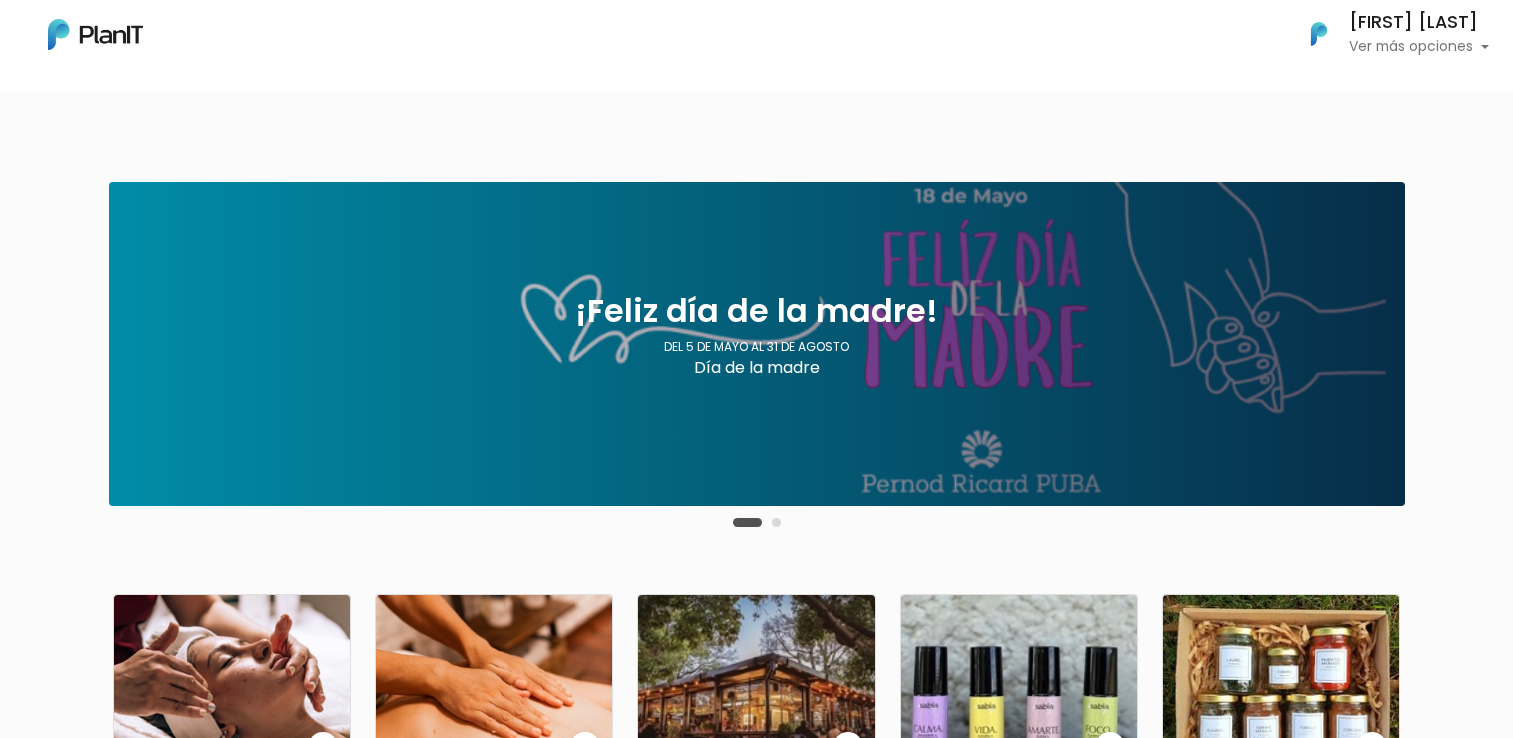 scroll, scrollTop: 0, scrollLeft: 0, axis: both 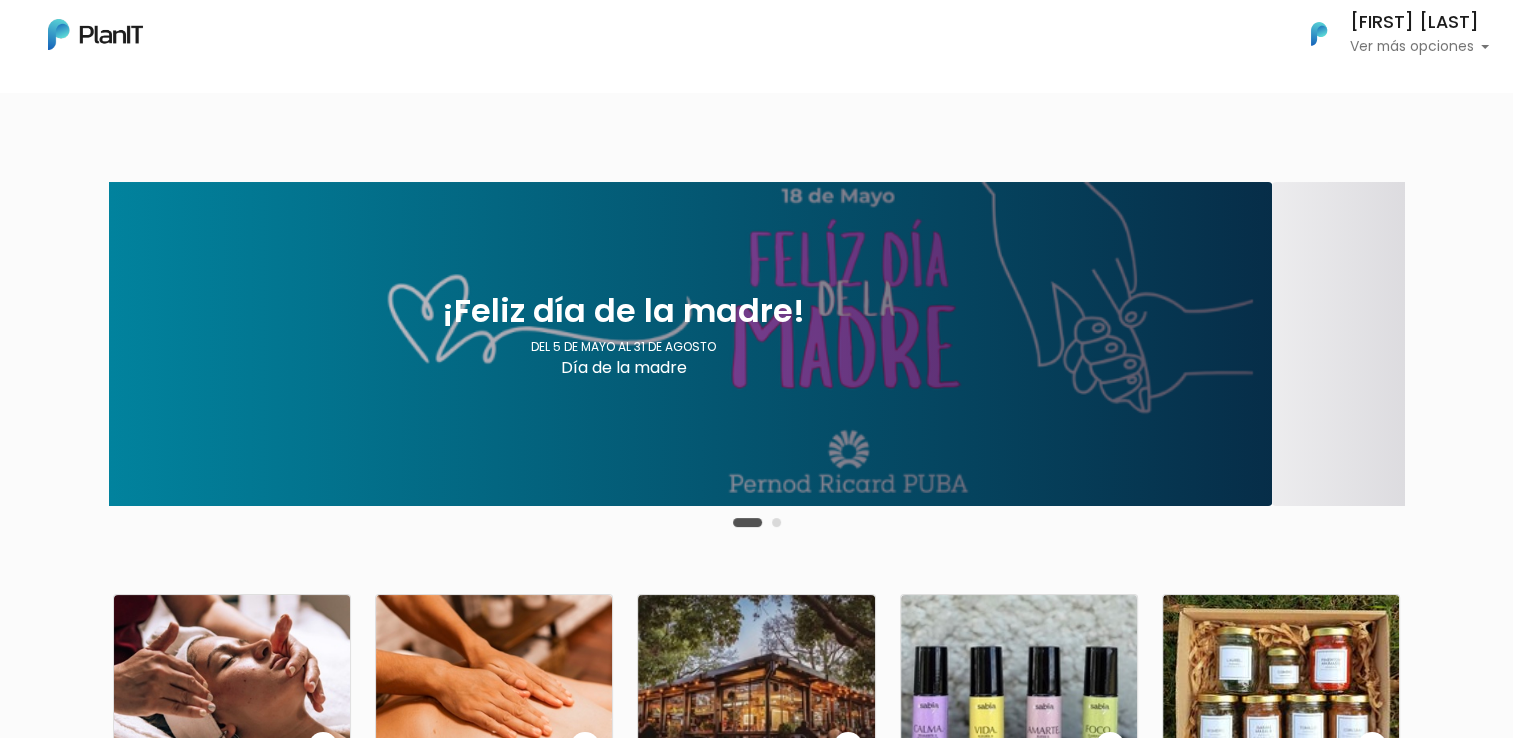 drag, startPoint x: 988, startPoint y: 452, endPoint x: 435, endPoint y: 418, distance: 554.04425 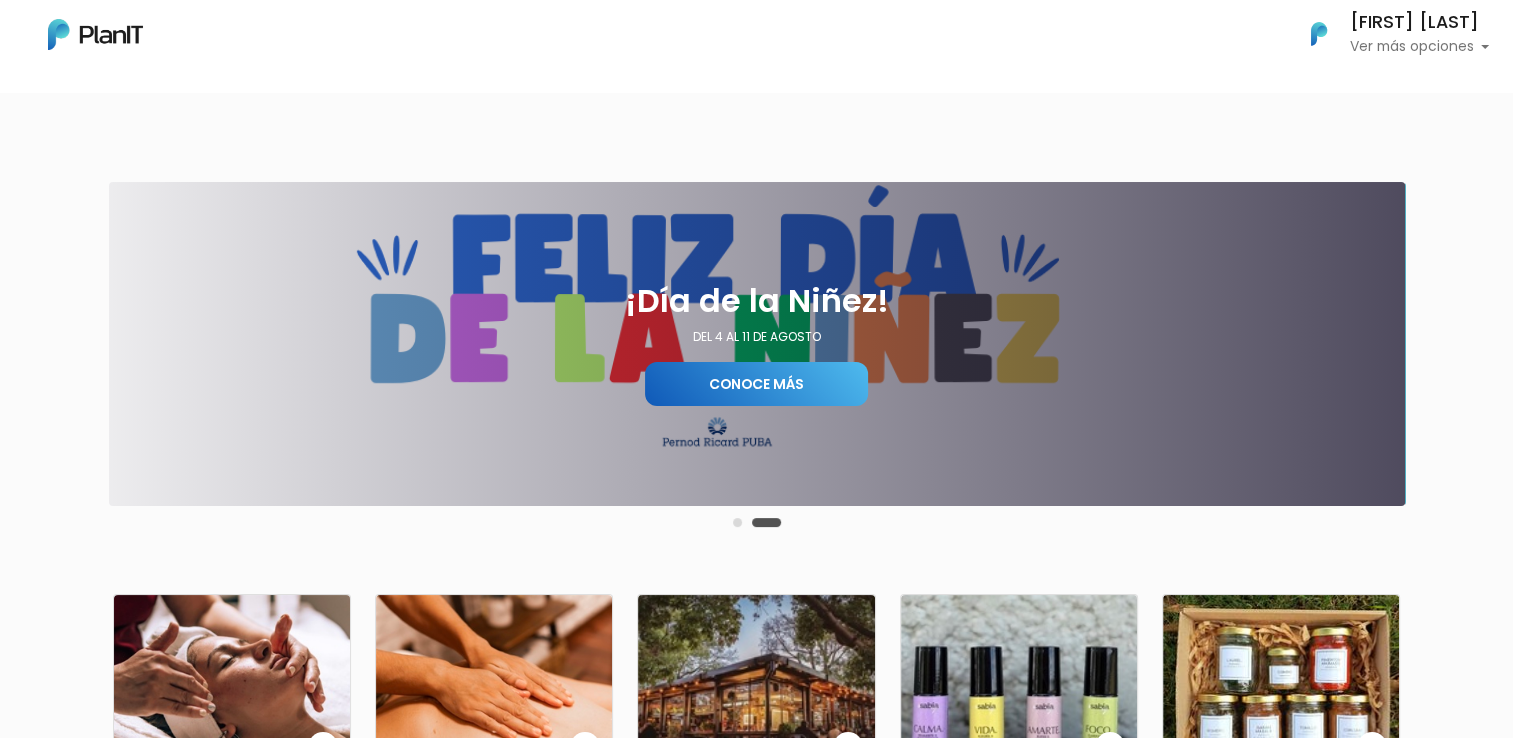 click on "Conoce más" at bounding box center [756, 384] 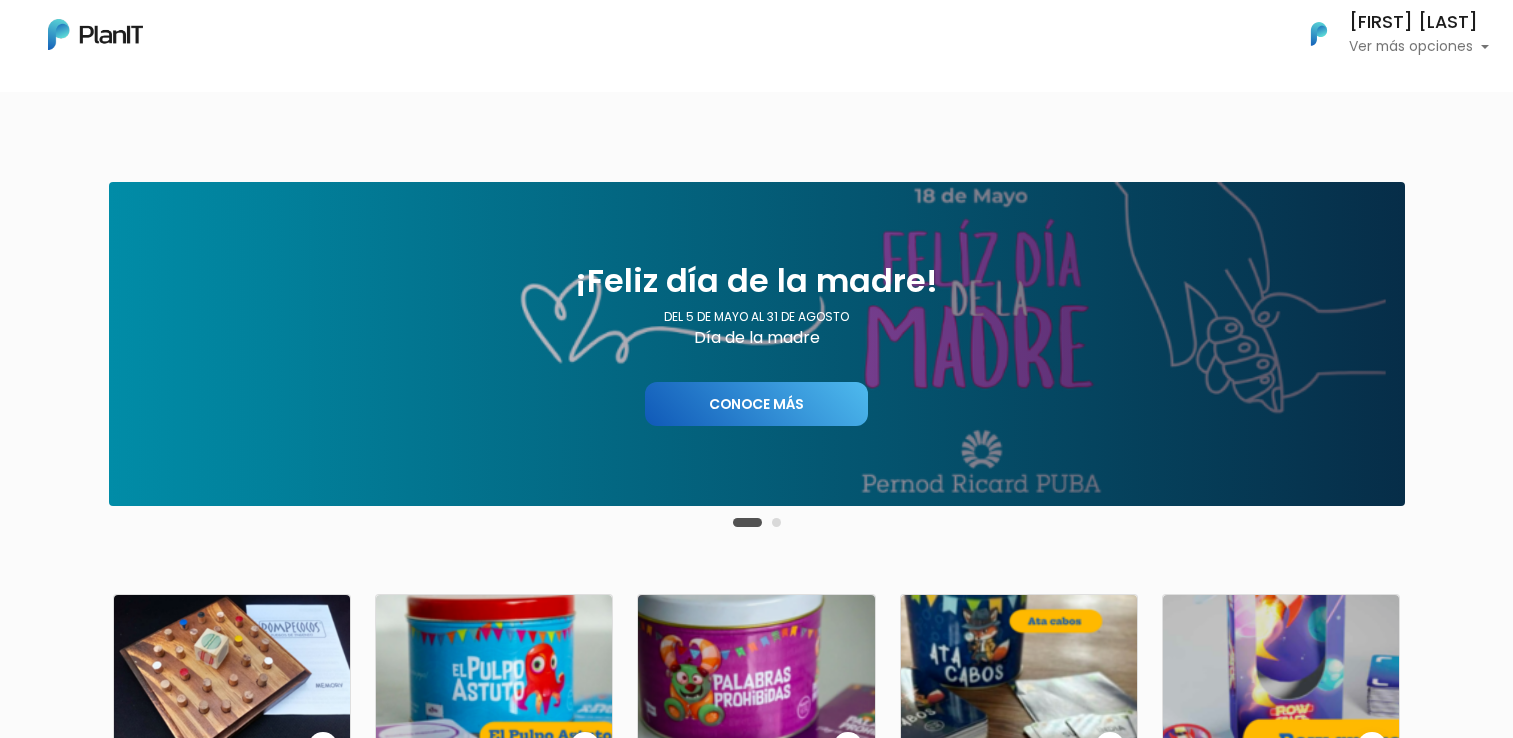 scroll, scrollTop: 0, scrollLeft: 0, axis: both 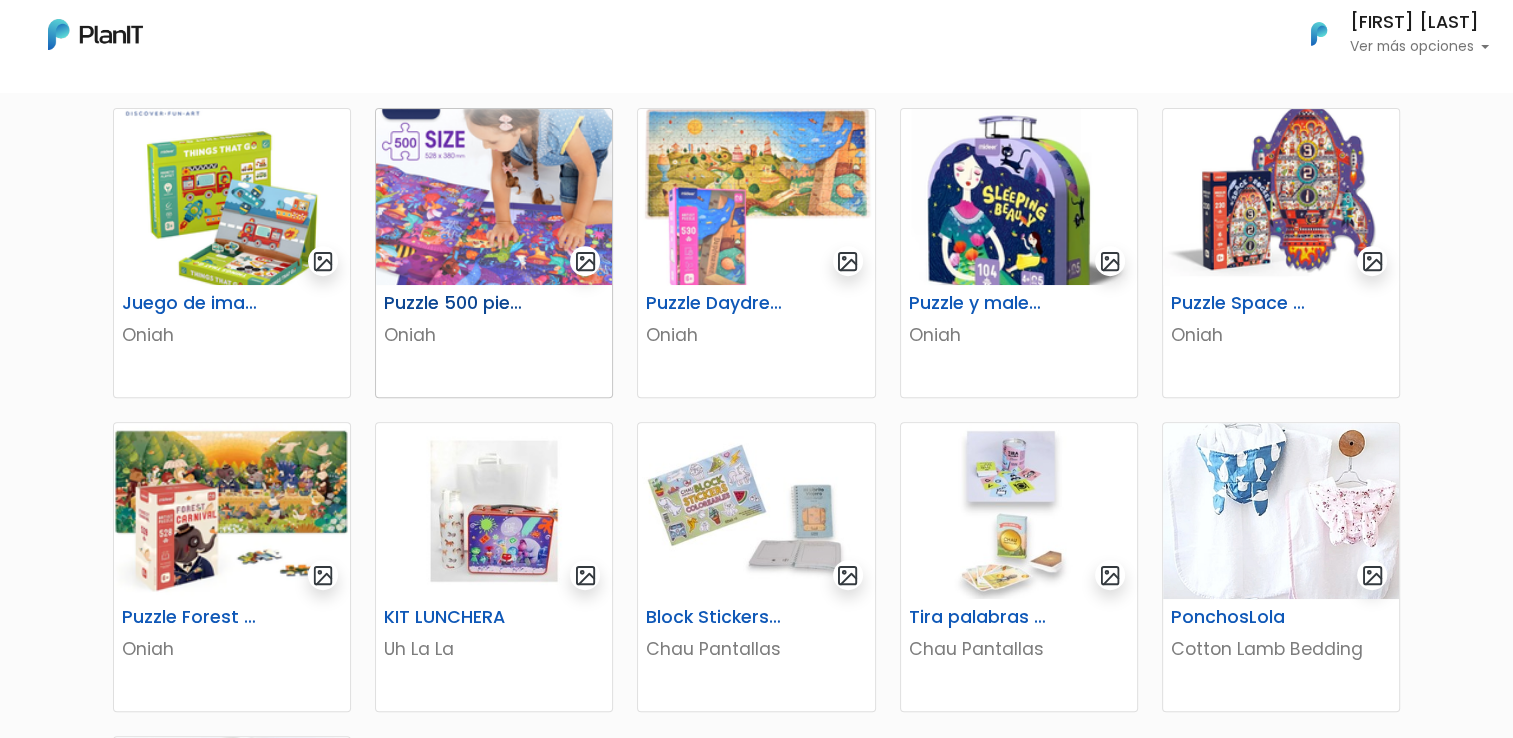 click at bounding box center [494, 197] 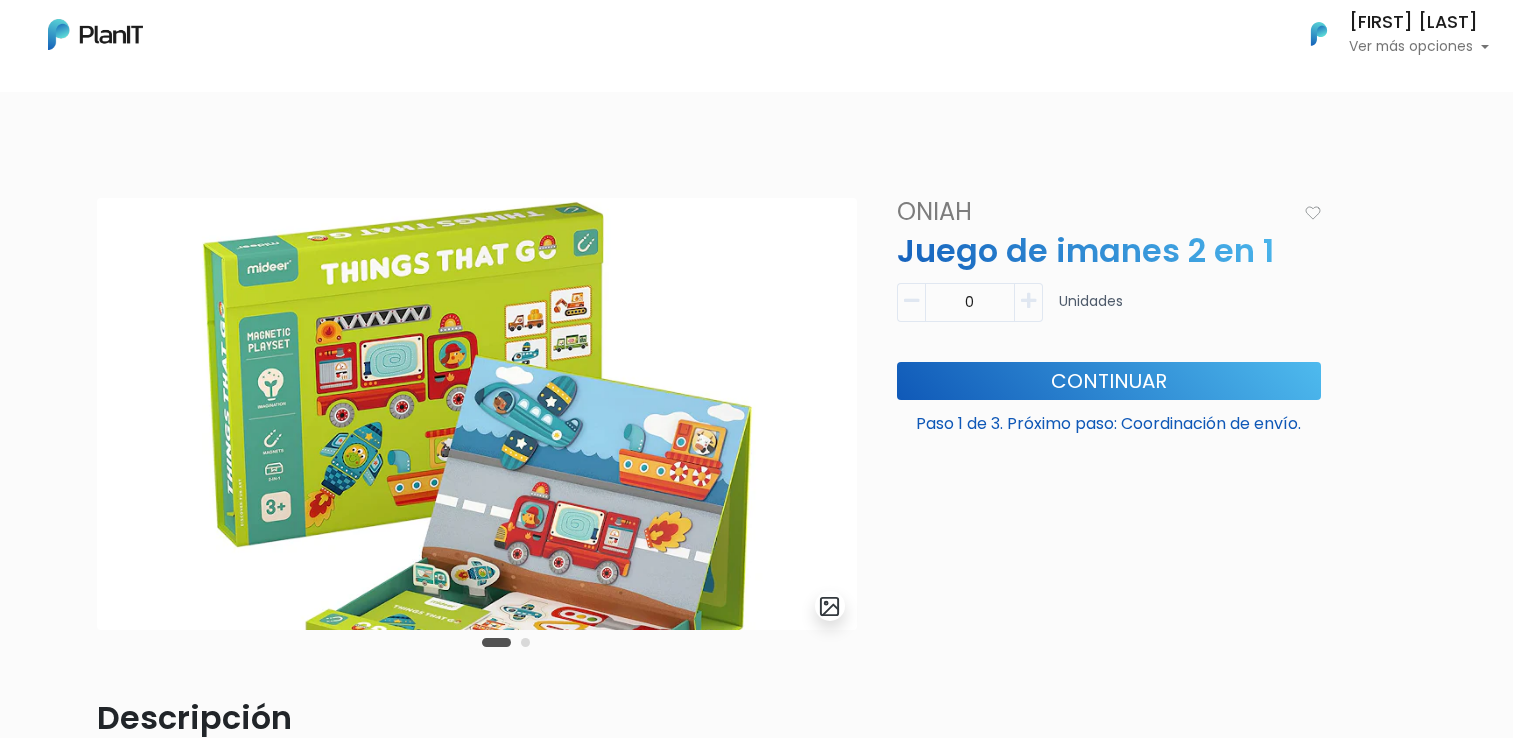 scroll, scrollTop: 0, scrollLeft: 0, axis: both 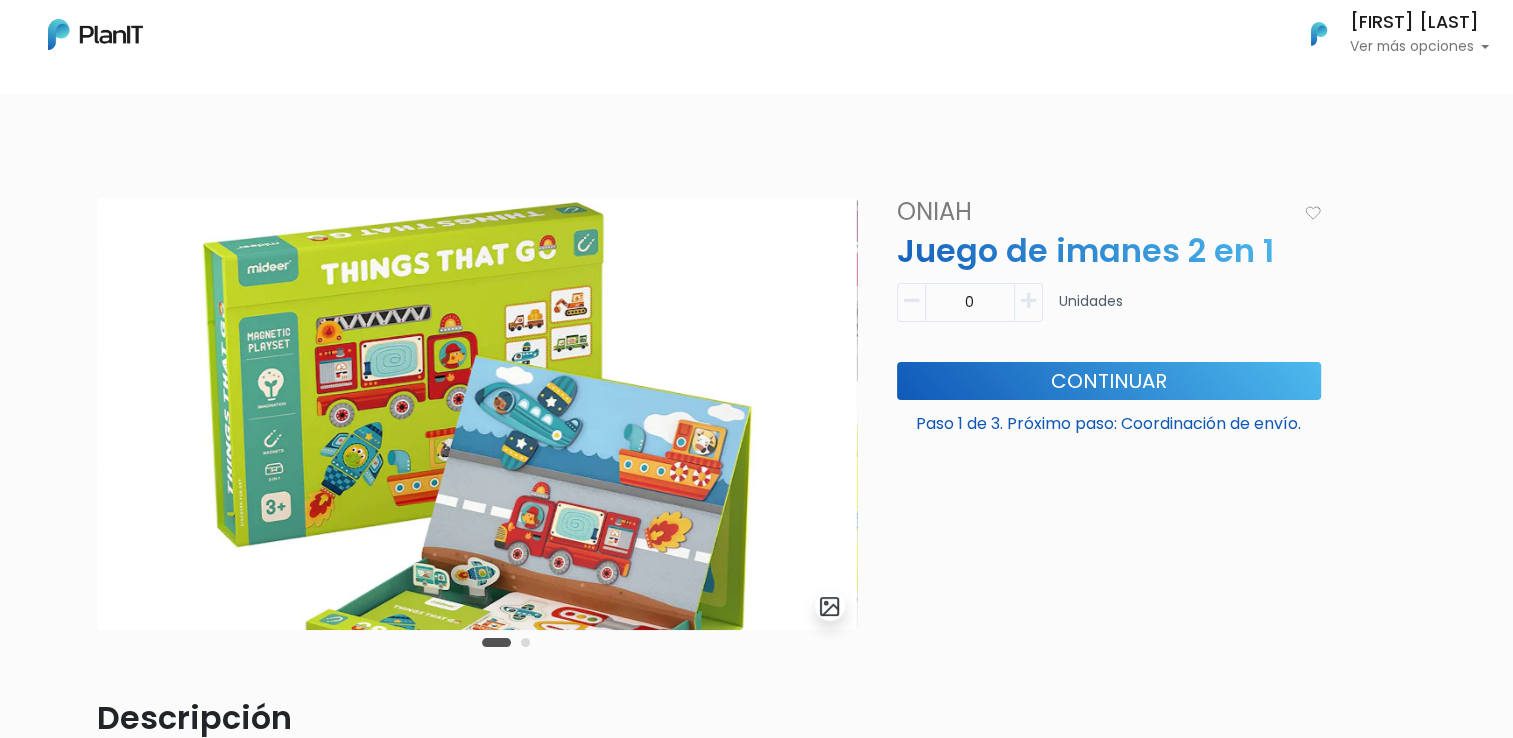 click at bounding box center (1028, 301) 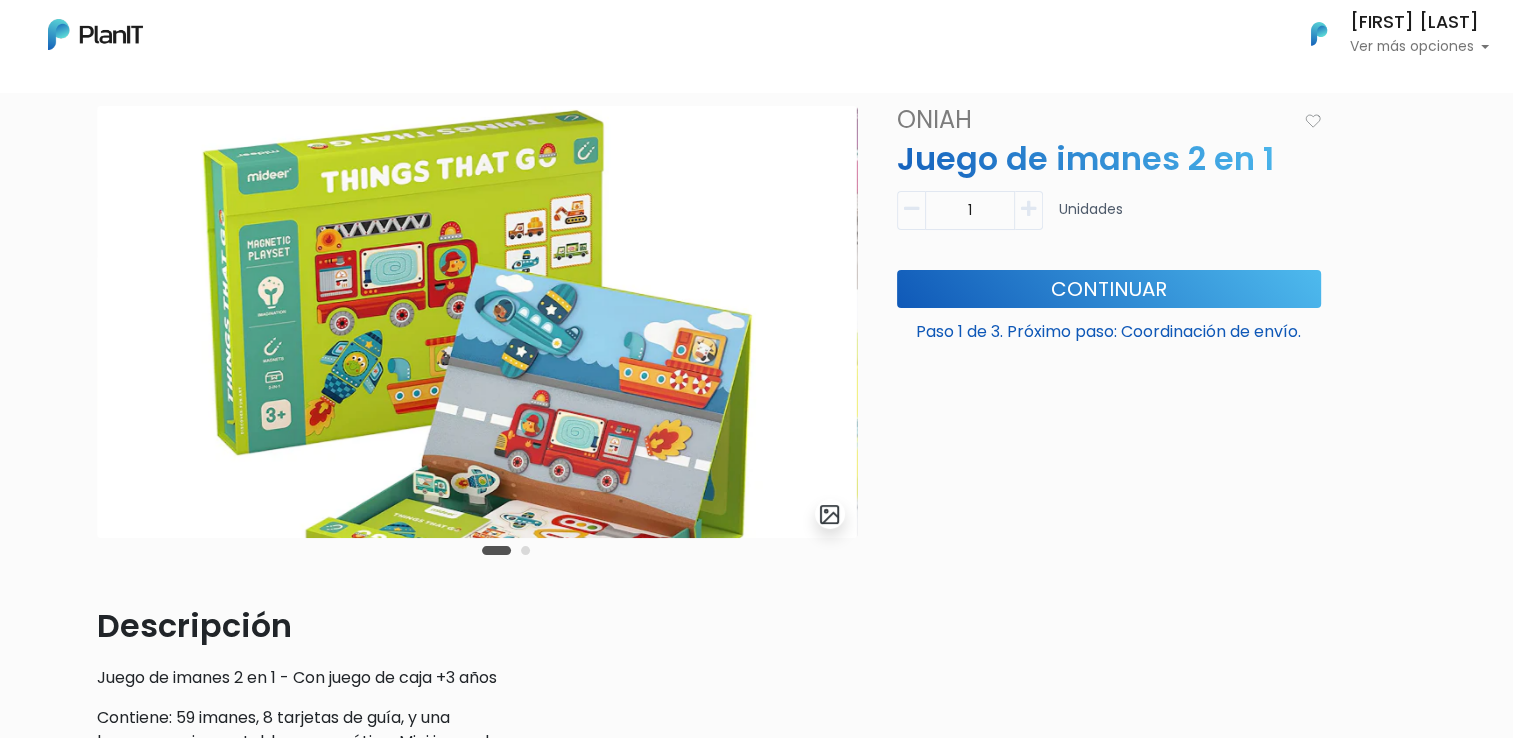 scroll, scrollTop: 200, scrollLeft: 0, axis: vertical 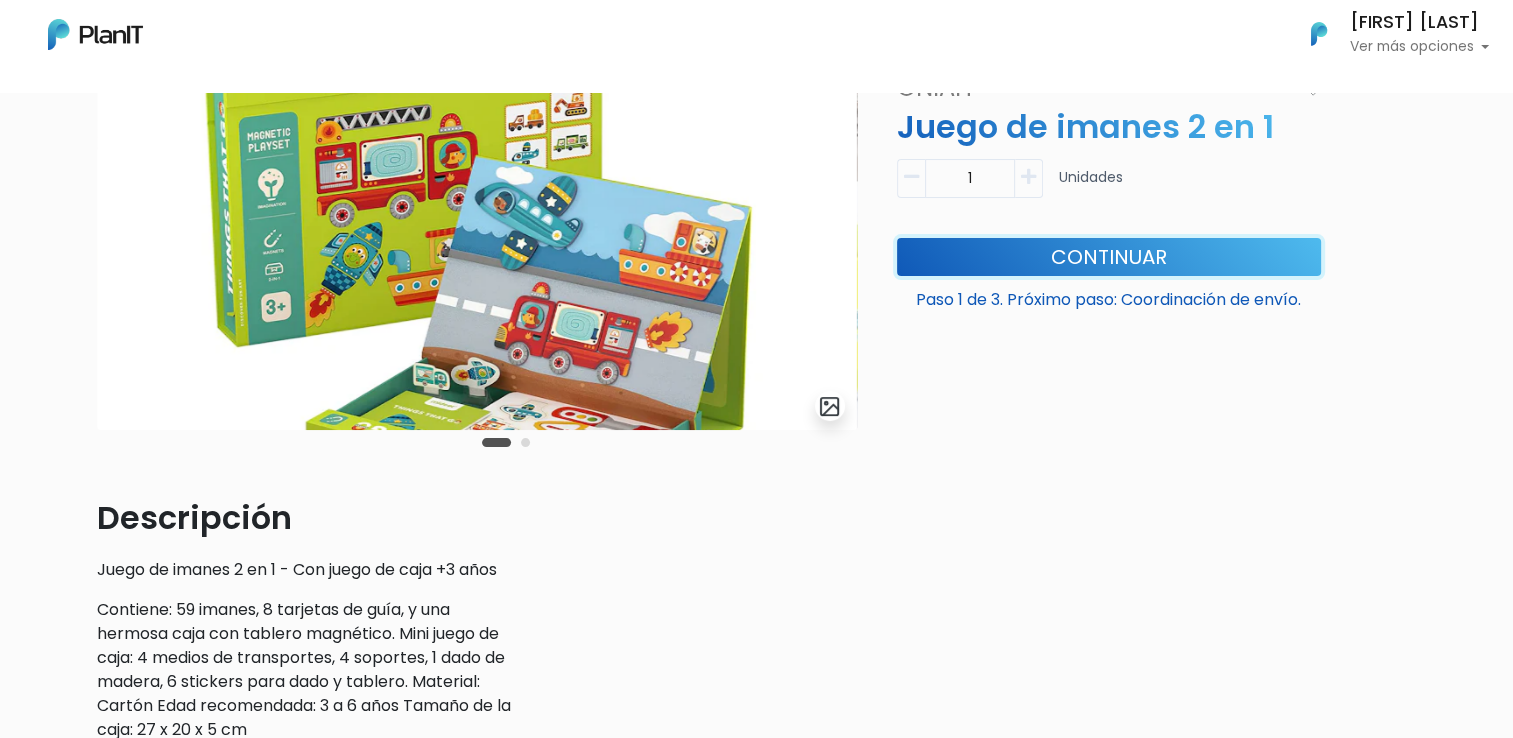 click on "Continuar" at bounding box center [1109, 256] 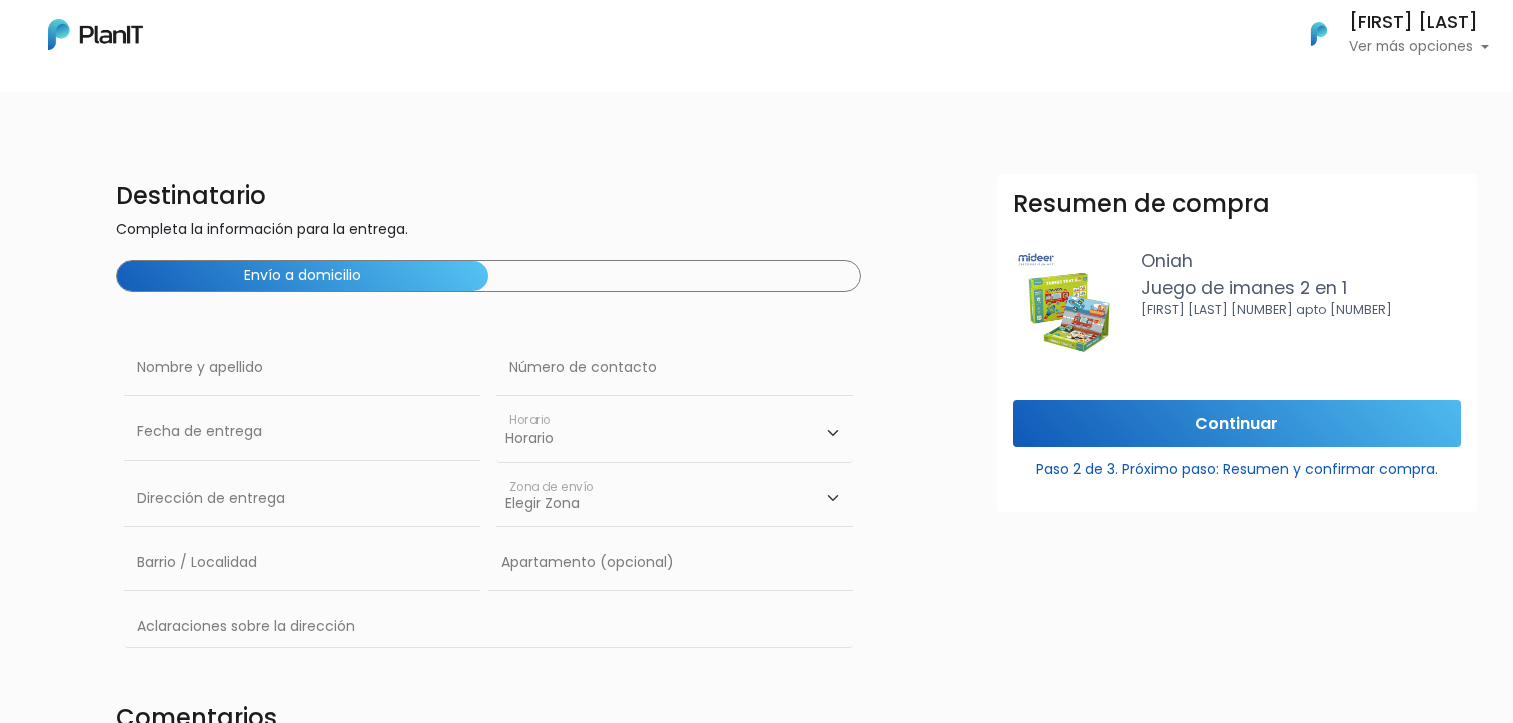 scroll, scrollTop: 0, scrollLeft: 0, axis: both 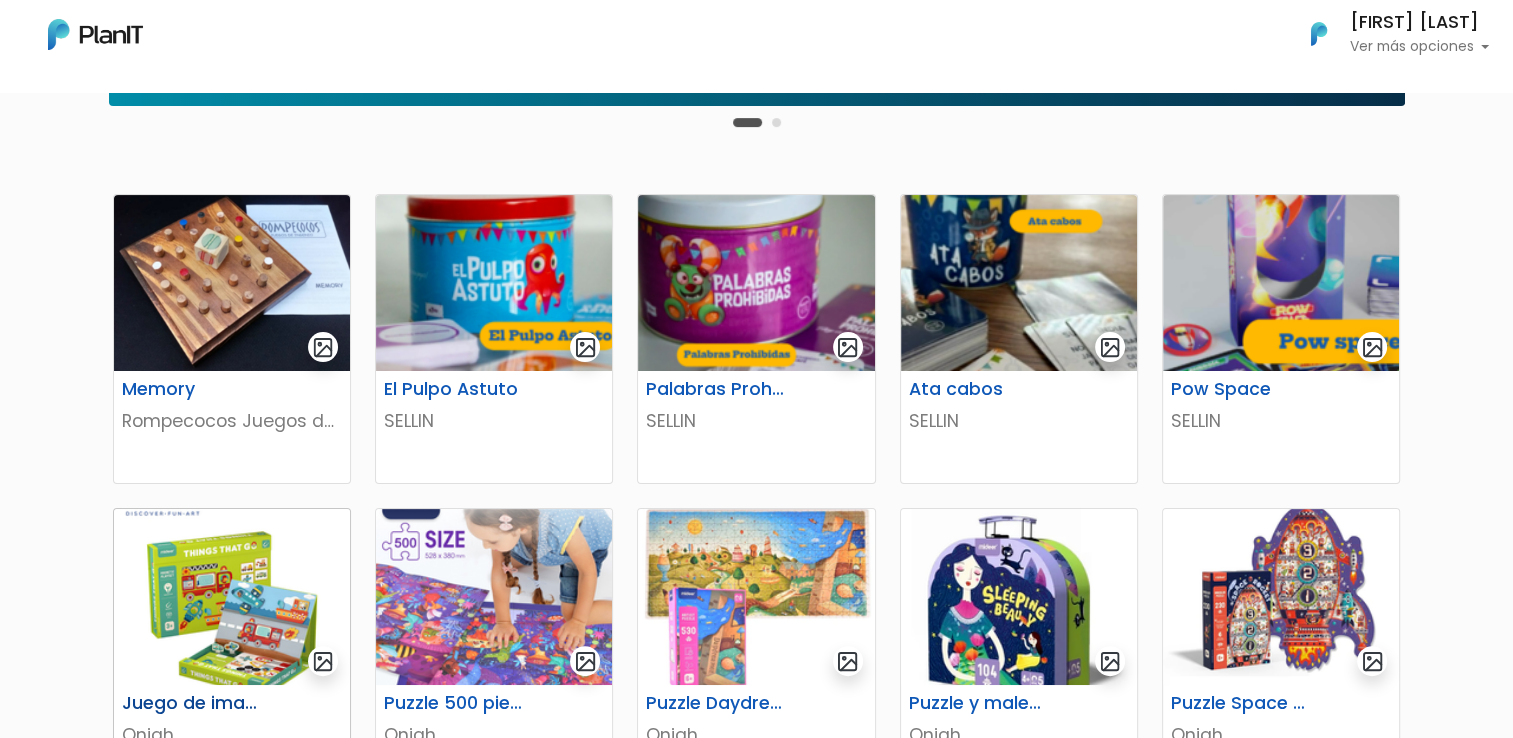 click at bounding box center [232, 597] 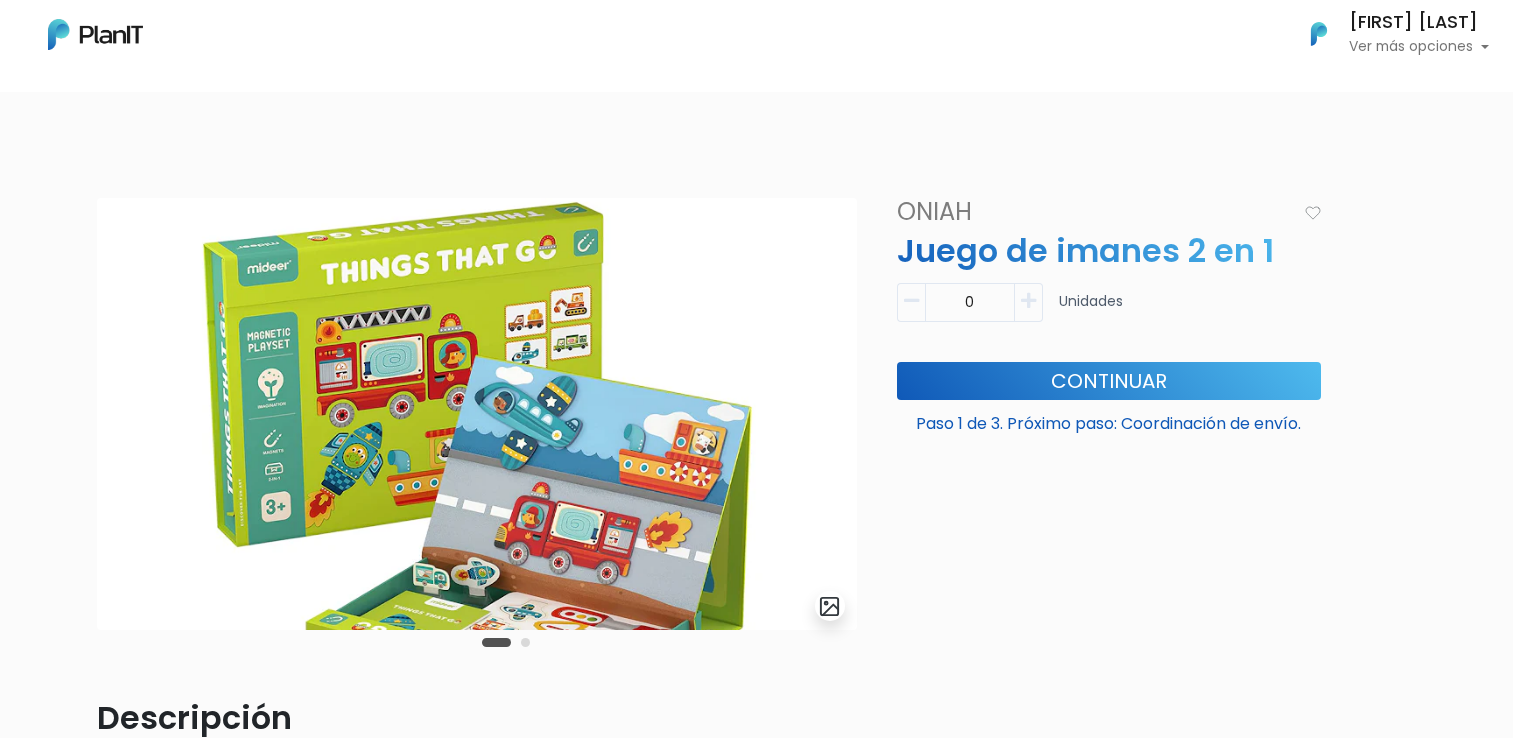 scroll, scrollTop: 0, scrollLeft: 0, axis: both 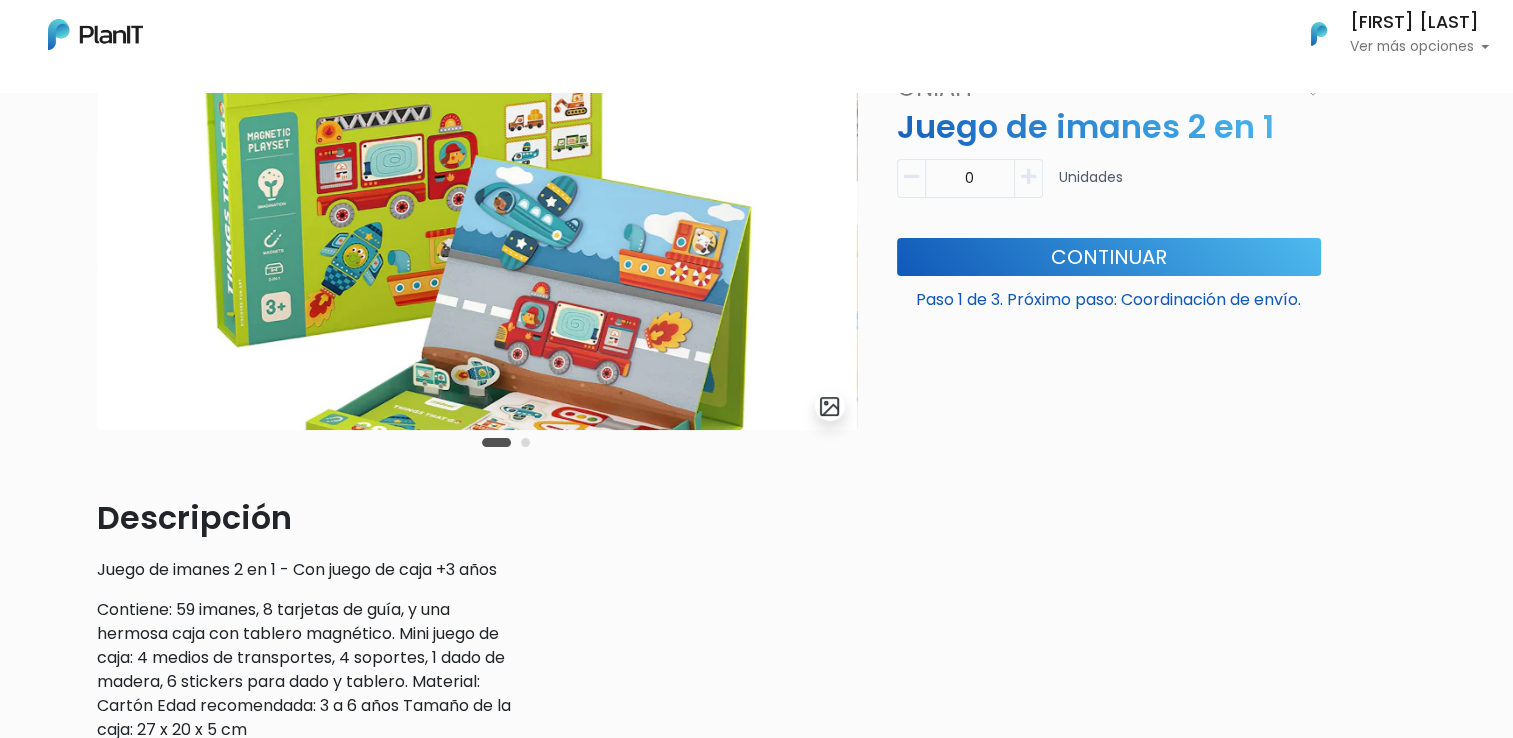 drag, startPoint x: 848, startPoint y: 489, endPoint x: 770, endPoint y: 594, distance: 130.80138 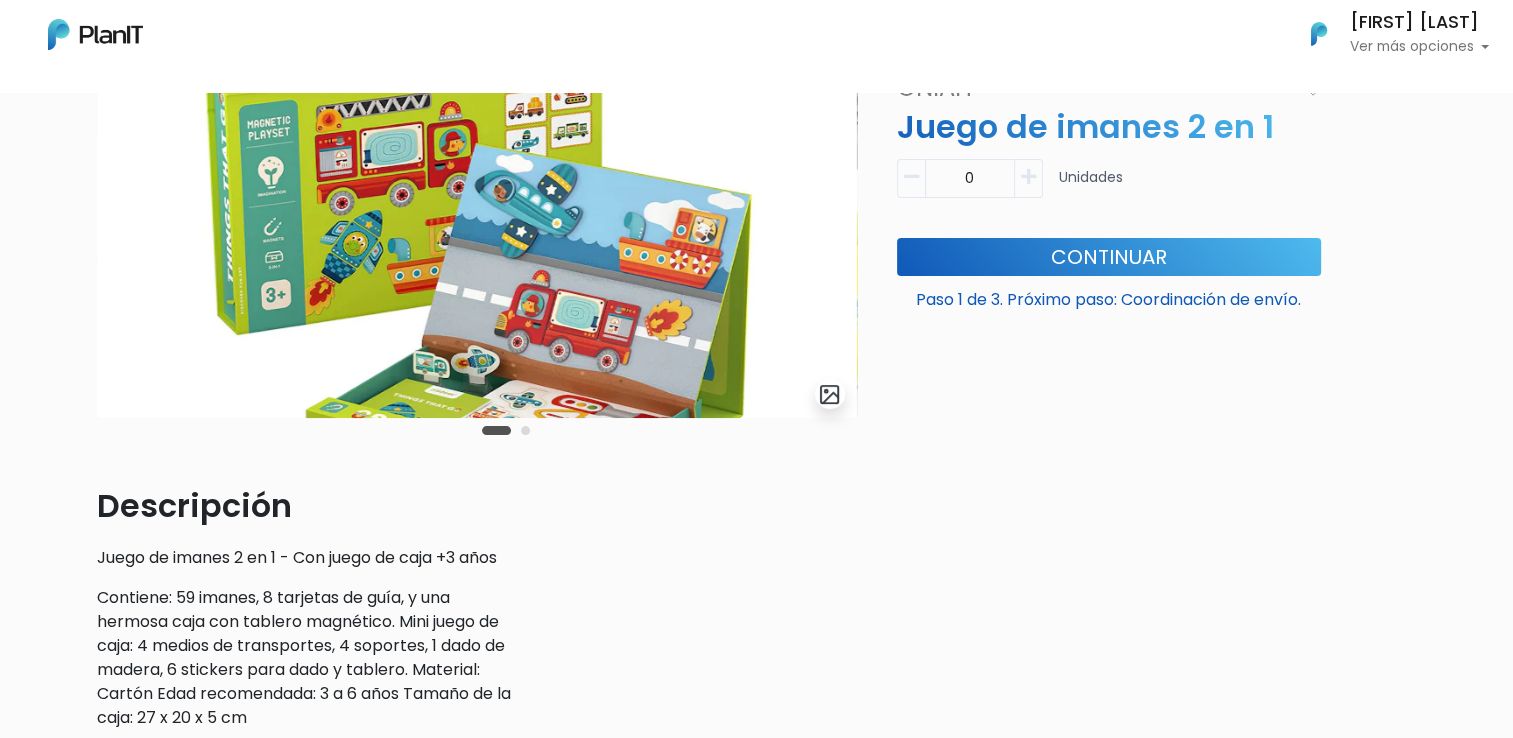 scroll, scrollTop: 35, scrollLeft: 0, axis: vertical 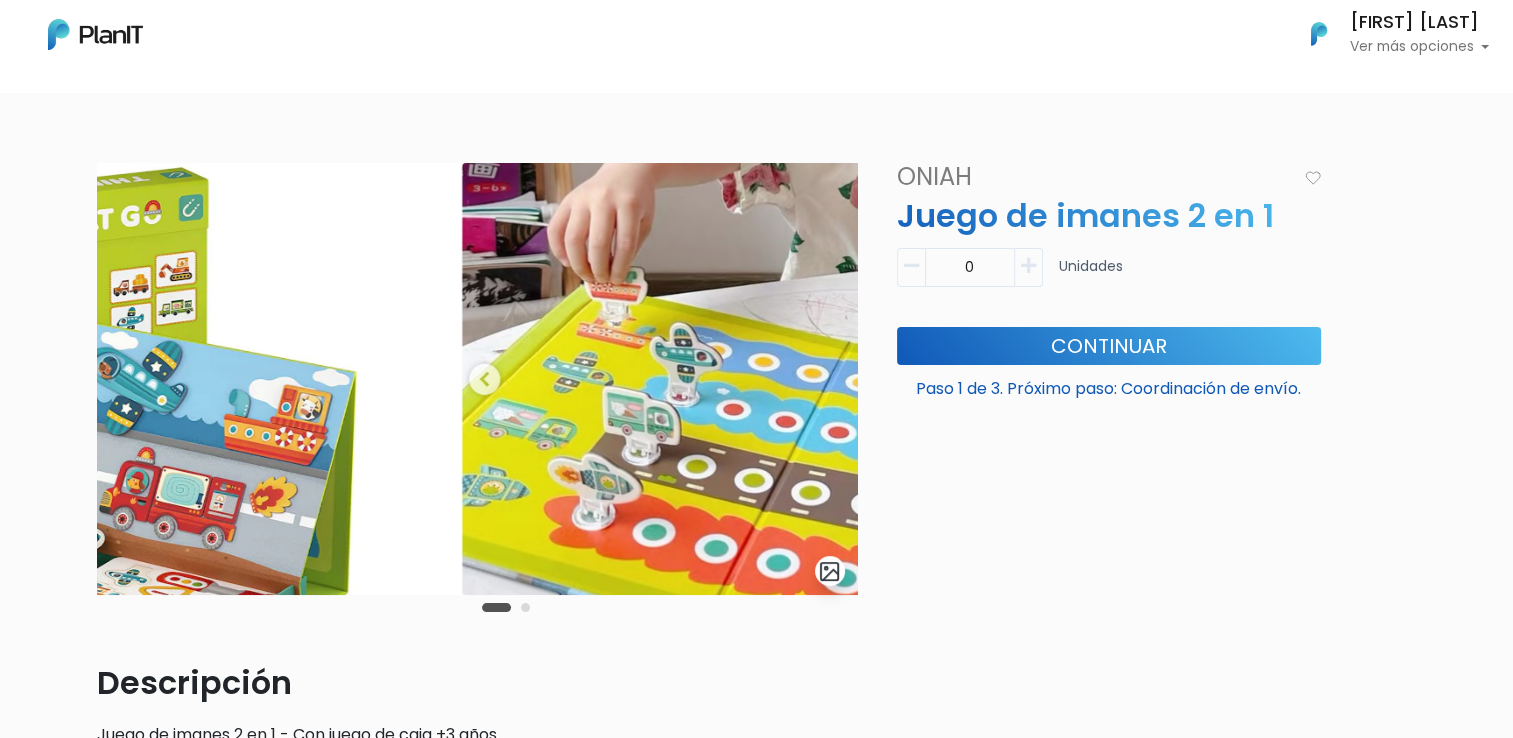 drag, startPoint x: 416, startPoint y: 470, endPoint x: 130, endPoint y: 470, distance: 286 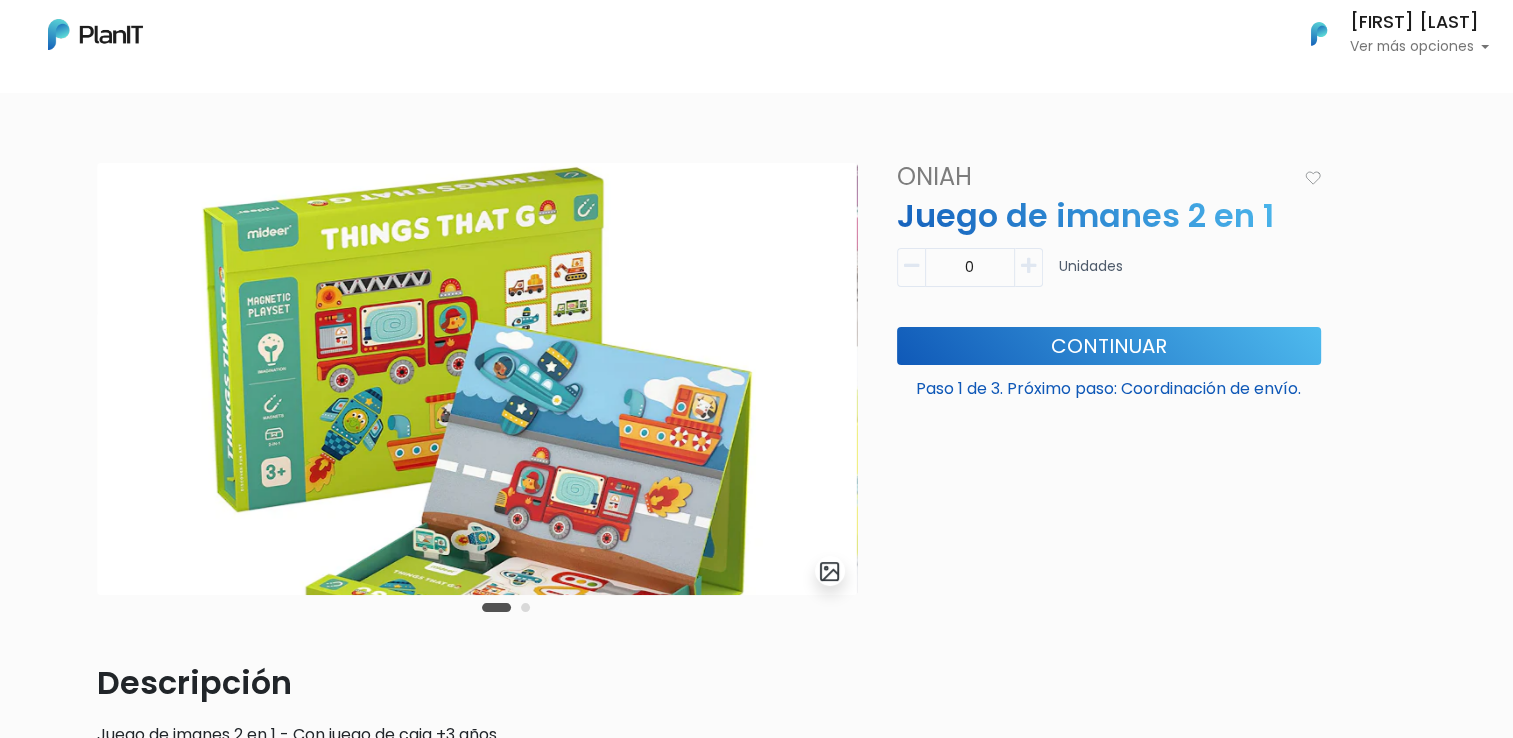 drag, startPoint x: 541, startPoint y: 454, endPoint x: 1069, endPoint y: 443, distance: 528.11456 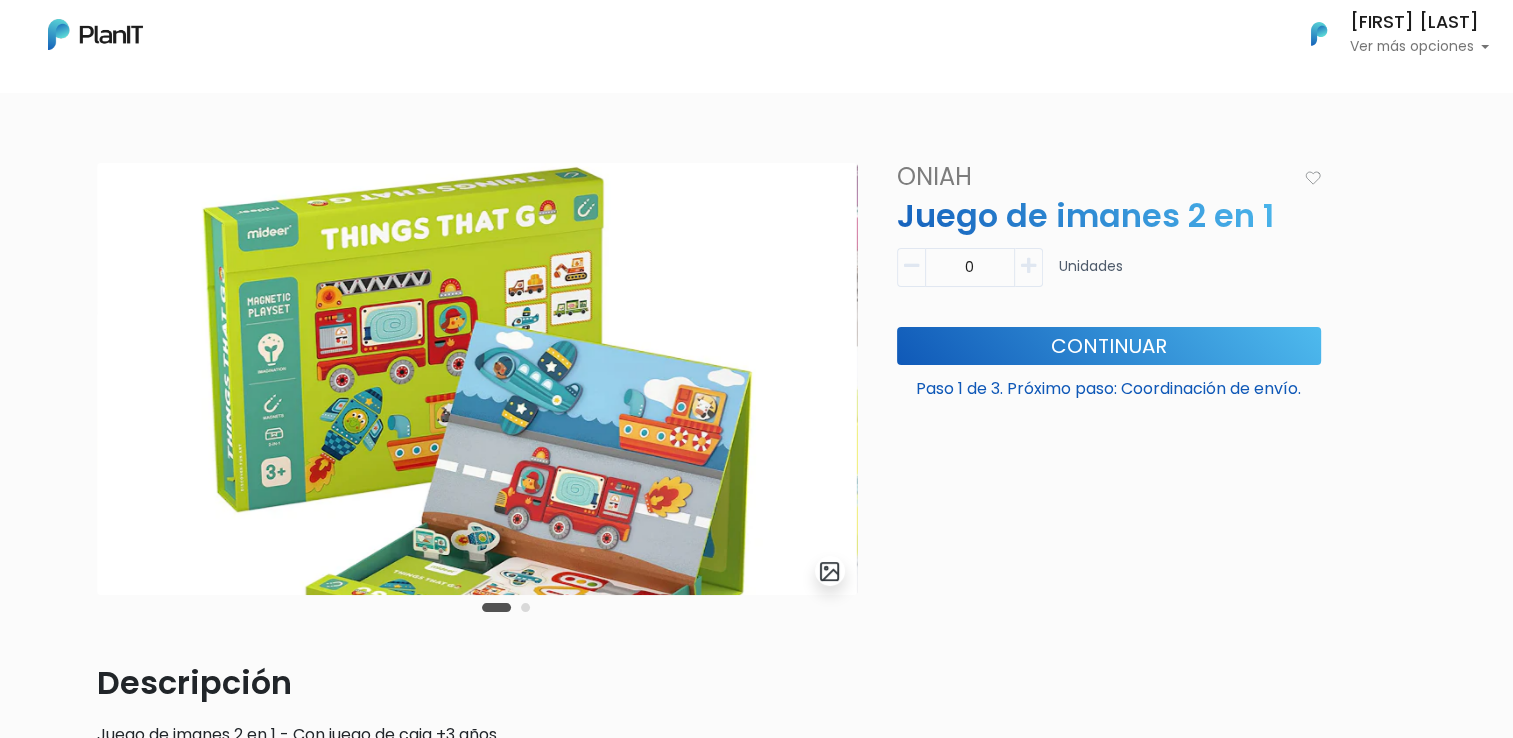 click on "¿Necesitás ayuda?" at bounding box center [1328, 1212] 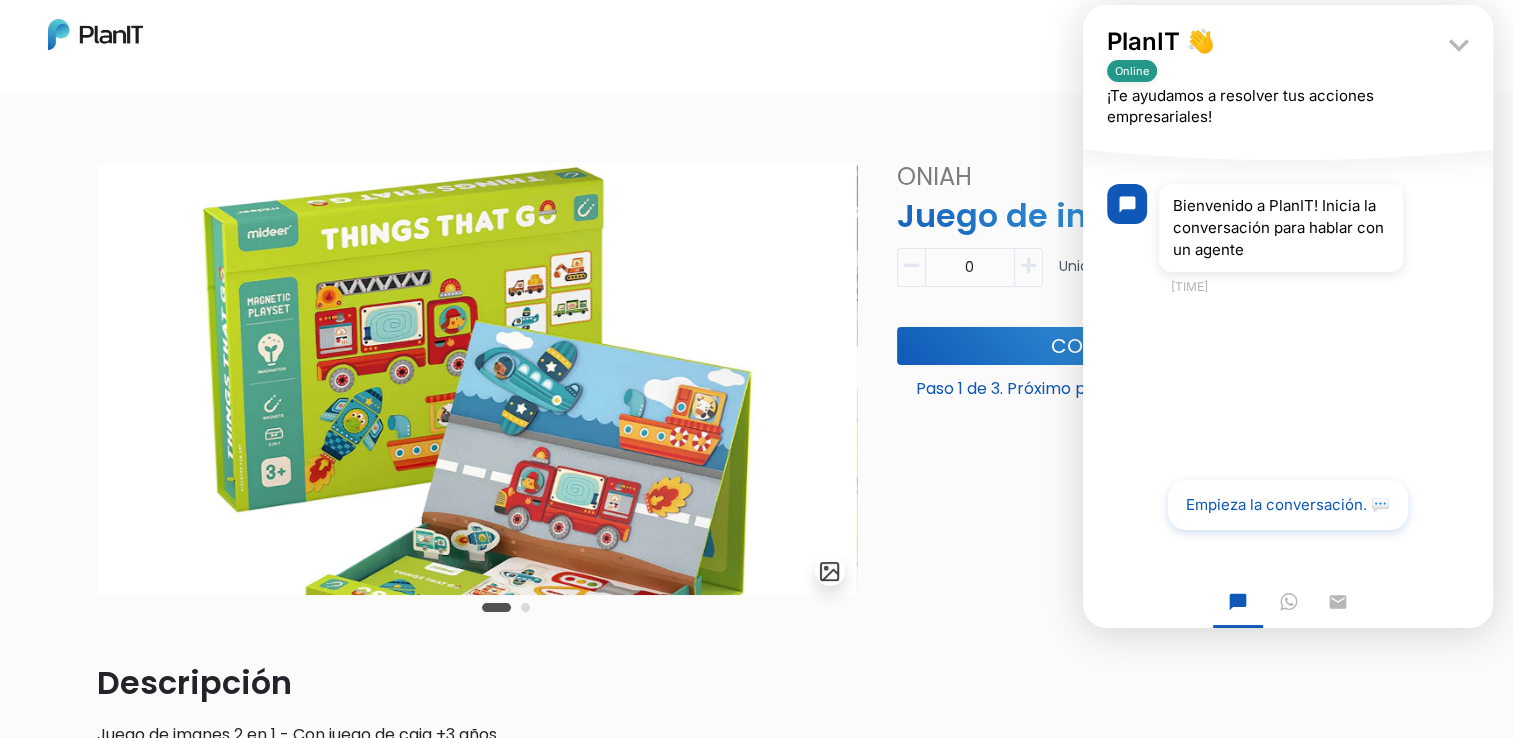 click on "Empieza la conversación. 💬" at bounding box center (1288, 505) 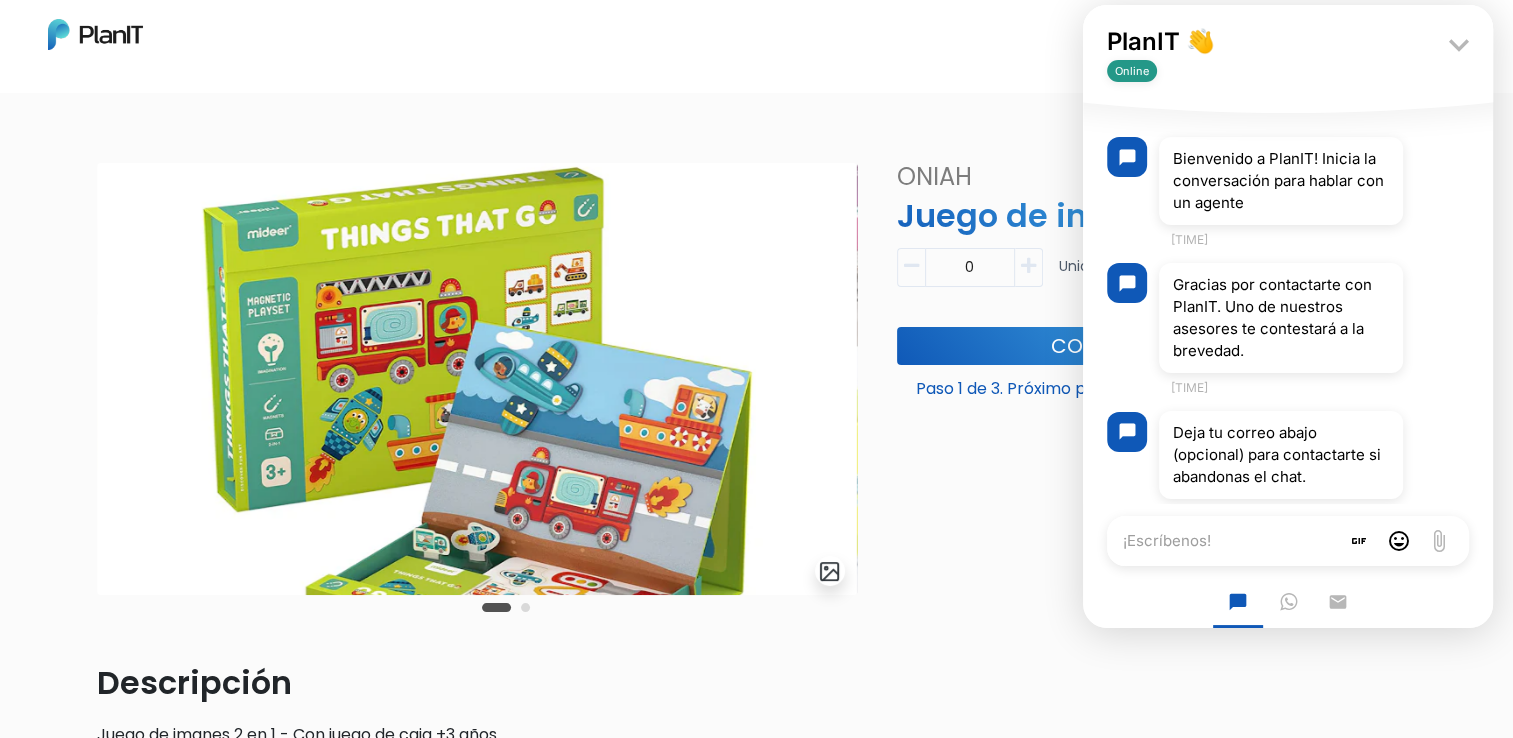 scroll, scrollTop: 88, scrollLeft: 0, axis: vertical 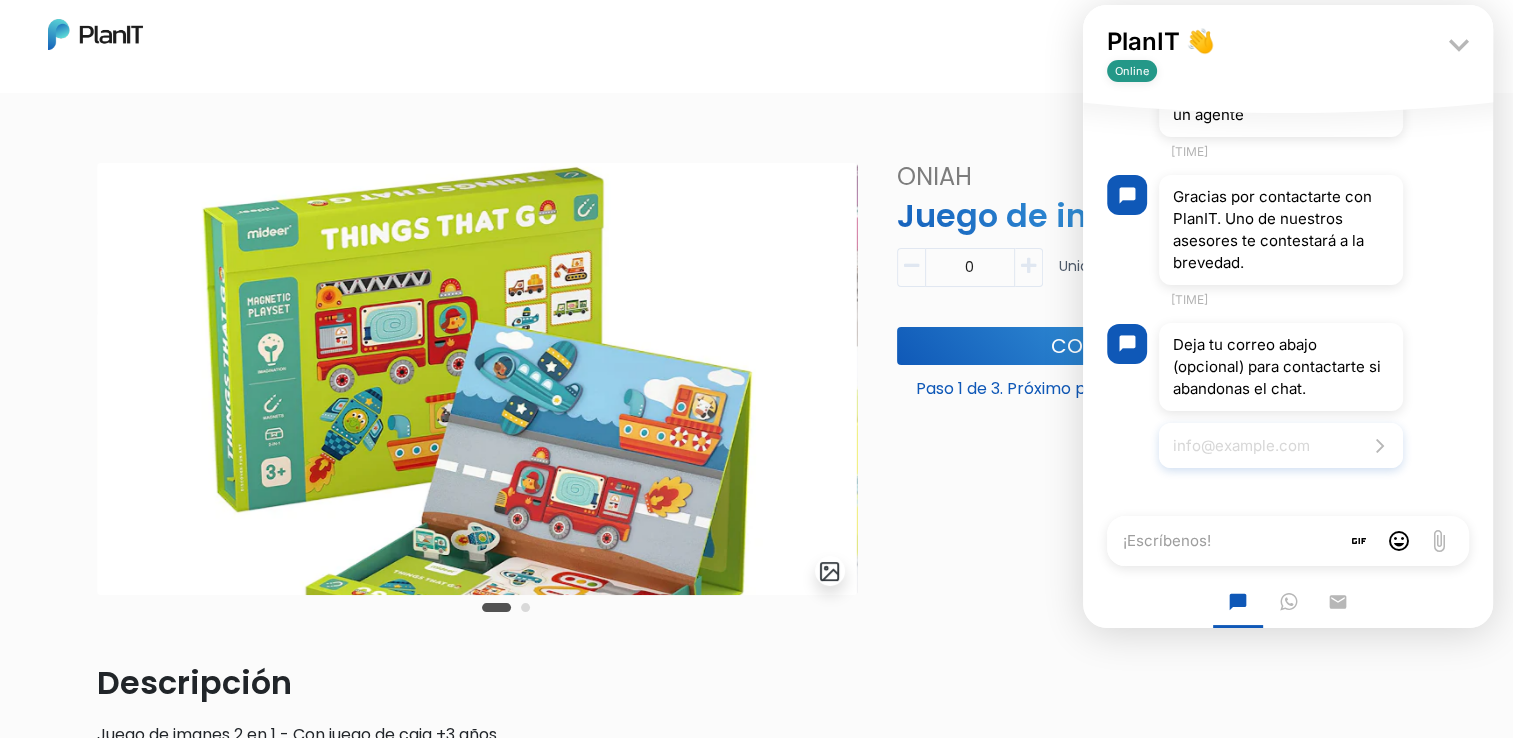 click at bounding box center [1281, 445] 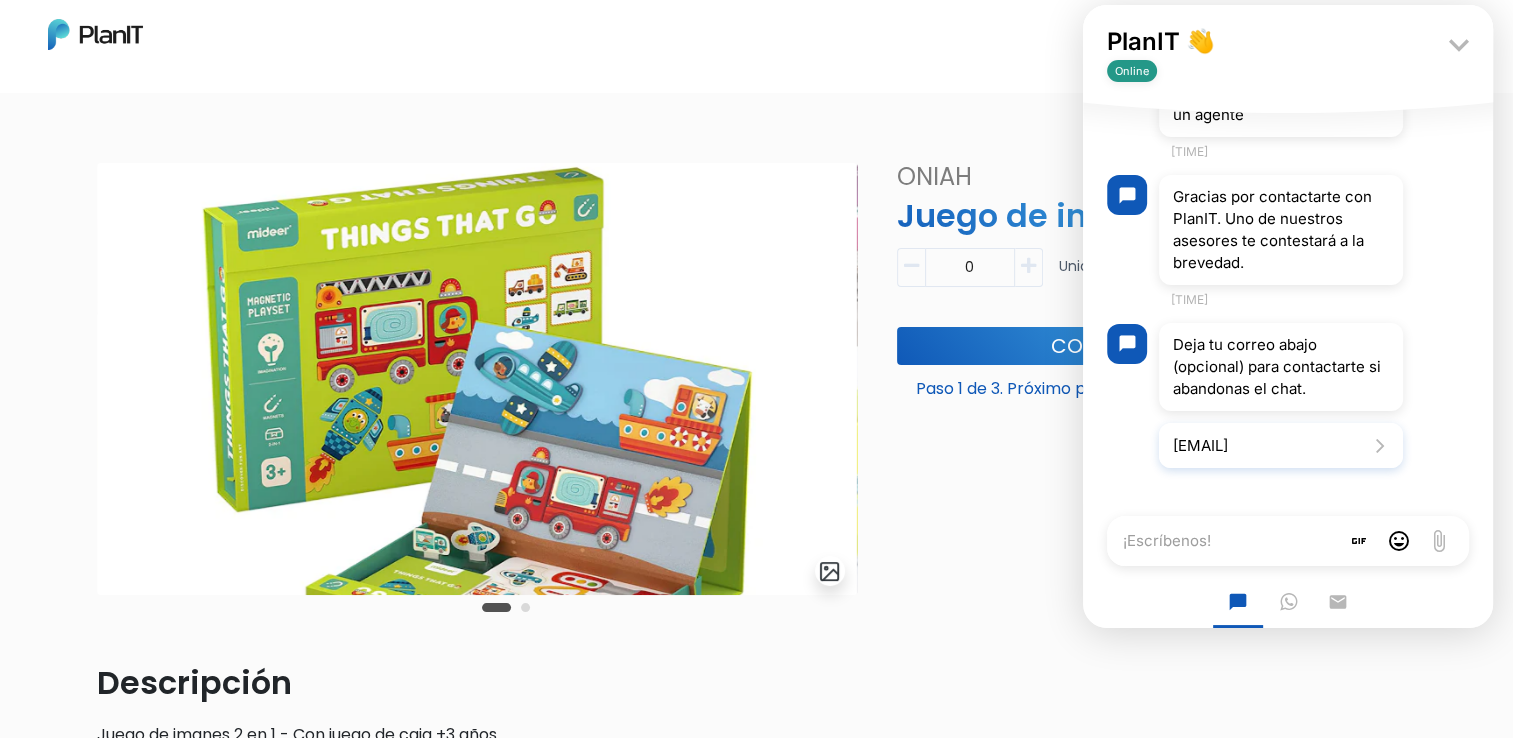 scroll, scrollTop: 0, scrollLeft: 60, axis: horizontal 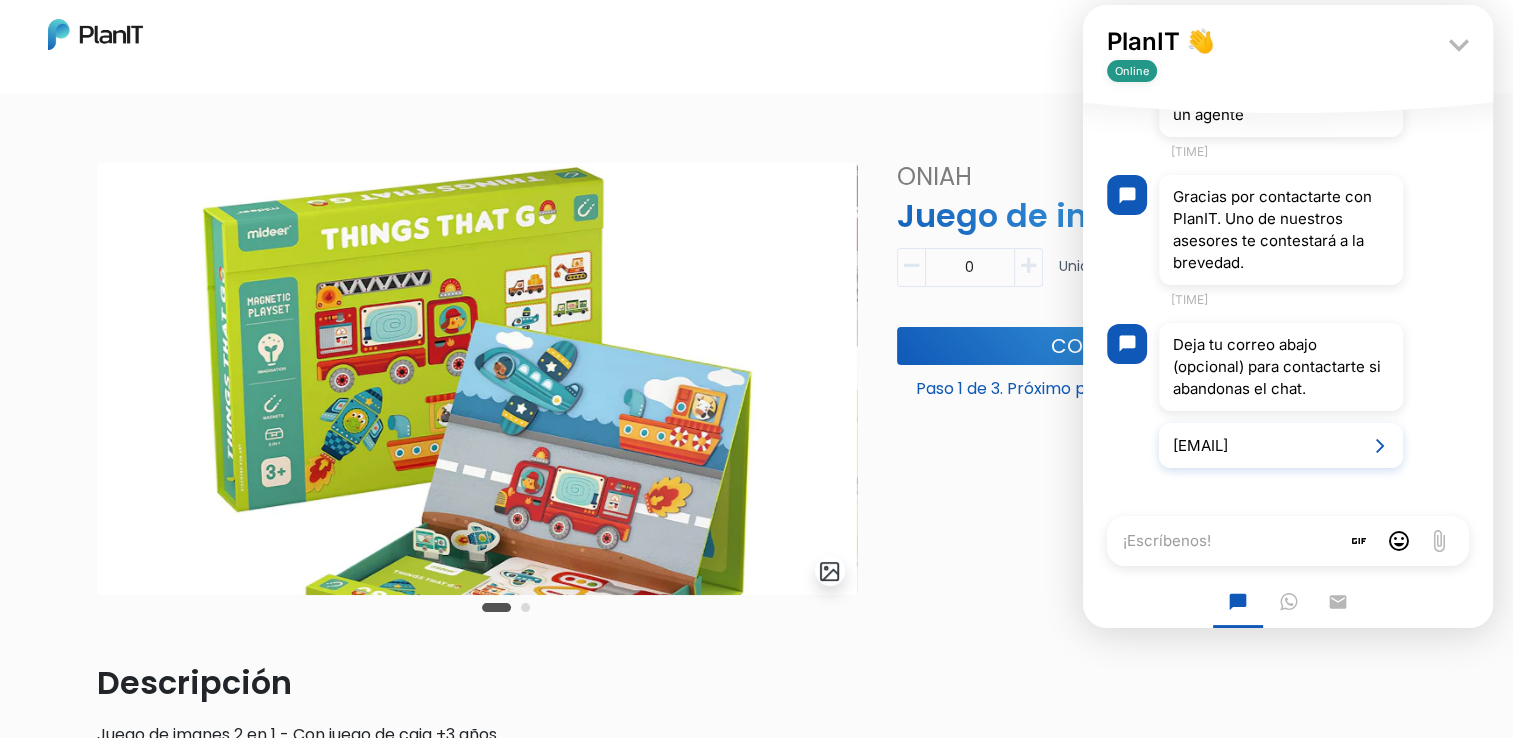 type on "lorena.perez@example.com" 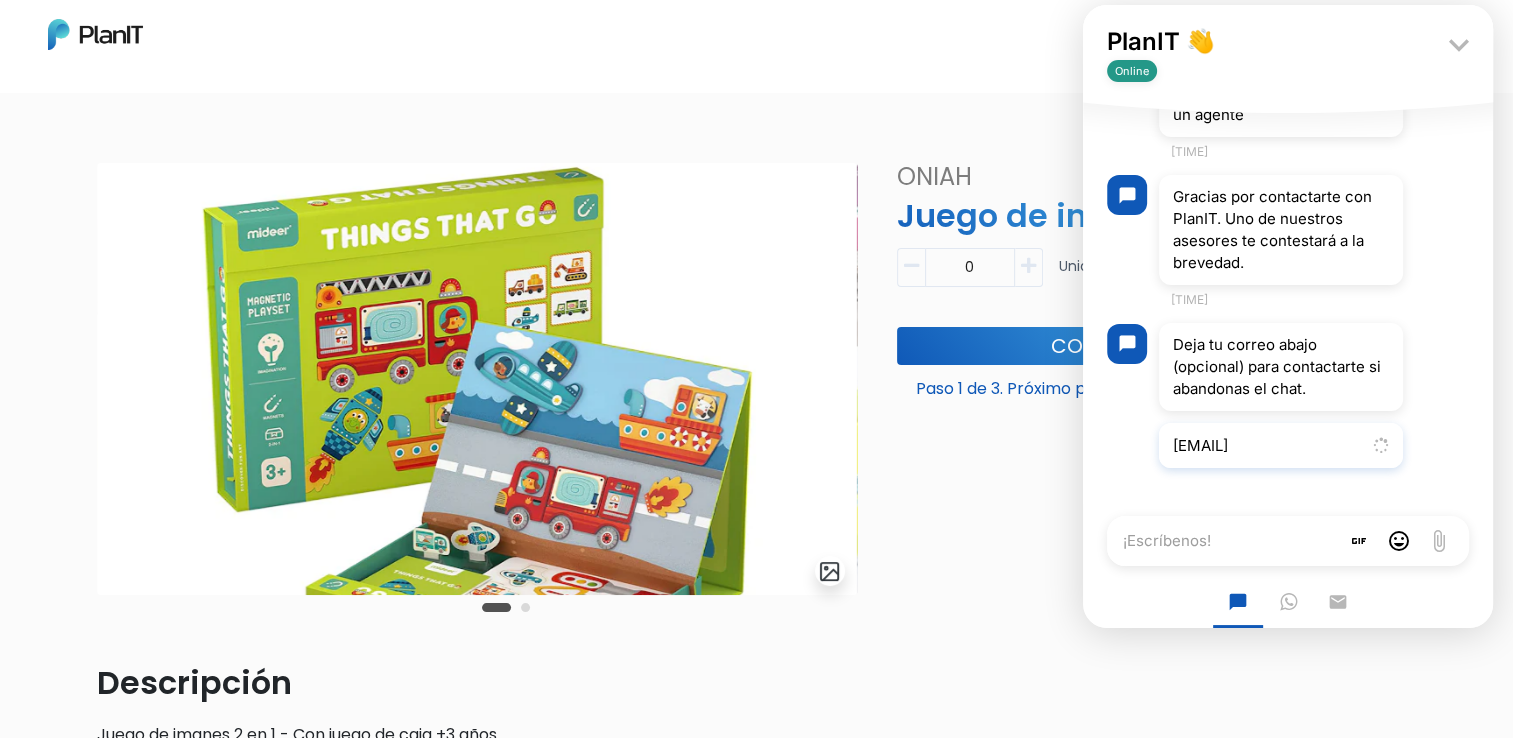 scroll, scrollTop: 213, scrollLeft: 0, axis: vertical 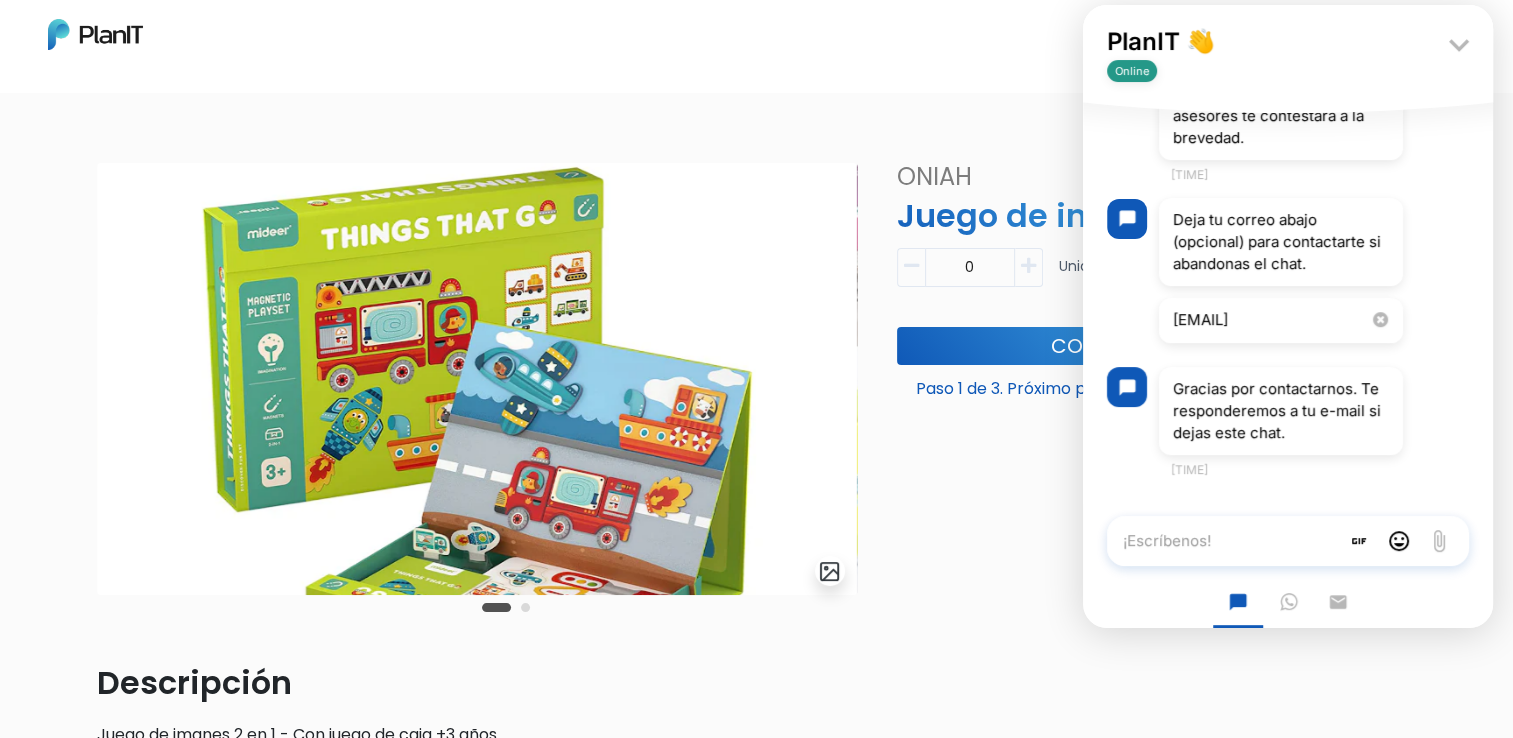 click on "¡Escríbenos!" at bounding box center (1223, 541) 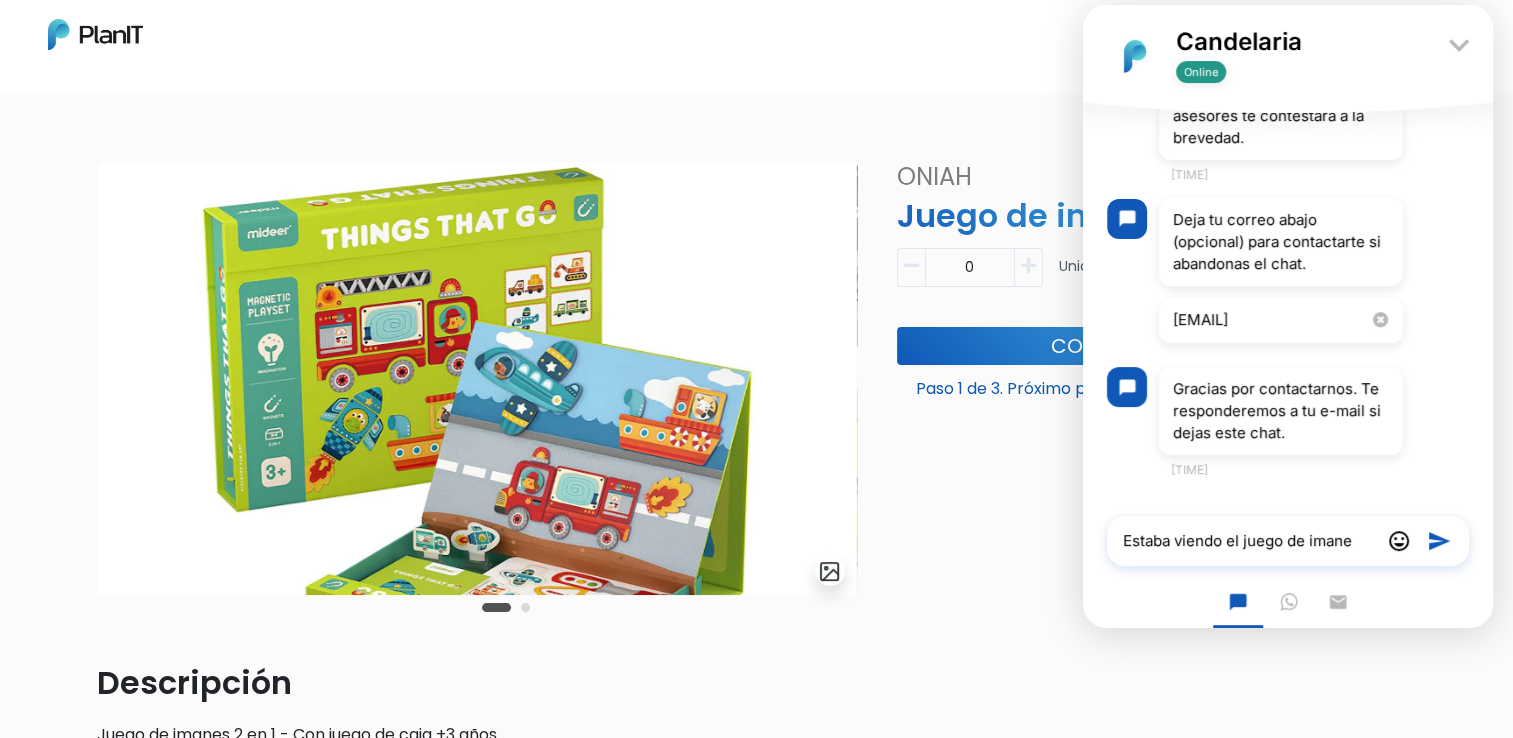 type on "Estaba viendo el juego de imanes" 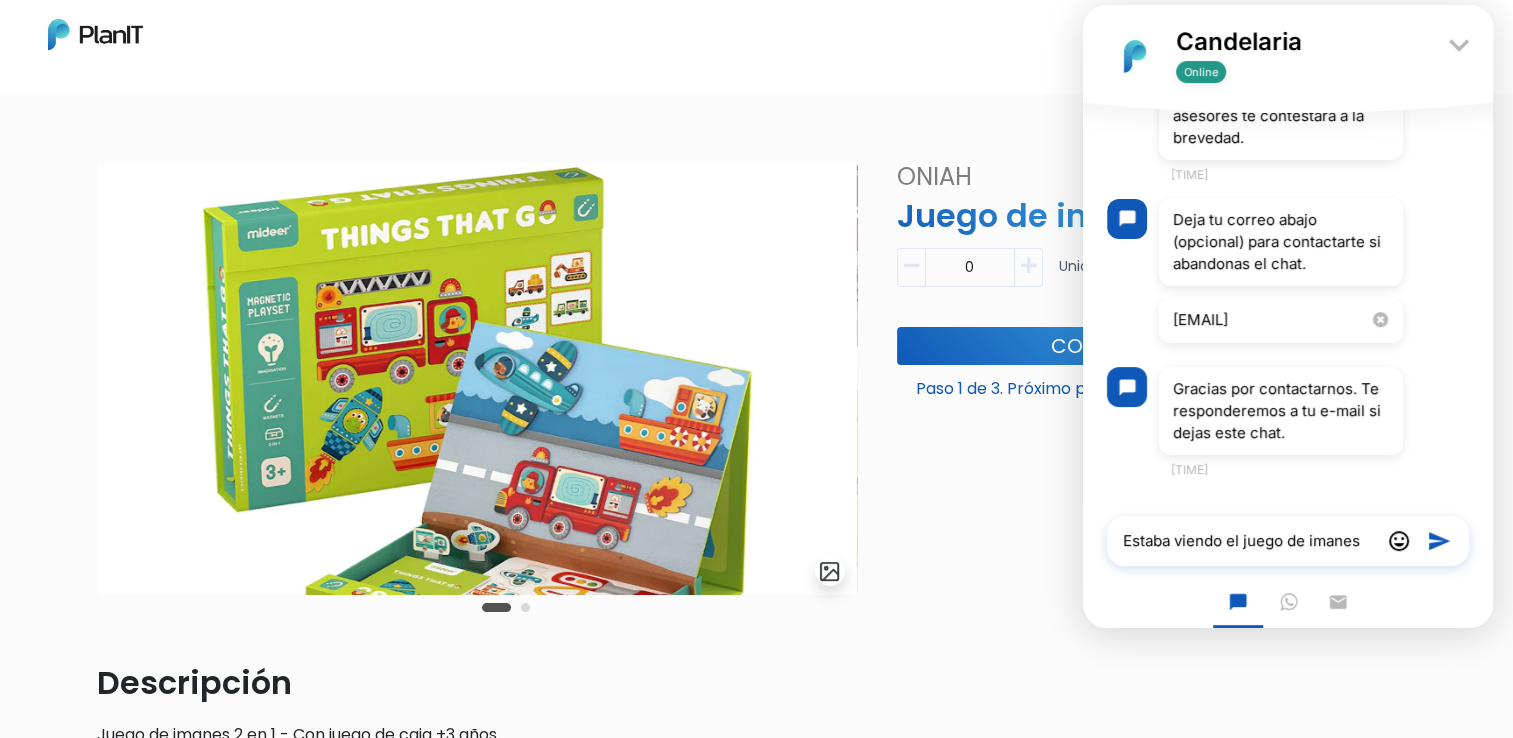 scroll, scrollTop: 313, scrollLeft: 0, axis: vertical 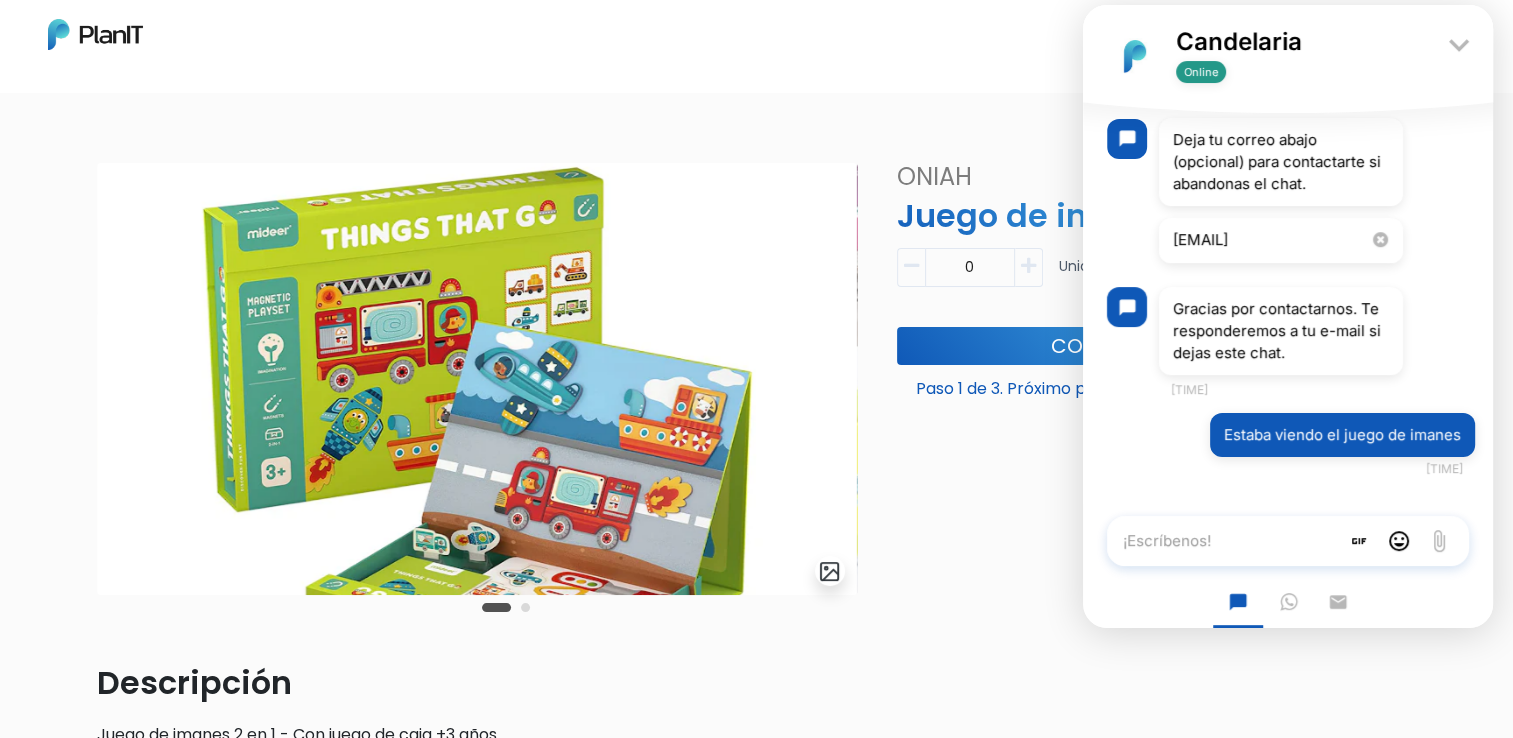 click on "Oniah
Juego de imanes 2 en 1
Descripción
Juego de imanes 2 en 1 - Con juego de caja +3 años
Contiene: 59 imanes, 8 tarjetas de guía, y una
hermosa caja con tablero magnético. Mini juego de
caja: 4 medios de transportes, 4 soportes, 1 dado de
madera, 6 stickers para dado y tablero. Material:
Cartón Edad recomendada: 3 a 6 años Tamaño de la
caja: 27 x 20 x 5 cm
0
Unidades" at bounding box center (1109, 543) 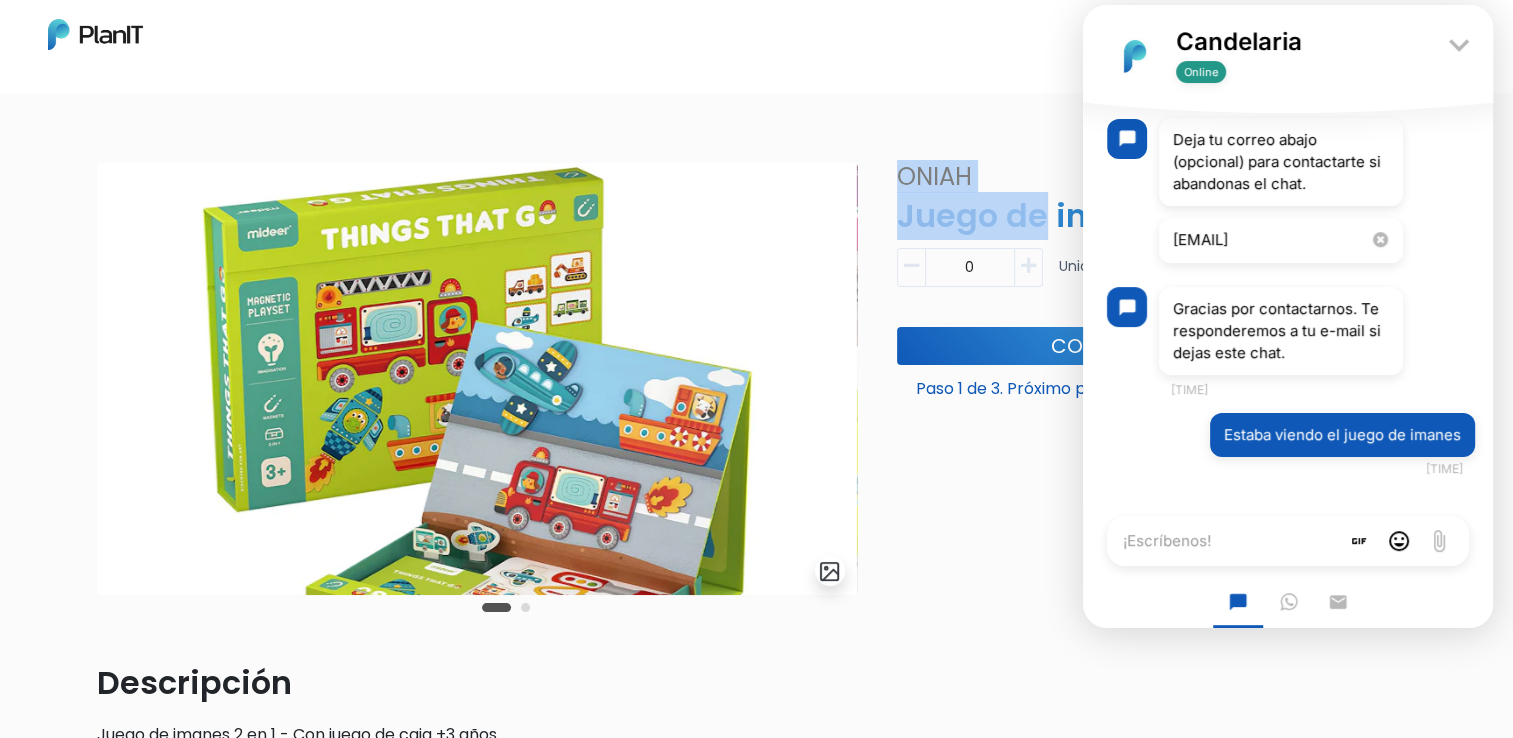 drag, startPoint x: 901, startPoint y: 178, endPoint x: 1050, endPoint y: 204, distance: 151.25145 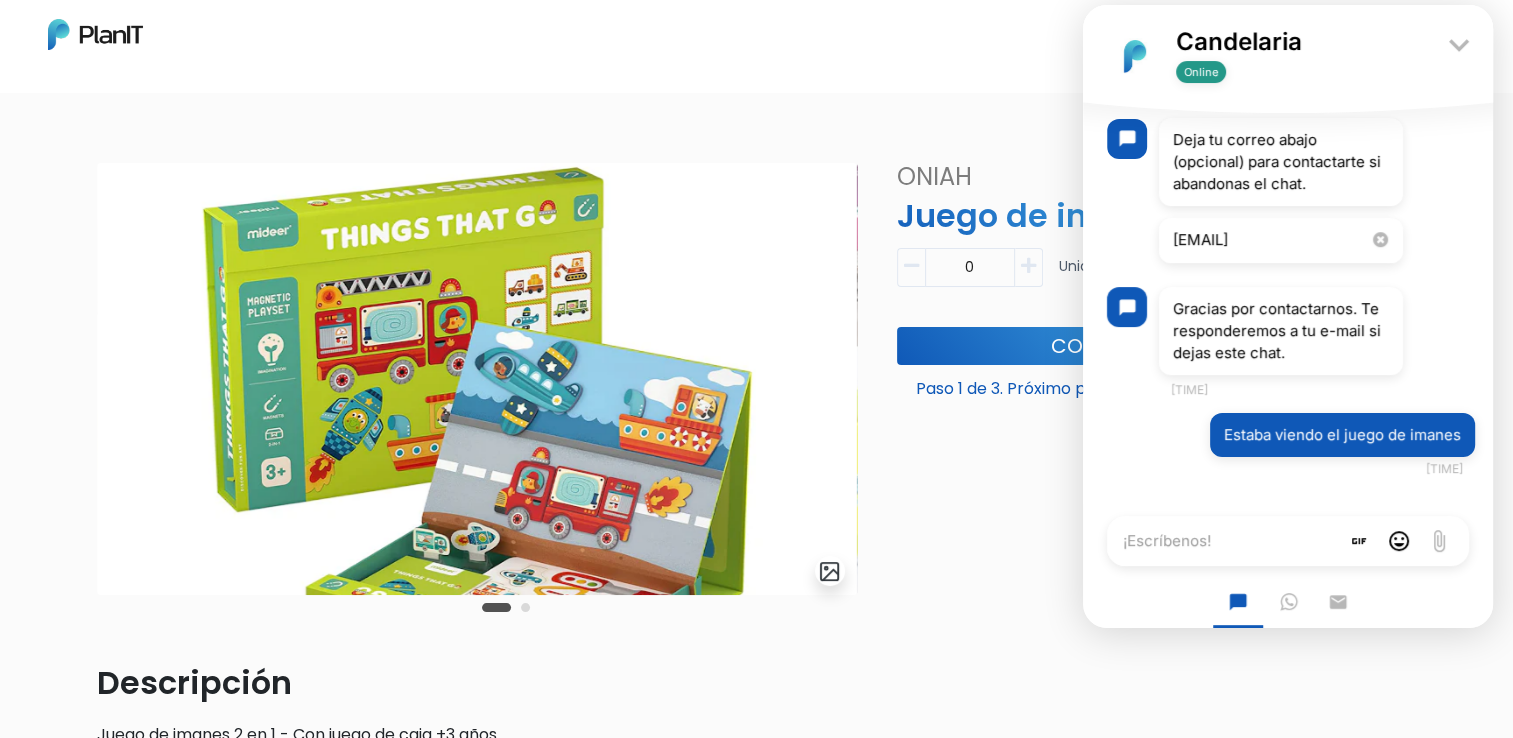 click on "Oniah
Juego de imanes 2 en 1
Descripción
Juego de imanes 2 en 1 - Con juego de caja +3 años
Contiene: 59 imanes, 8 tarjetas de guía, y una
hermosa caja con tablero magnético. Mini juego de
caja: 4 medios de transportes, 4 soportes, 1 dado de
madera, 6 stickers para dado y tablero. Material:
Cartón Edad recomendada: 3 a 6 años Tamaño de la
caja: 27 x 20 x 5 cm
0
Unidades" at bounding box center (1109, 543) 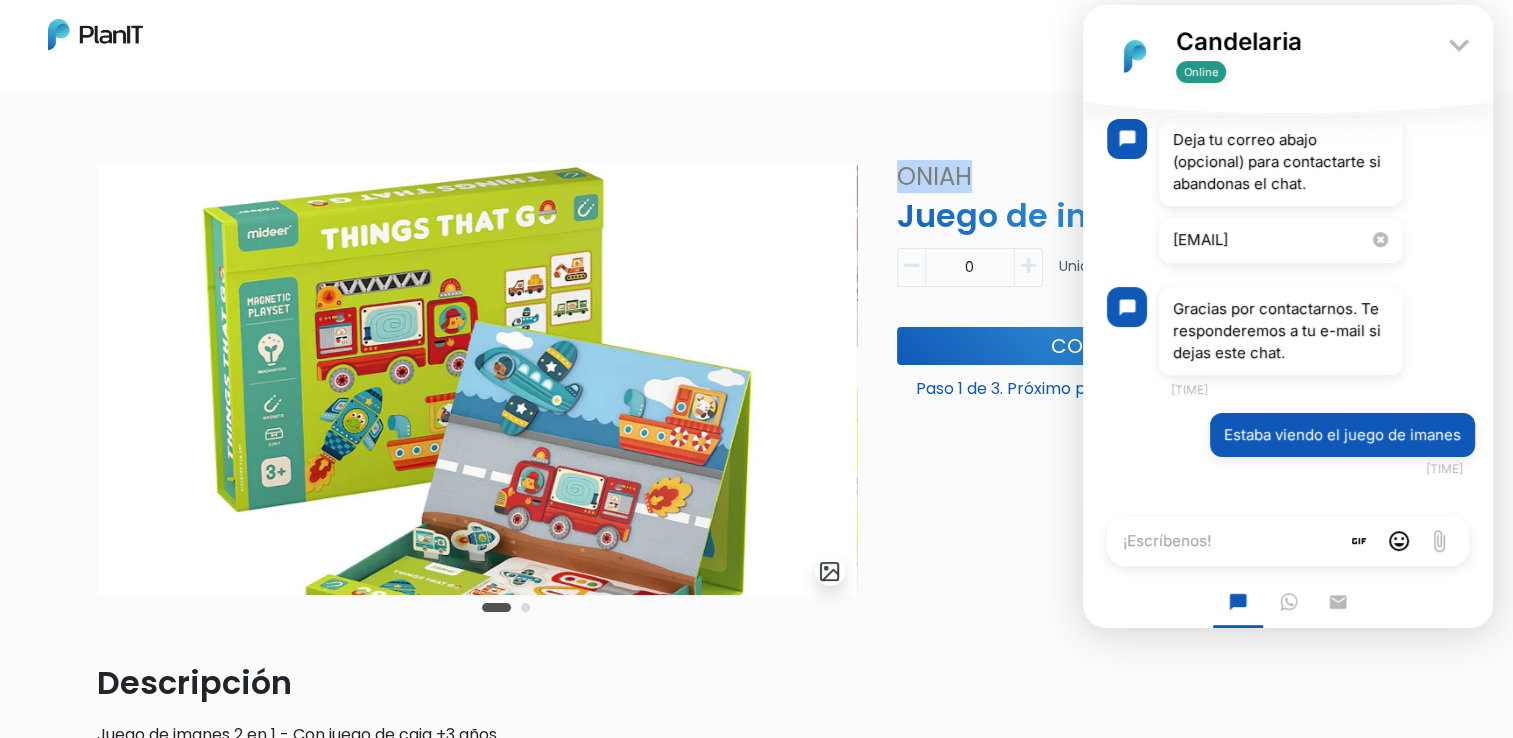 click on "Oniah" at bounding box center [1090, 177] 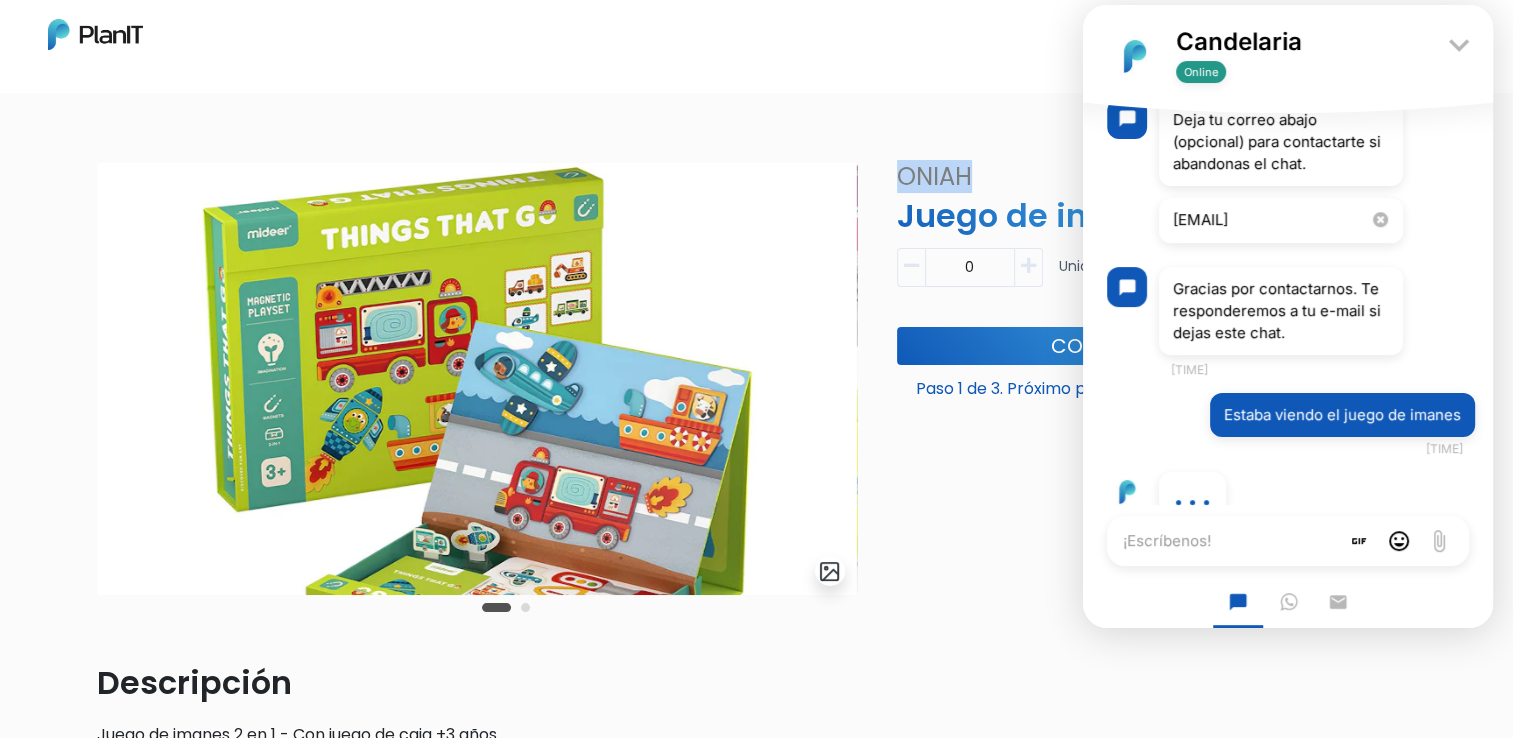 scroll, scrollTop: 395, scrollLeft: 0, axis: vertical 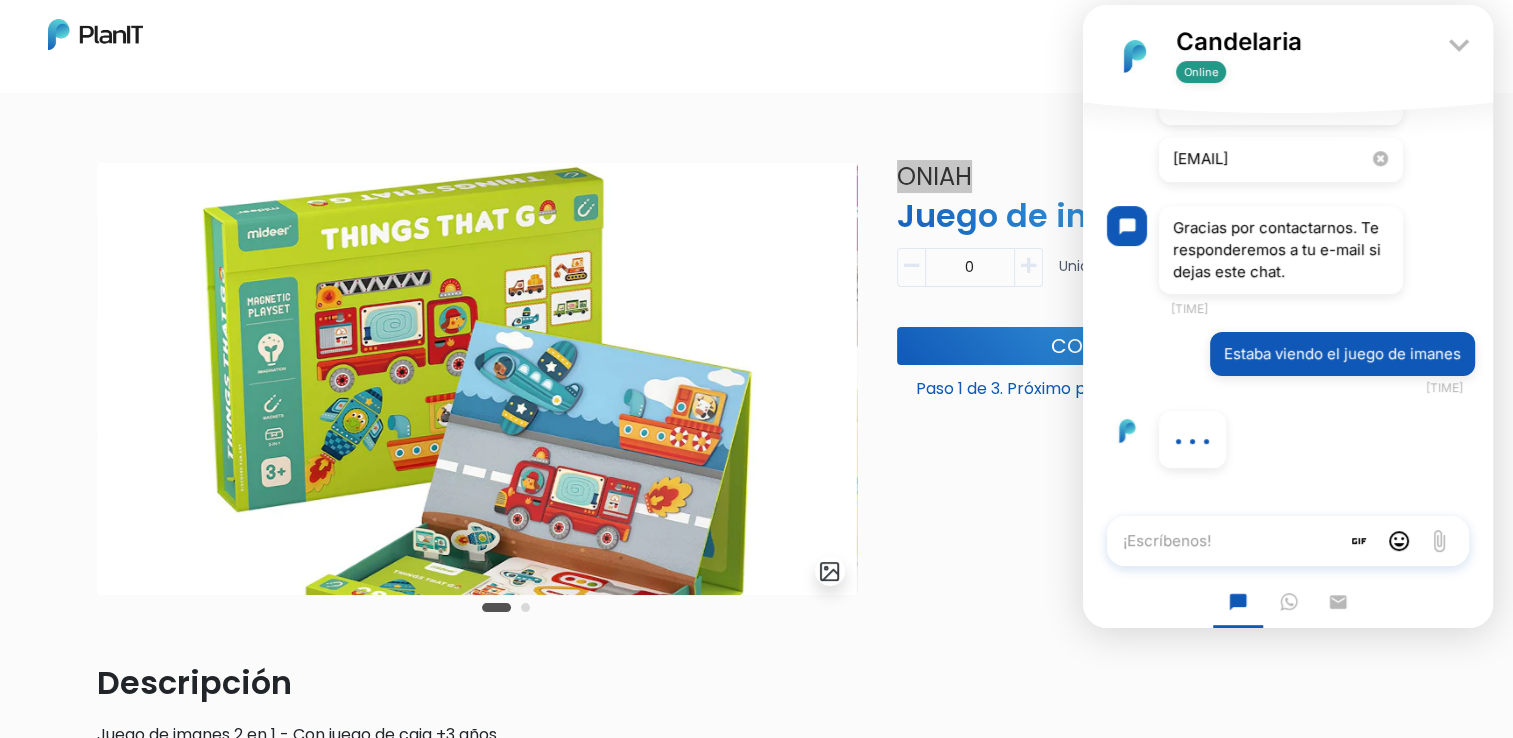 click on "¡Escríbenos!" at bounding box center [1223, 541] 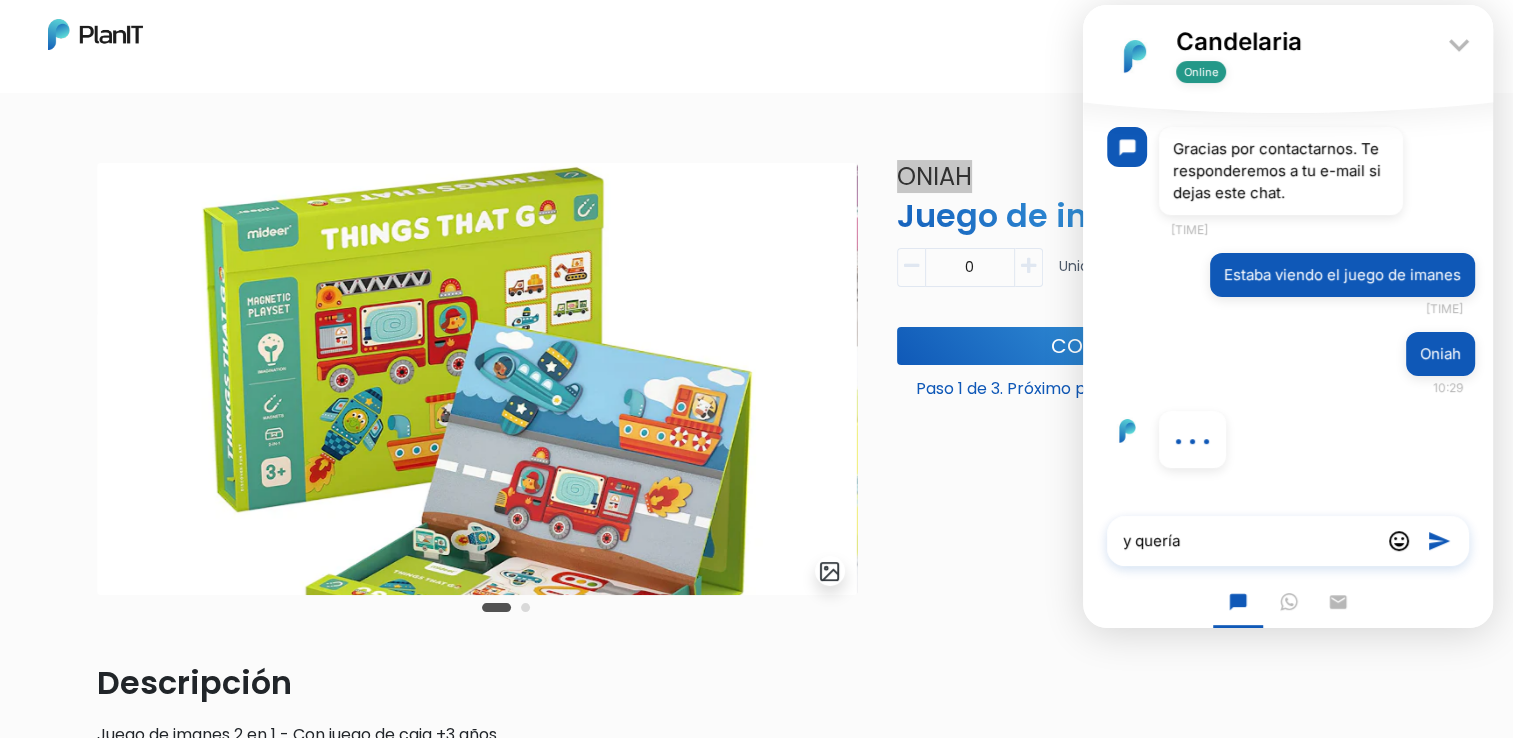 scroll, scrollTop: 475, scrollLeft: 0, axis: vertical 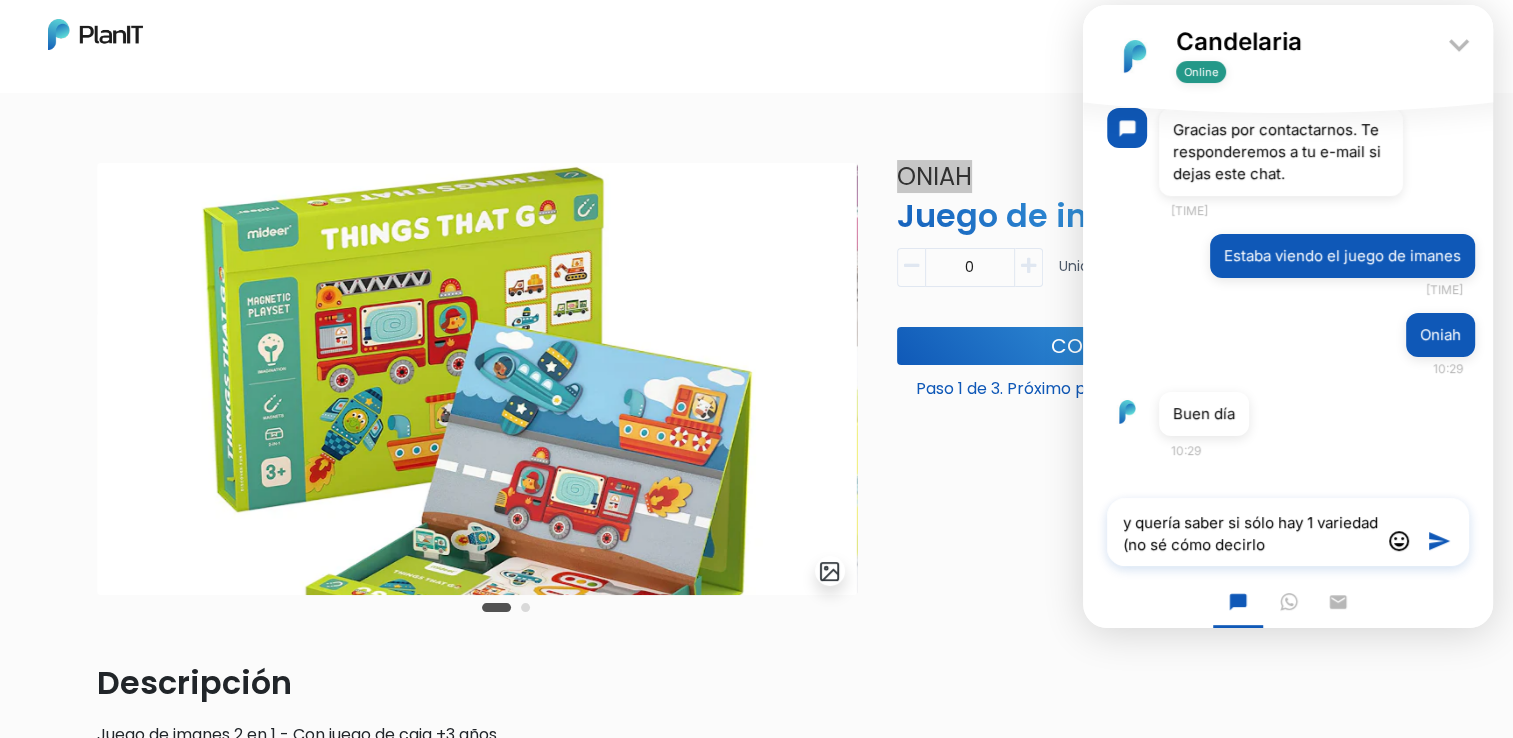 type on "y quería saber si sólo hay 1 variedad (no sé cómo decirlo)" 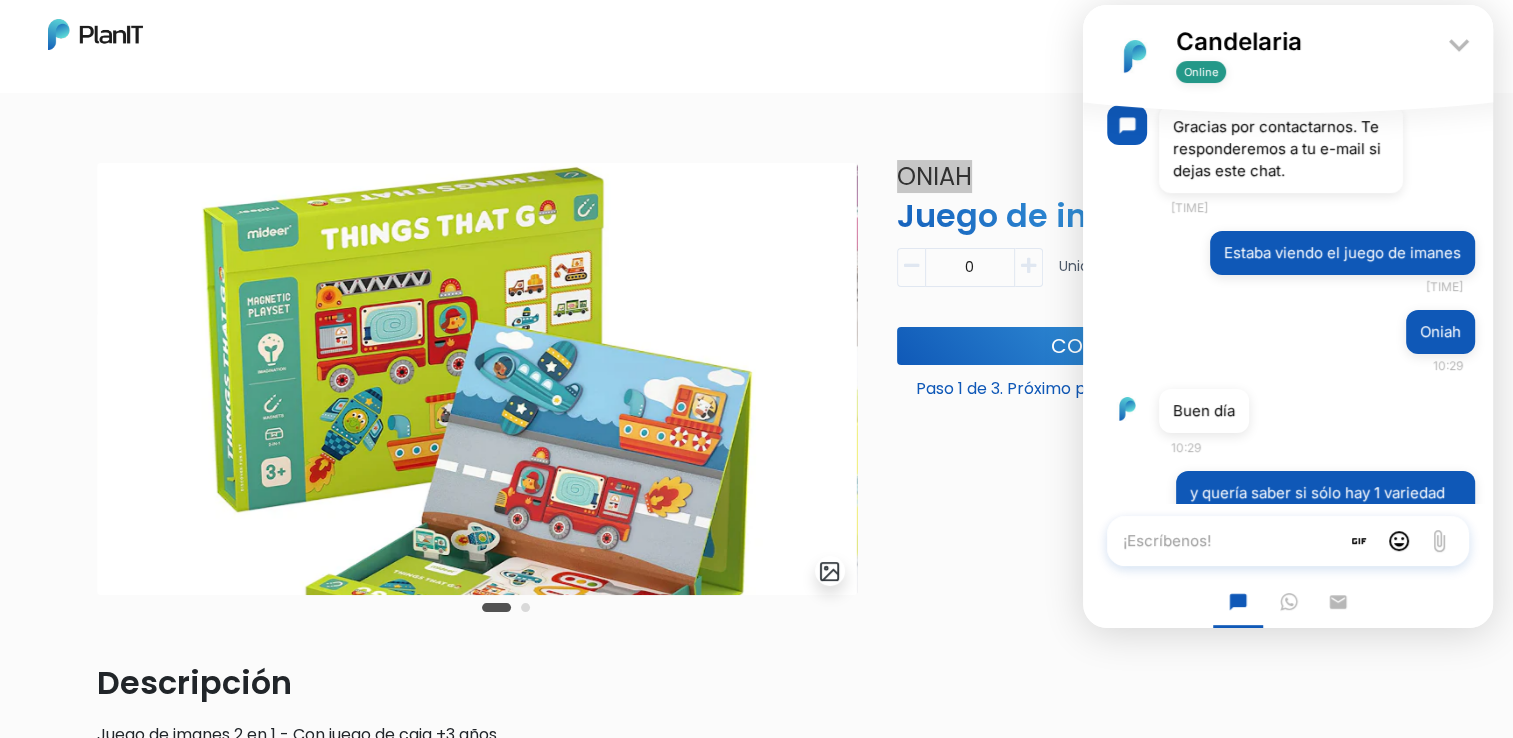 scroll, scrollTop: 576, scrollLeft: 0, axis: vertical 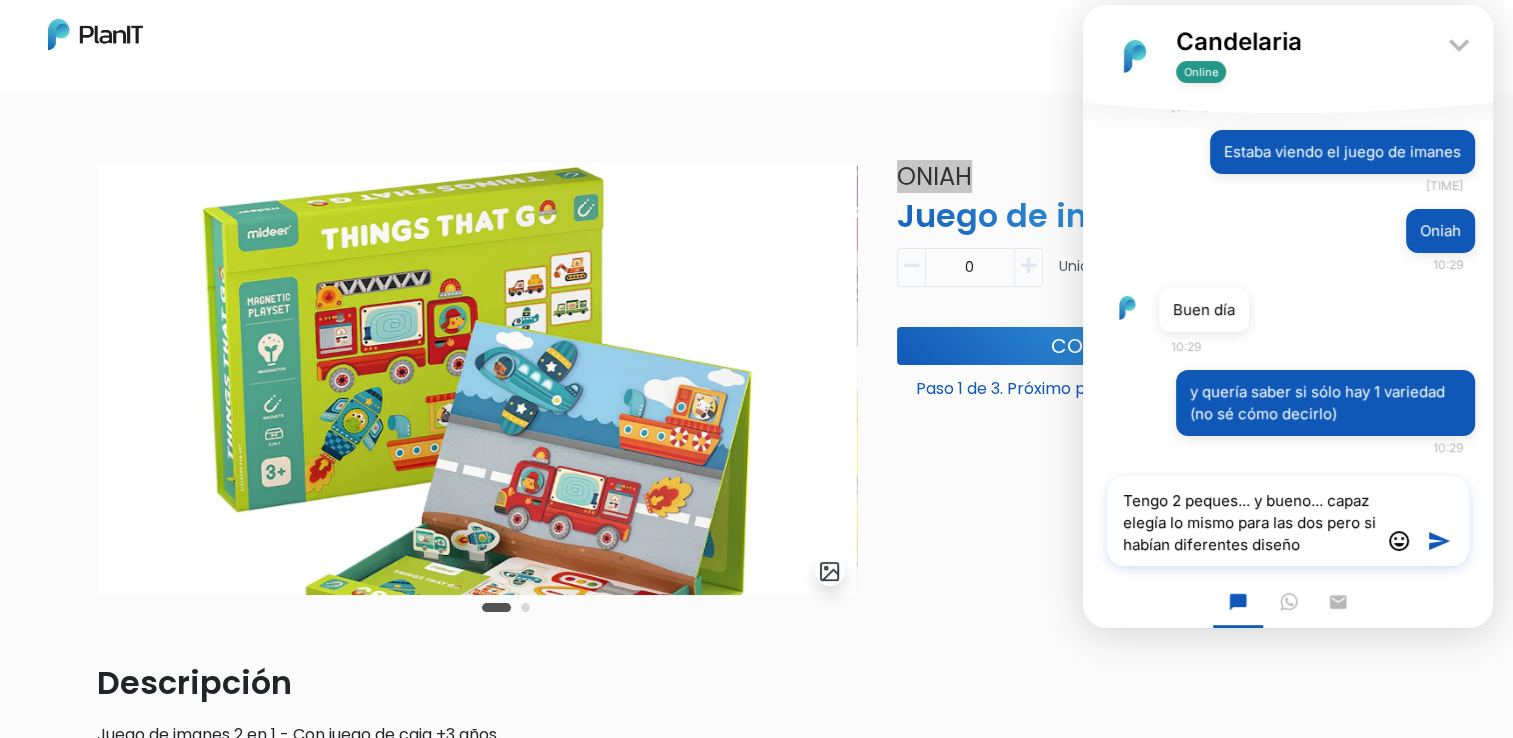 type on "Tengo 2 peques... y bueno... capaz elegía lo mismo para las dos pero si habían diferentes diseños" 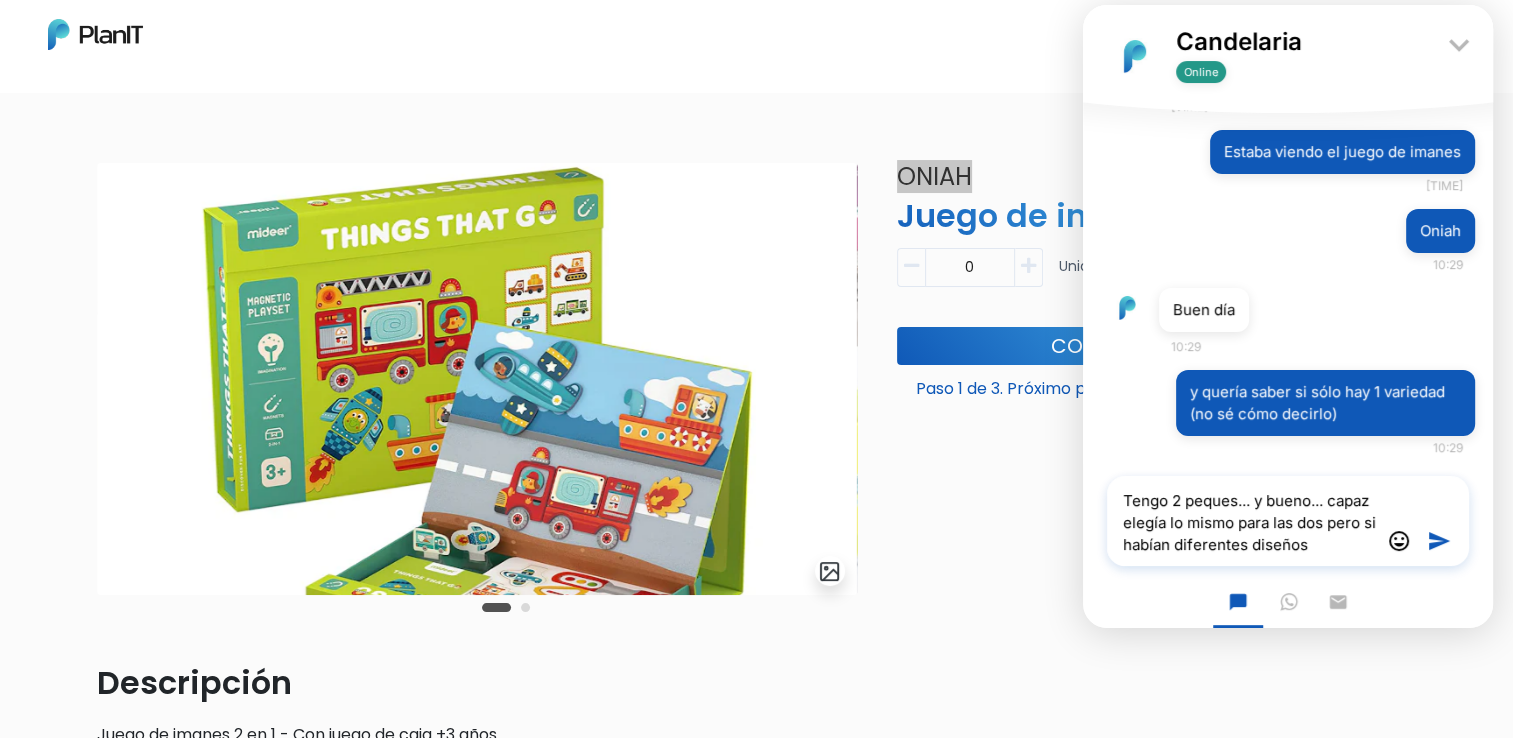scroll, scrollTop: 699, scrollLeft: 0, axis: vertical 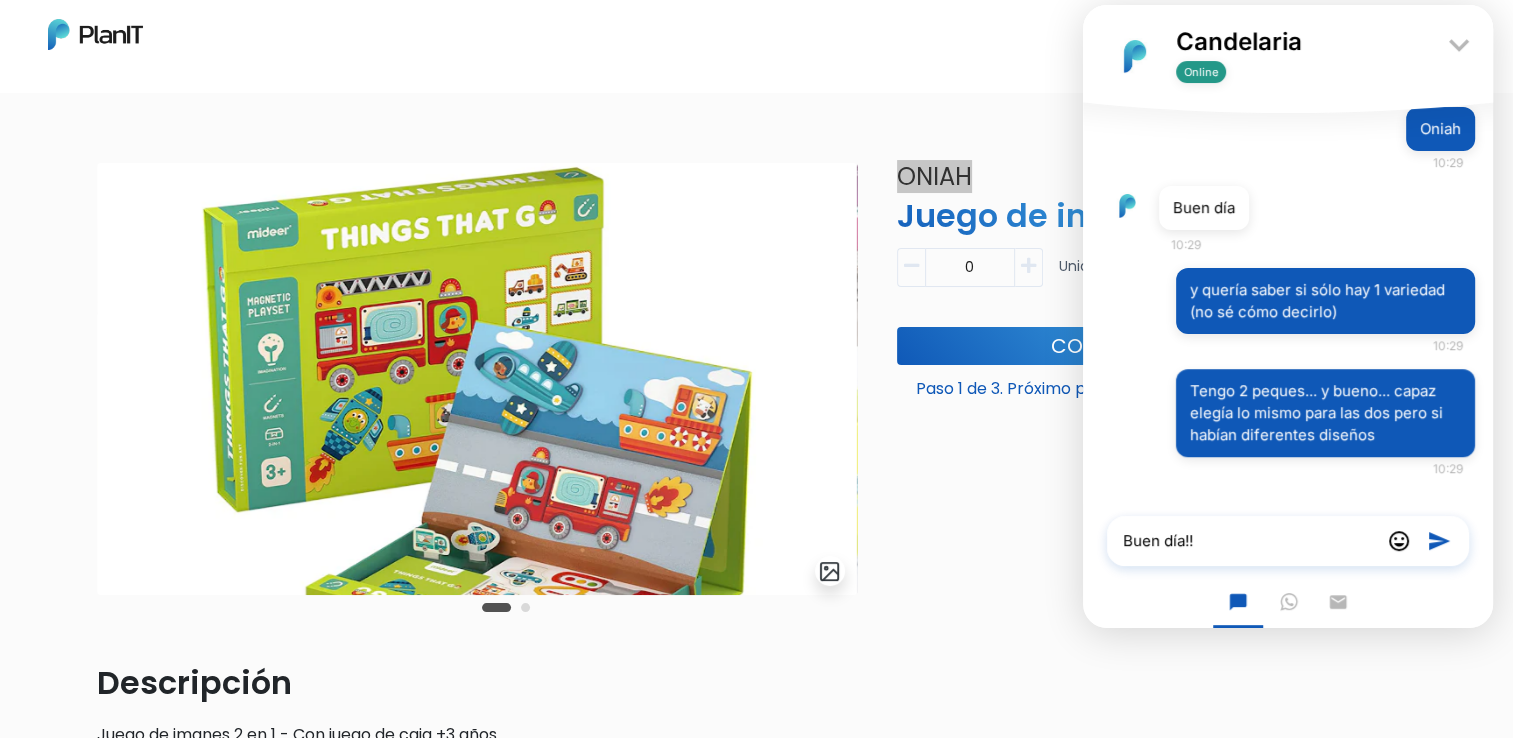 type on "Buen día!!!" 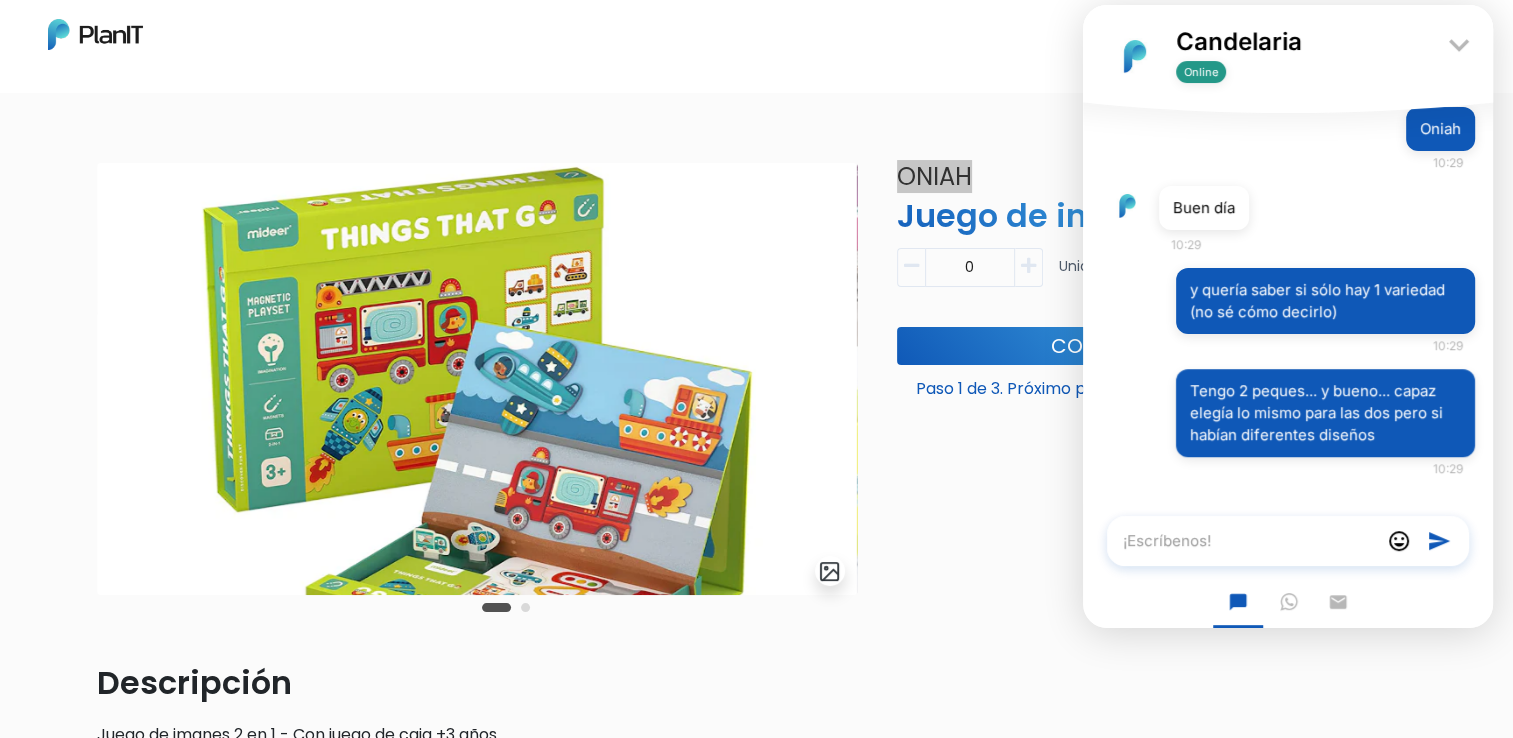 scroll, scrollTop: 777, scrollLeft: 0, axis: vertical 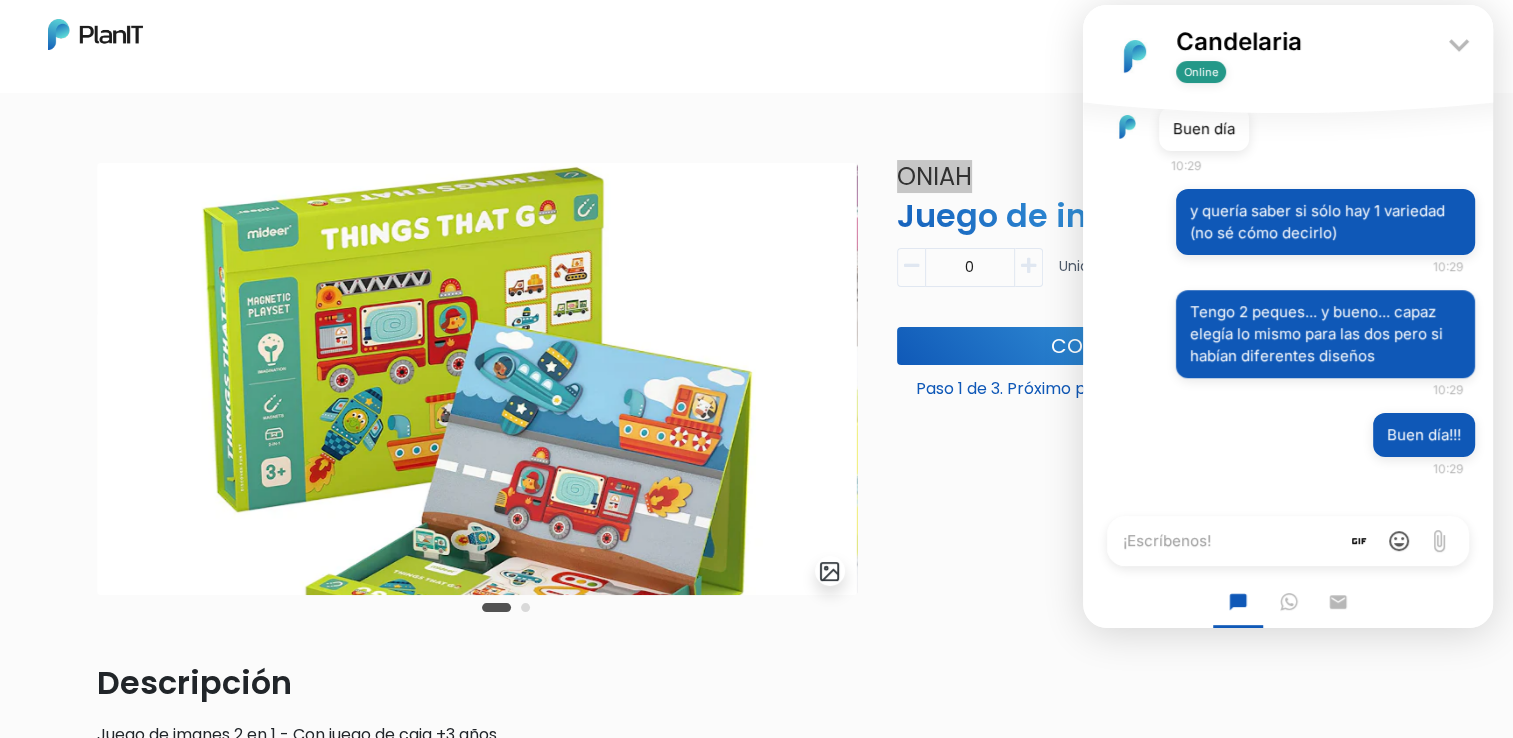 click on "insert_emoticon" at bounding box center [1399, 541] 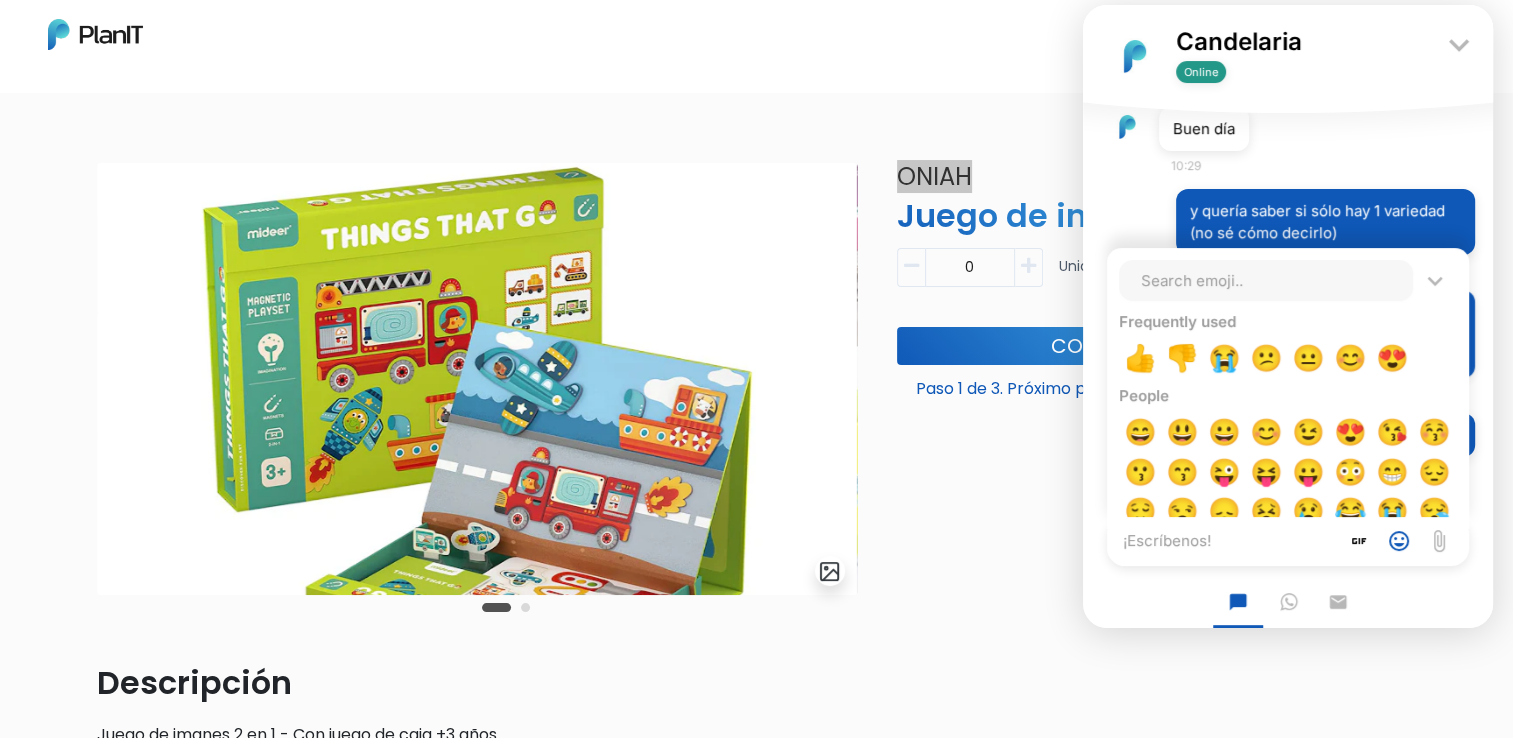 click on "😄" at bounding box center (1140, 432) 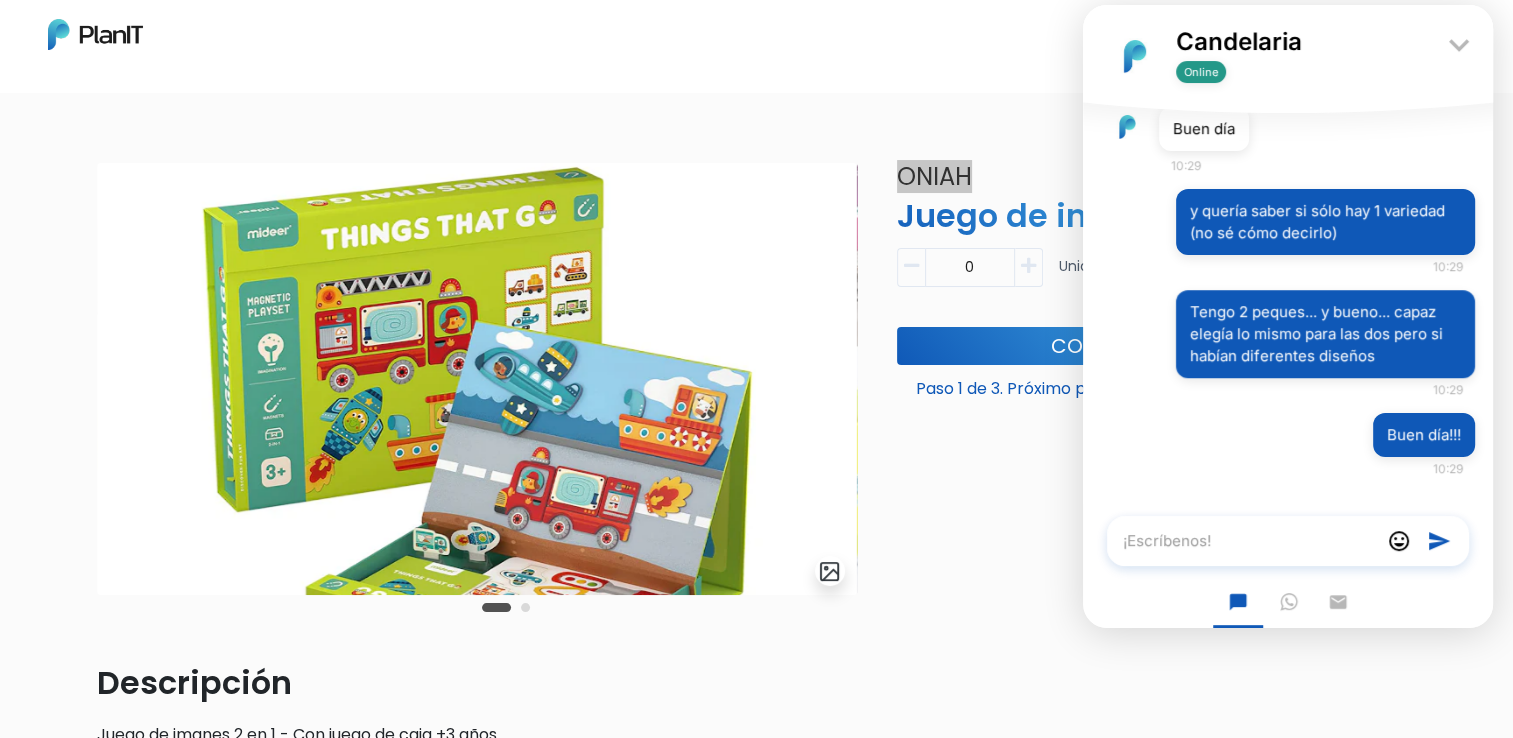 type on "😄" 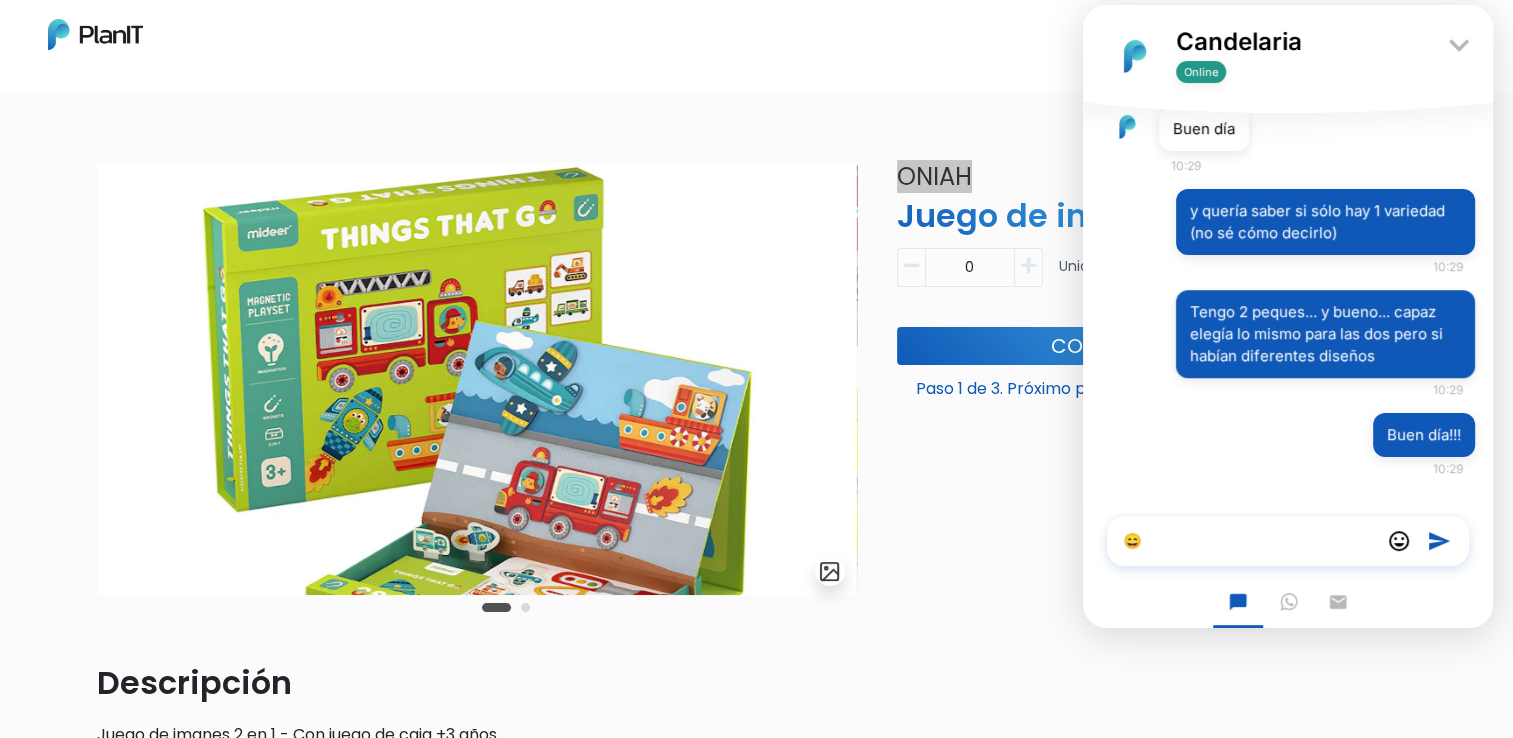 type 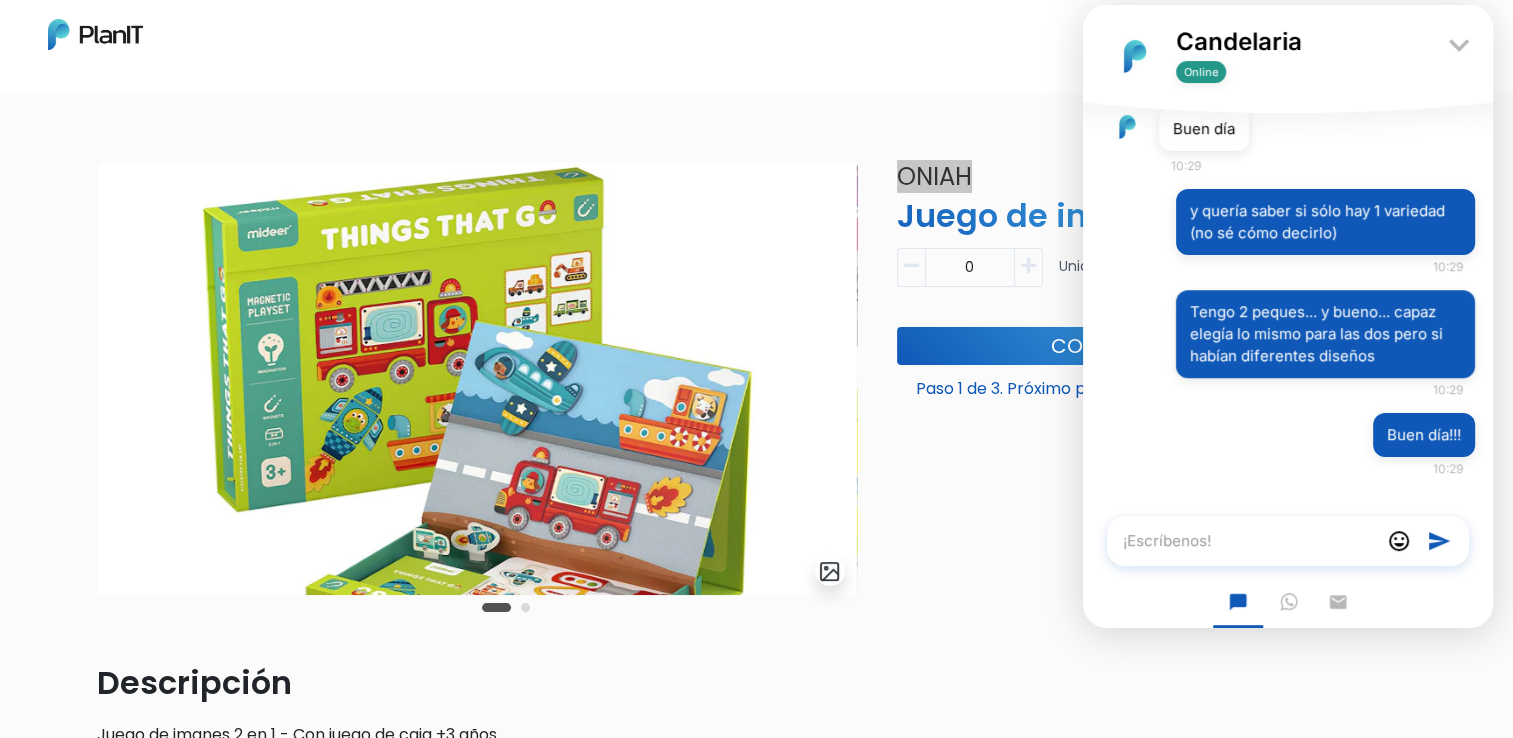 scroll, scrollTop: 873, scrollLeft: 0, axis: vertical 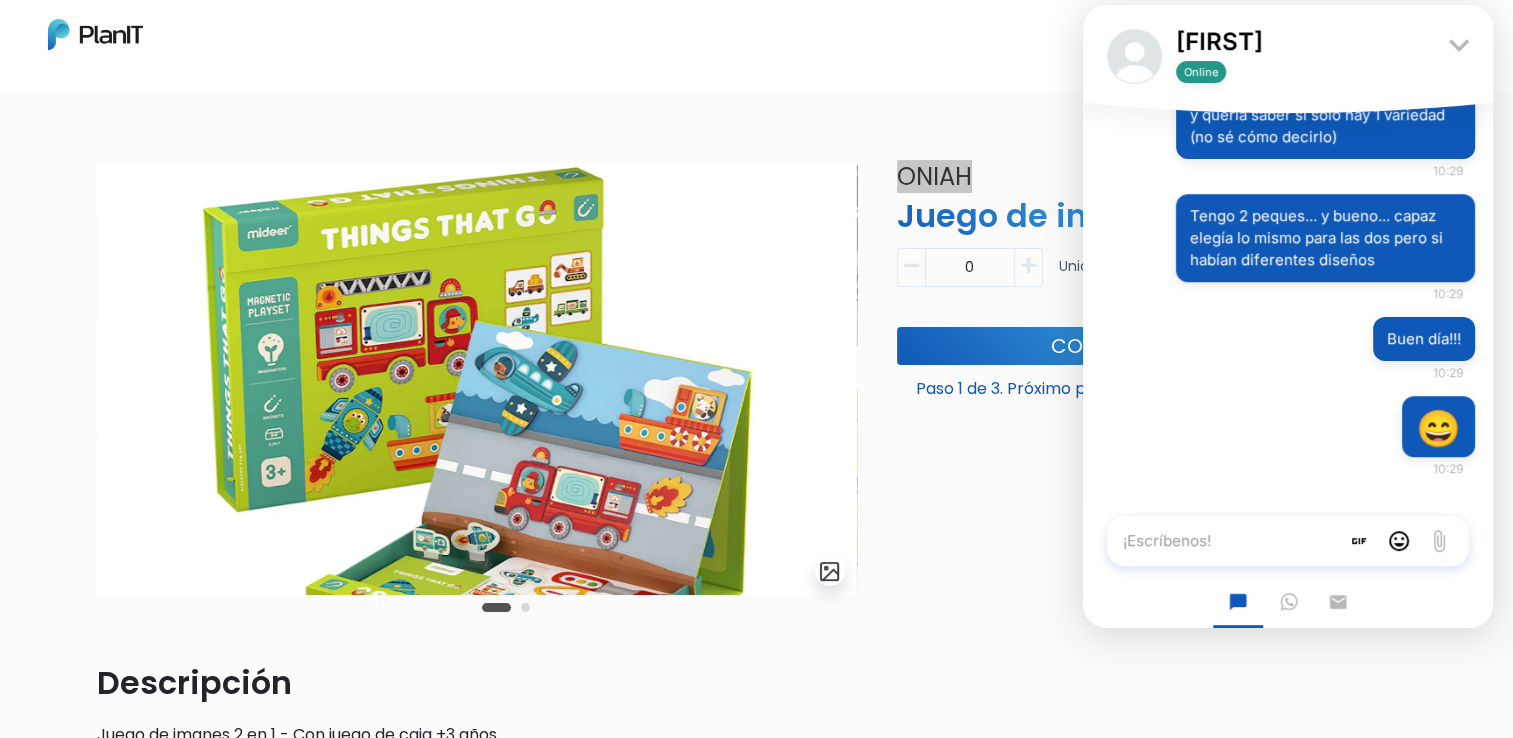 click at bounding box center [477, 379] 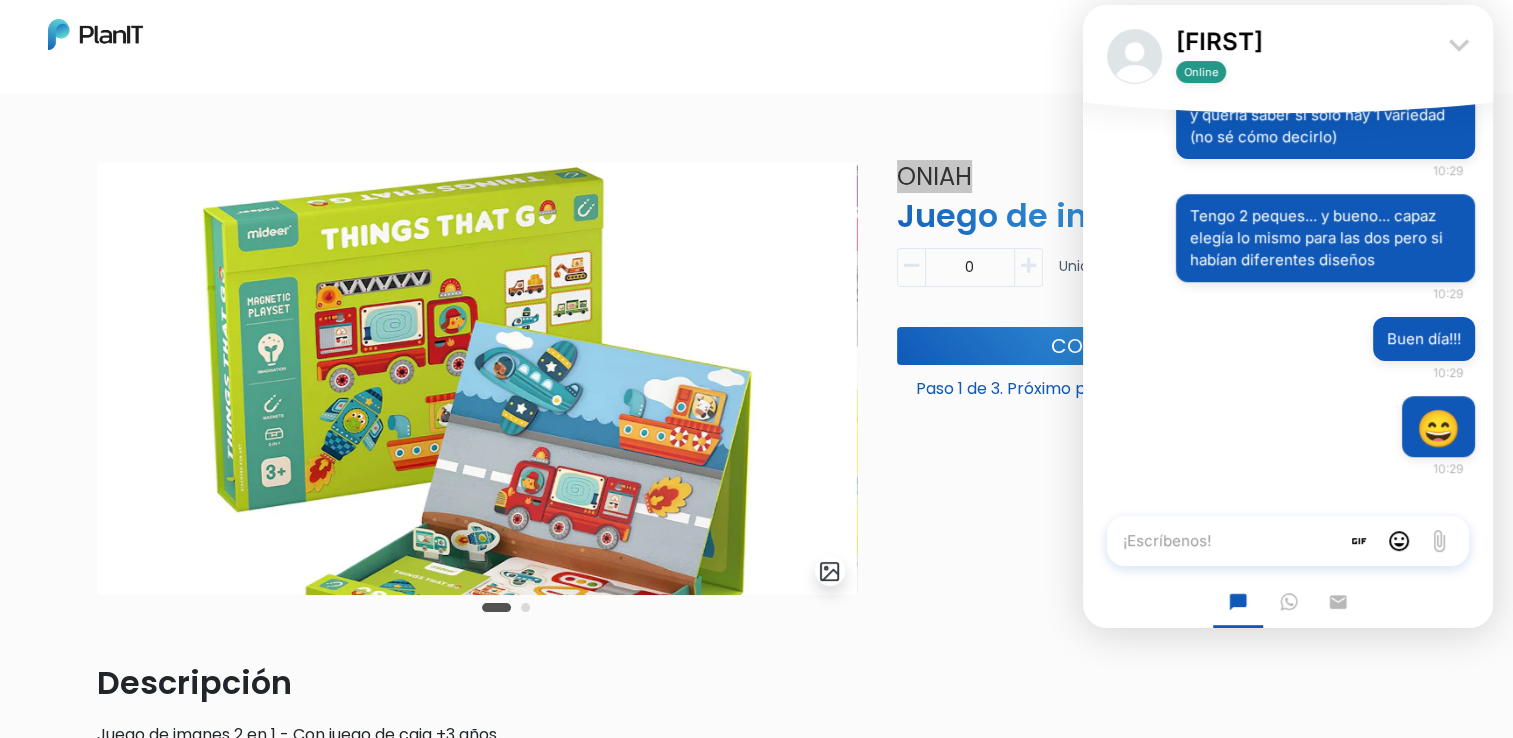 click on "keyboard_arrow_down" at bounding box center [1459, 45] 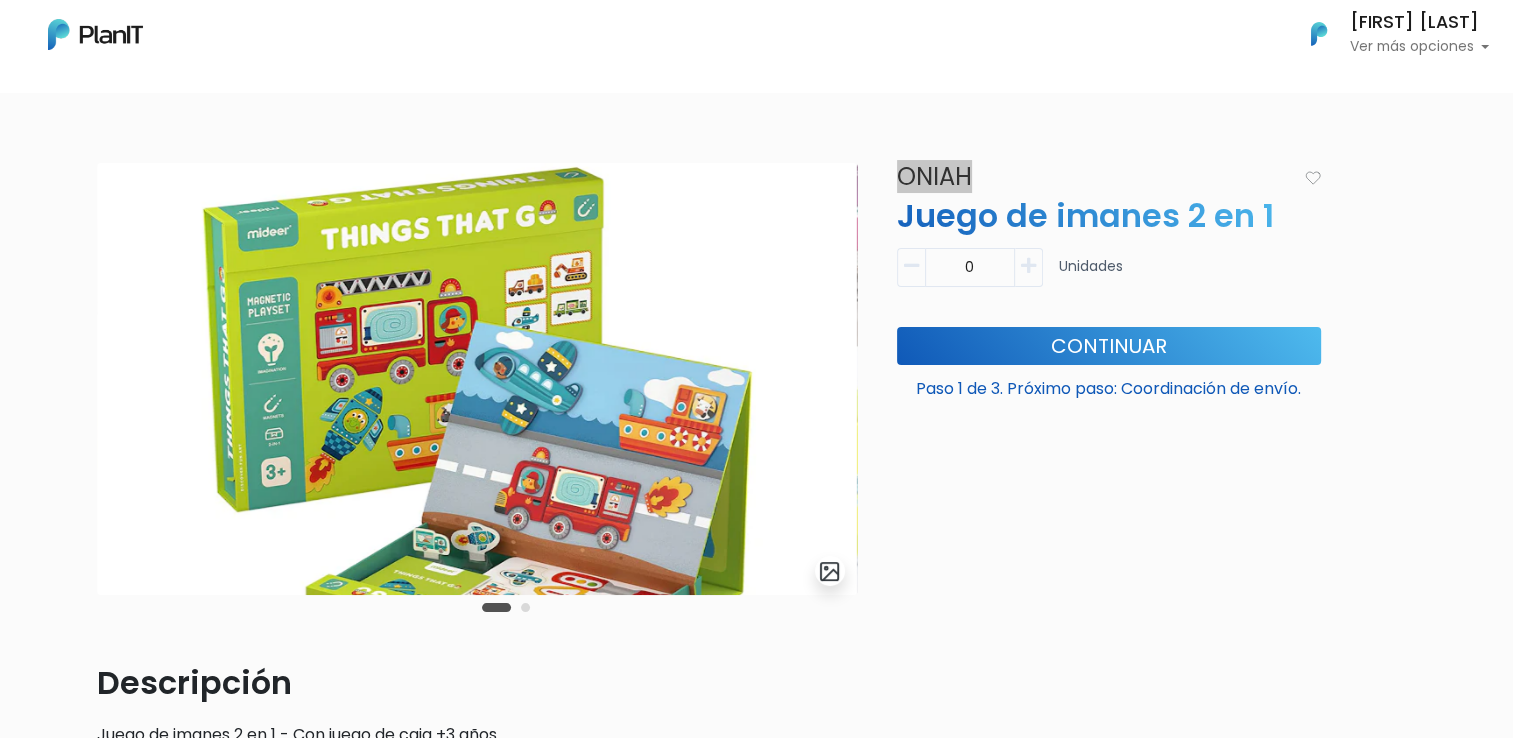 drag, startPoint x: 582, startPoint y: 525, endPoint x: 116, endPoint y: 470, distance: 469.2345 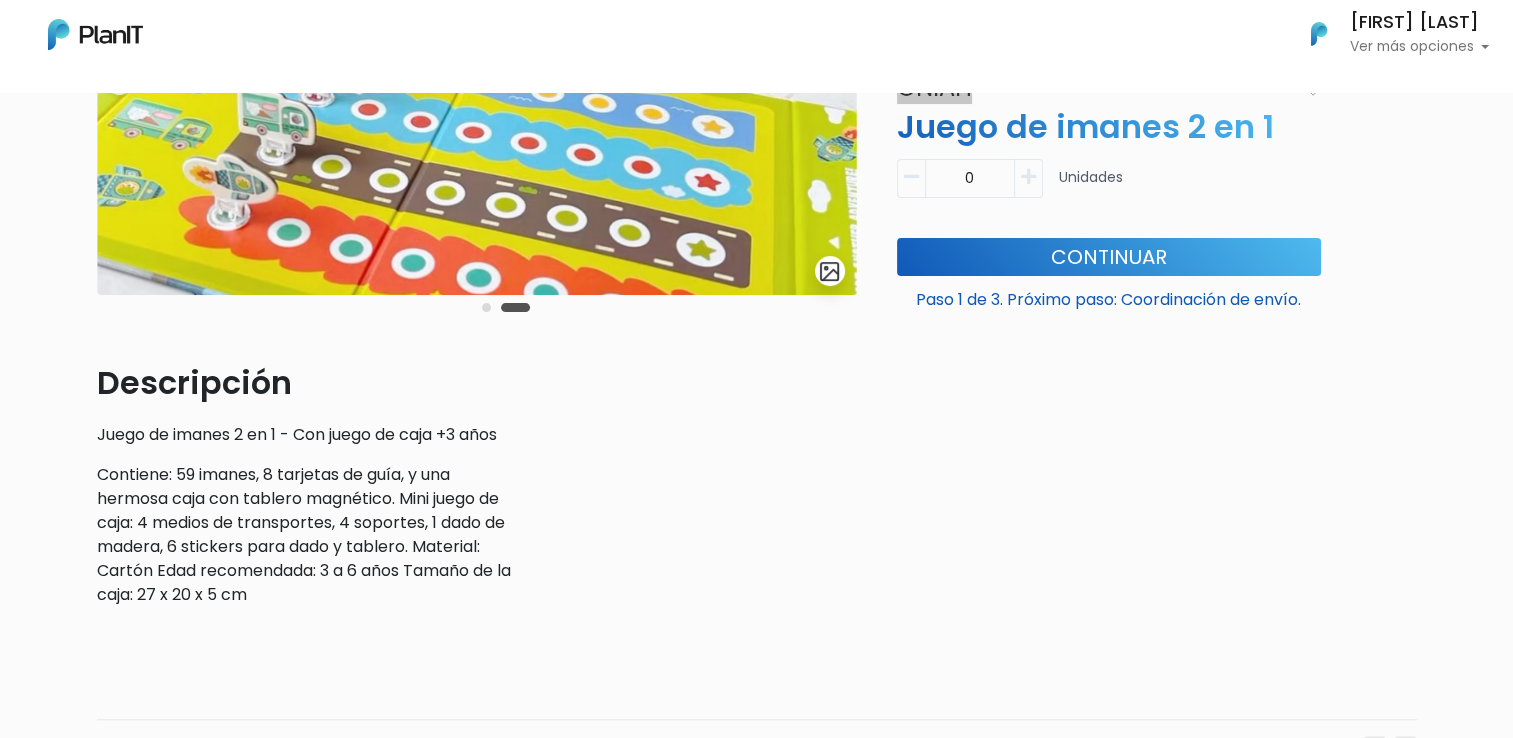 scroll, scrollTop: 235, scrollLeft: 0, axis: vertical 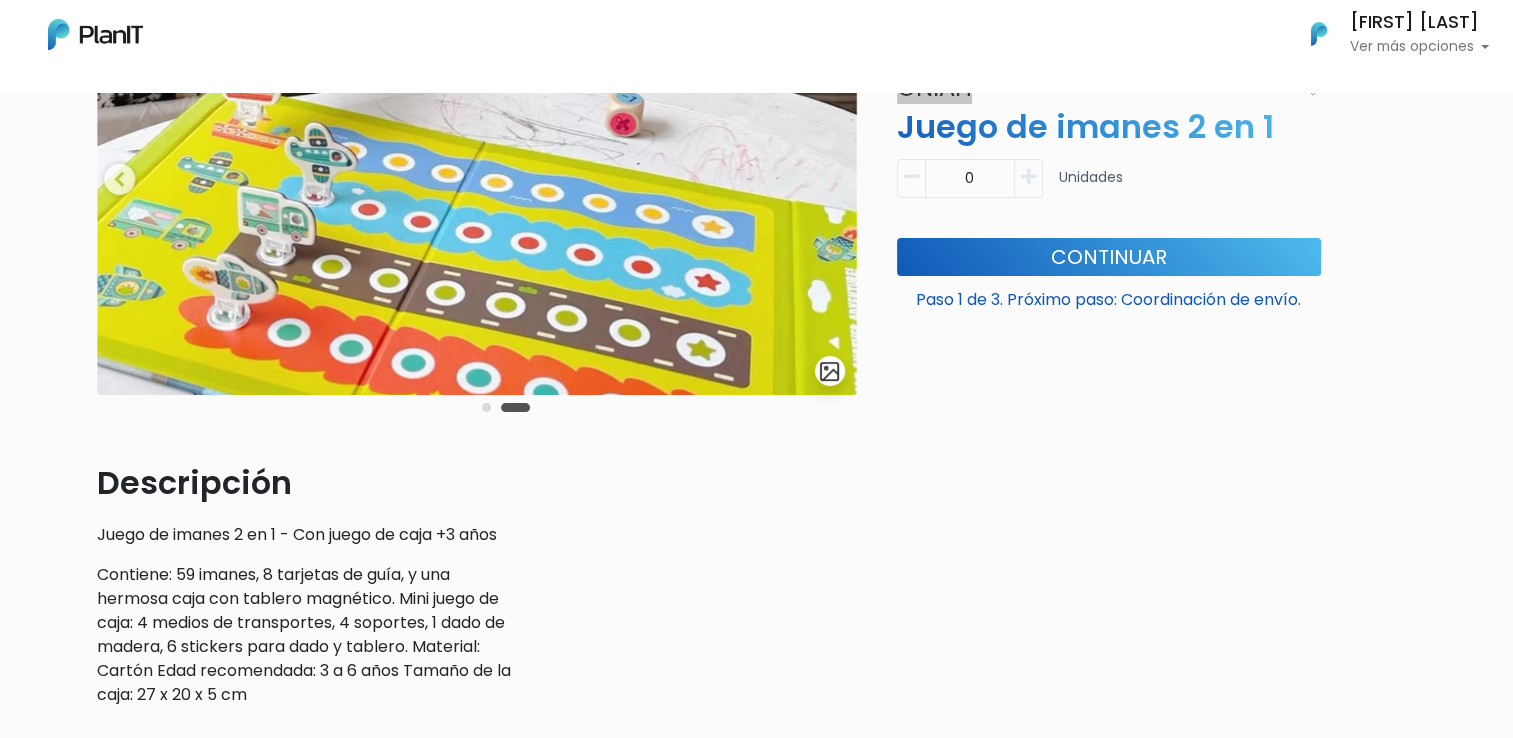 click on "¿Necesitás ayuda?" at bounding box center (1328, 1212) 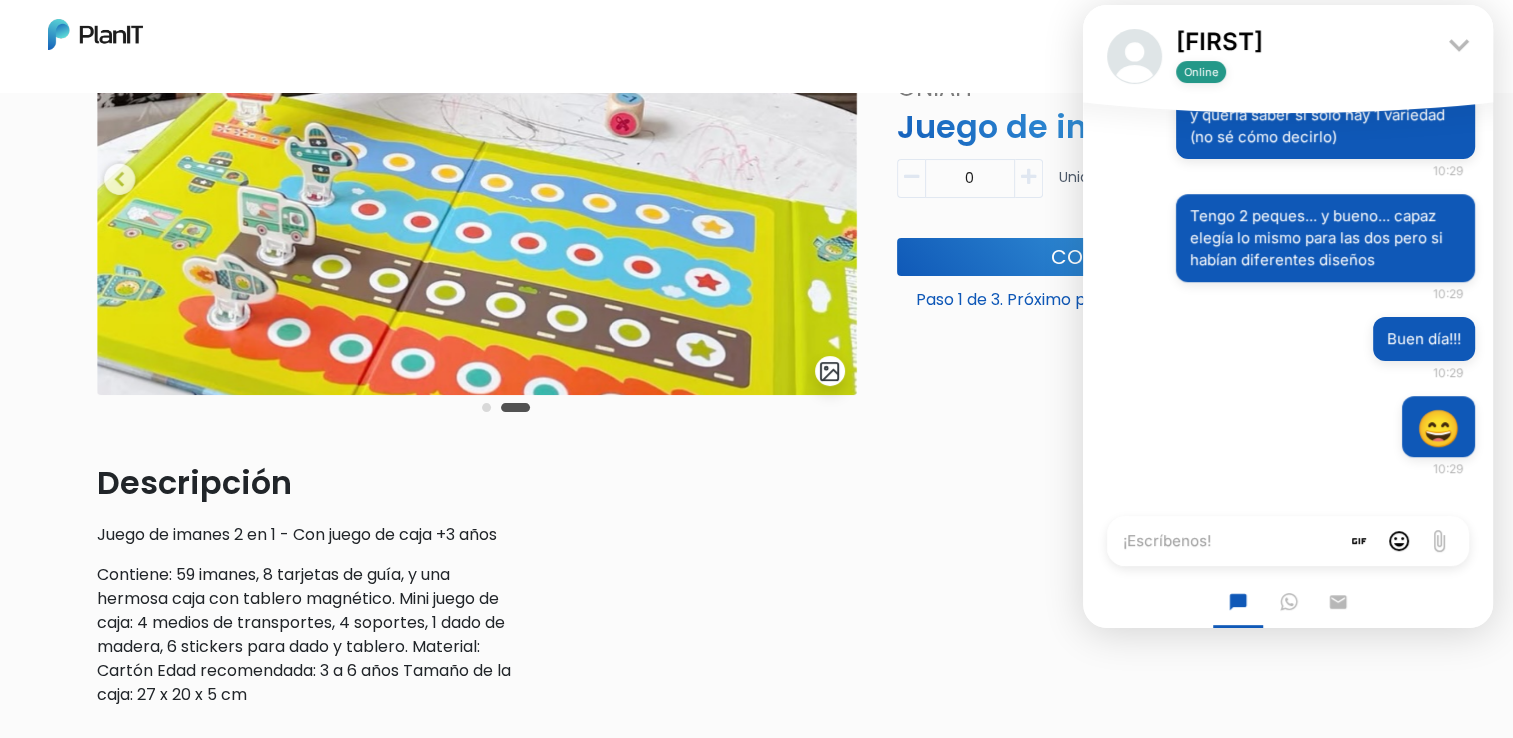 click on "Oniah
Juego de imanes 2 en 1
Descripción
Juego de imanes 2 en 1 - Con juego de caja +3 años
Contiene: 59 imanes, 8 tarjetas de guía, y una
hermosa caja con tablero magnético. Mini juego de
caja: 4 medios de transportes, 4 soportes, 1 dado de
madera, 6 stickers para dado y tablero. Material:
Cartón Edad recomendada: 3 a 6 años Tamaño de la
caja: 27 x 20 x 5 cm
0
Unidades" at bounding box center (1109, 343) 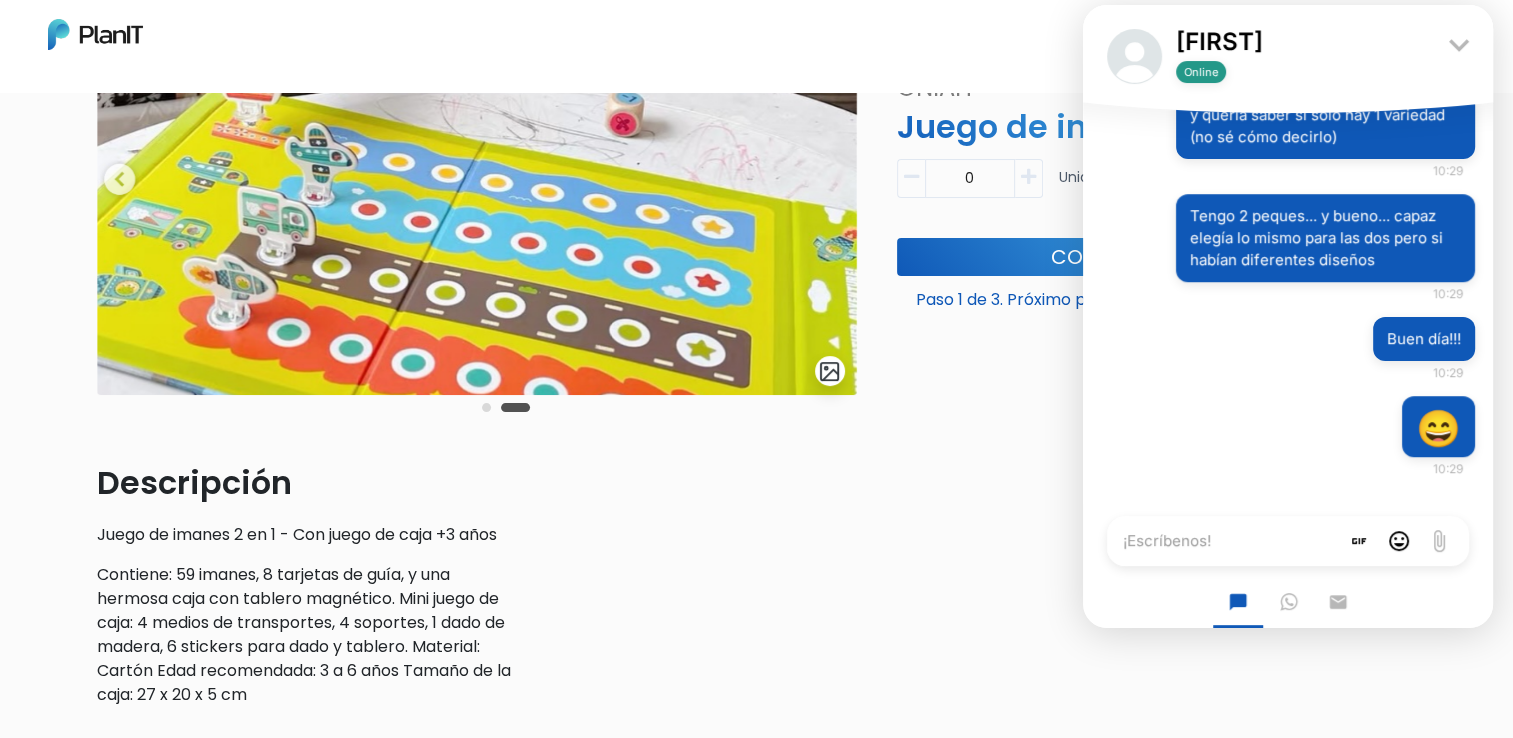 click on "Descripción
Juego de imanes 2 en 1 - Con juego de caja +3 años
Contiene: 59 imanes, 8 tarjetas de guía, y una
hermosa caja con tablero magnético. Mini juego de
caja: 4 medios de transportes, 4 soportes, 1 dado de
madera, 6 stickers para dado y tablero. Material:
Cartón Edad recomendada: 3 a 6 años Tamaño de la
caja: 27 x 20 x 5 cm" at bounding box center (477, 583) 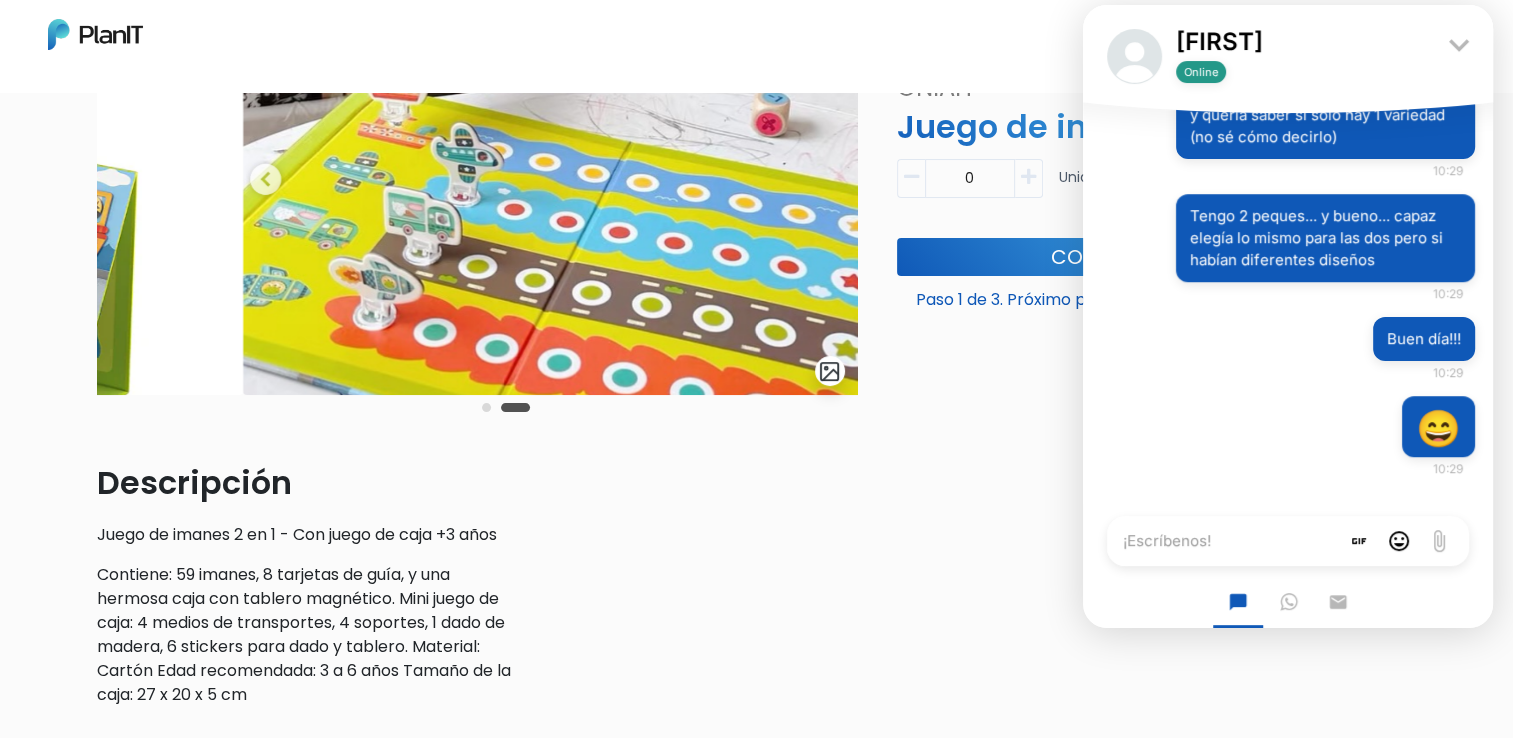 drag, startPoint x: 240, startPoint y: 240, endPoint x: 552, endPoint y: 254, distance: 312.31393 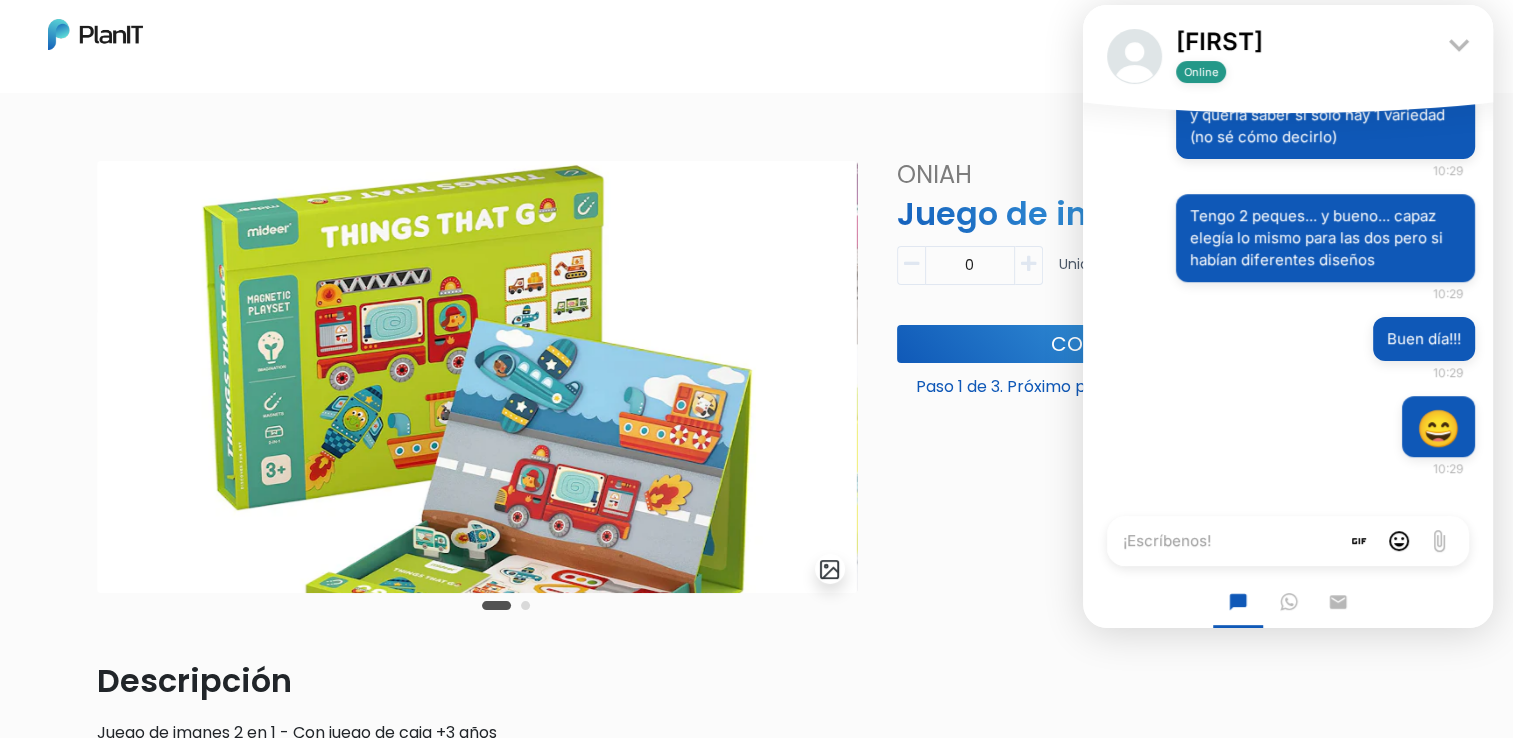scroll, scrollTop: 35, scrollLeft: 0, axis: vertical 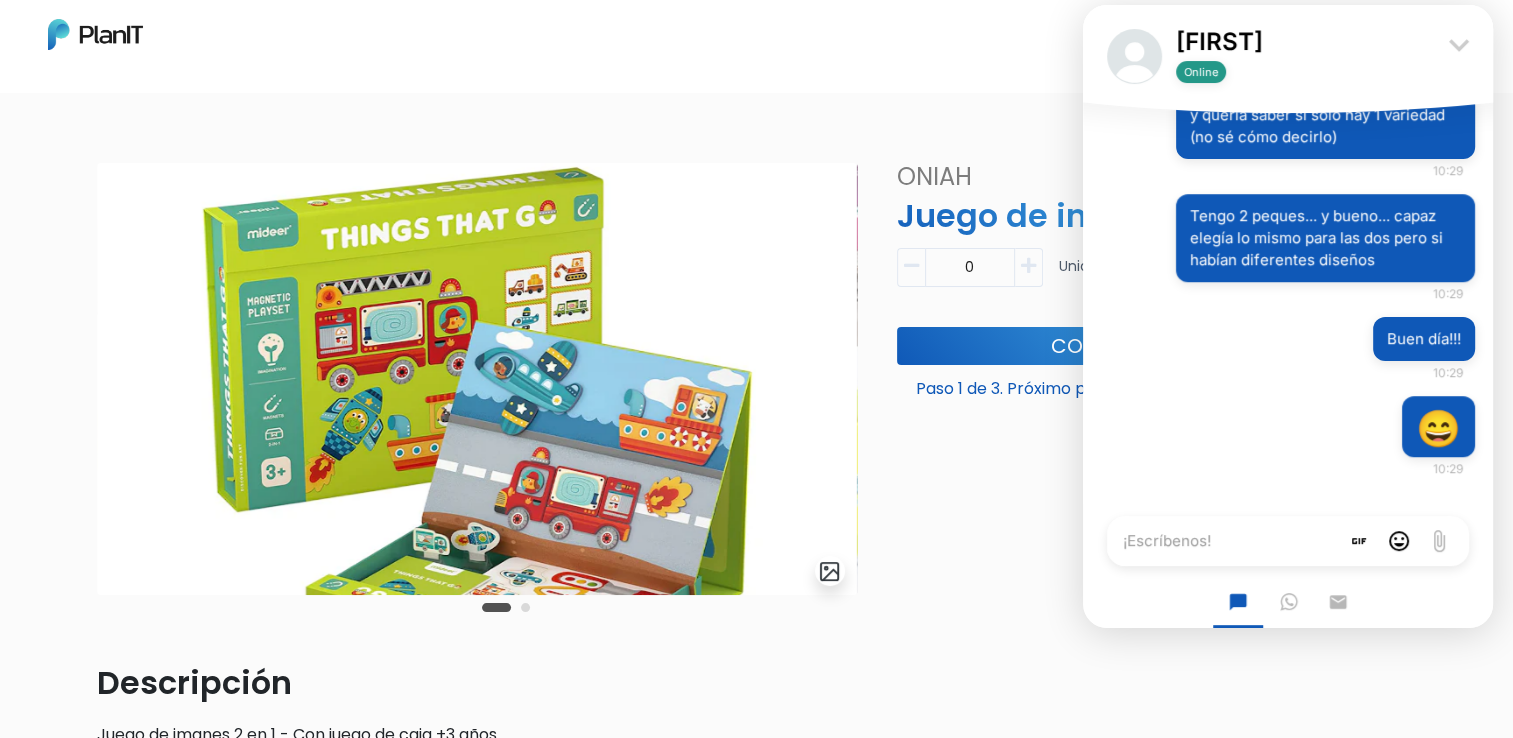 click on "keyboard_arrow_down" at bounding box center (1459, 45) 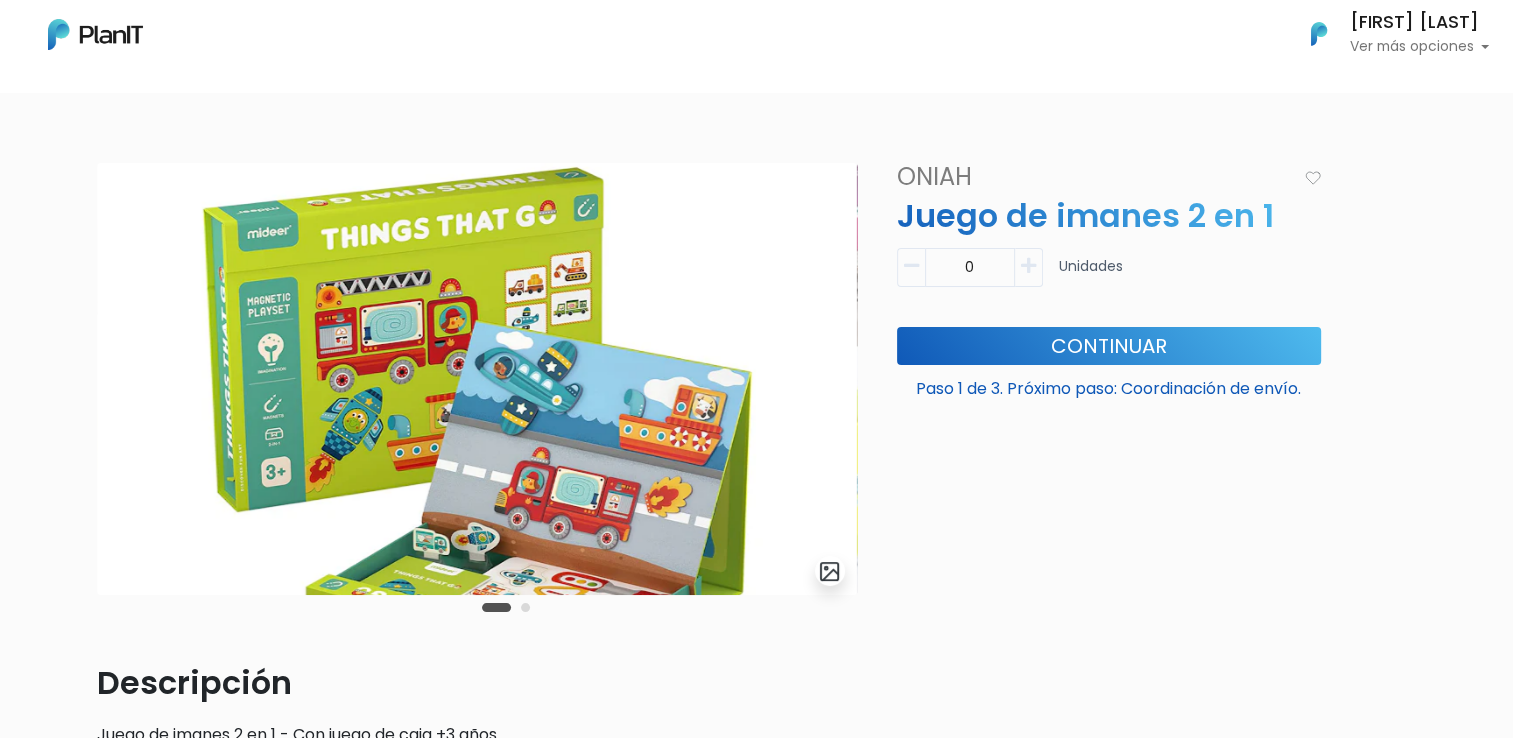 click on "LORENA PEREZ
Ver más opciones" at bounding box center [1393, 34] 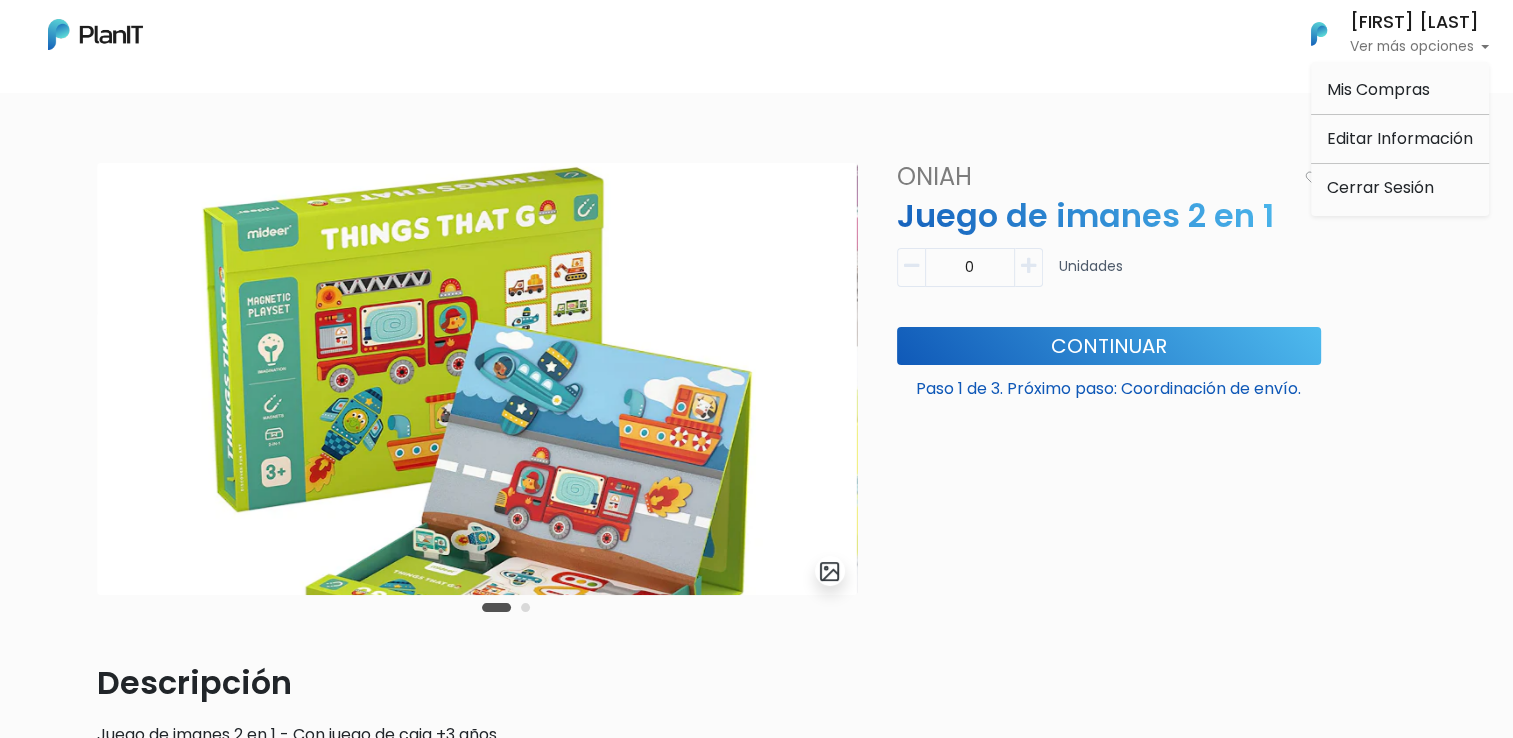 click on "LORENA PEREZ
Ver más opciones" at bounding box center [1393, 34] 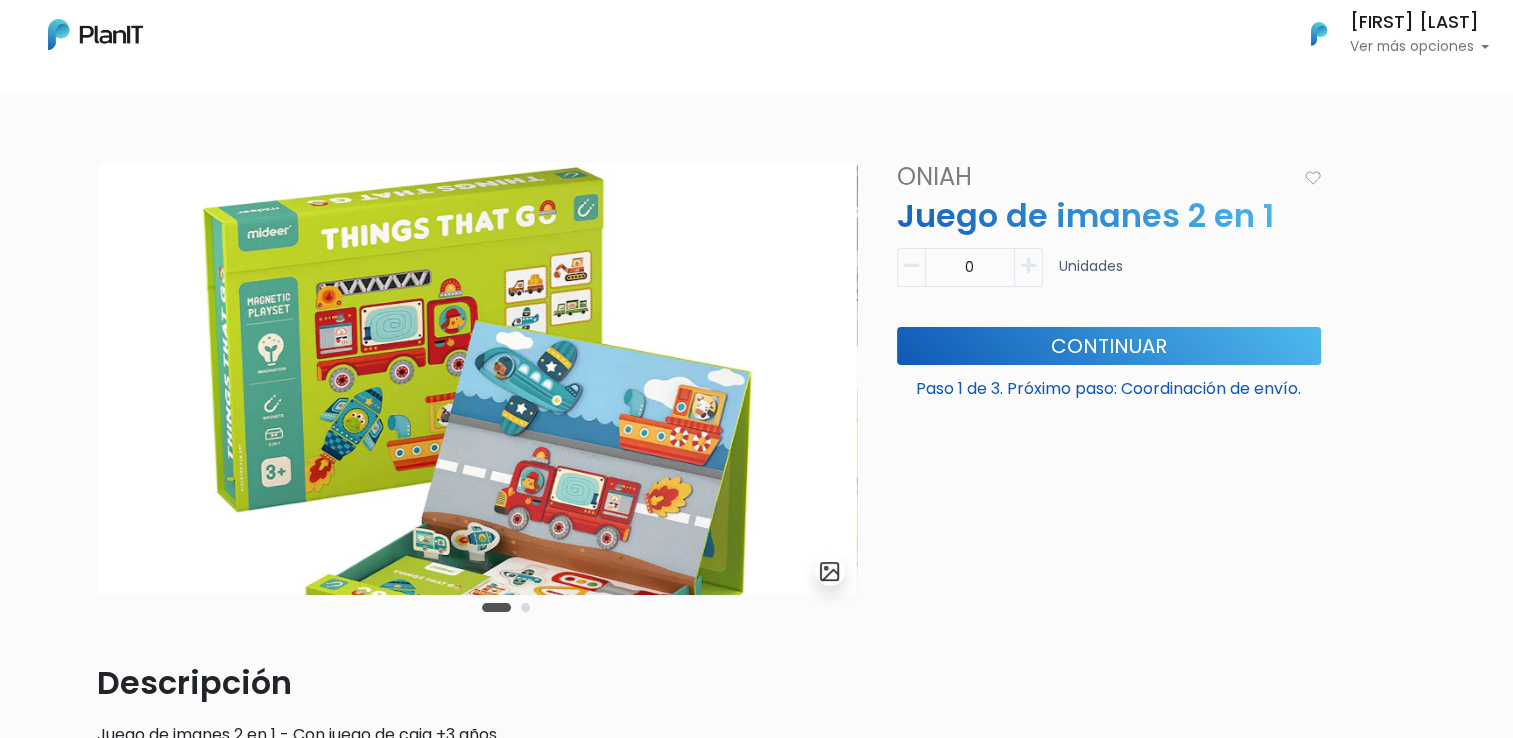 click at bounding box center (95, 34) 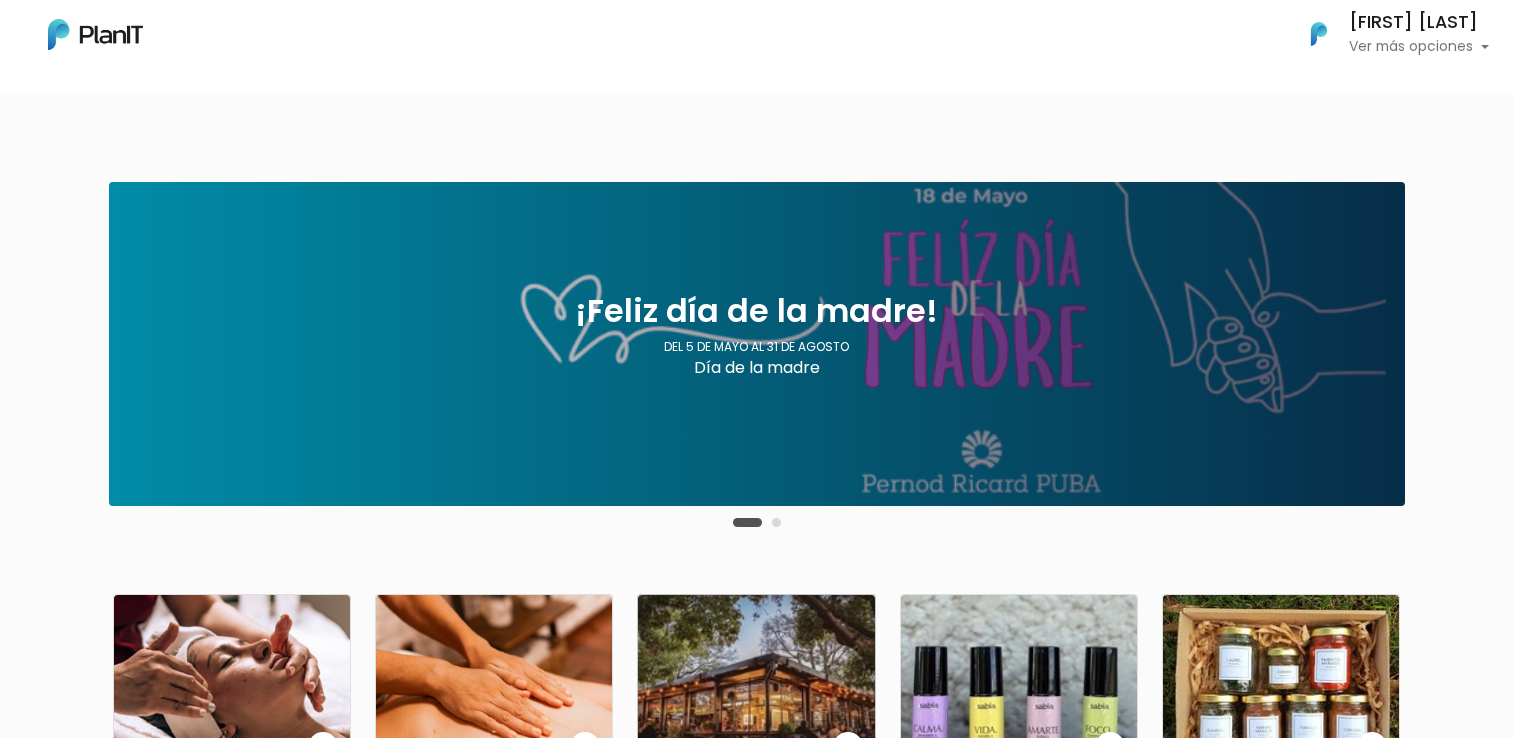 scroll, scrollTop: 200, scrollLeft: 0, axis: vertical 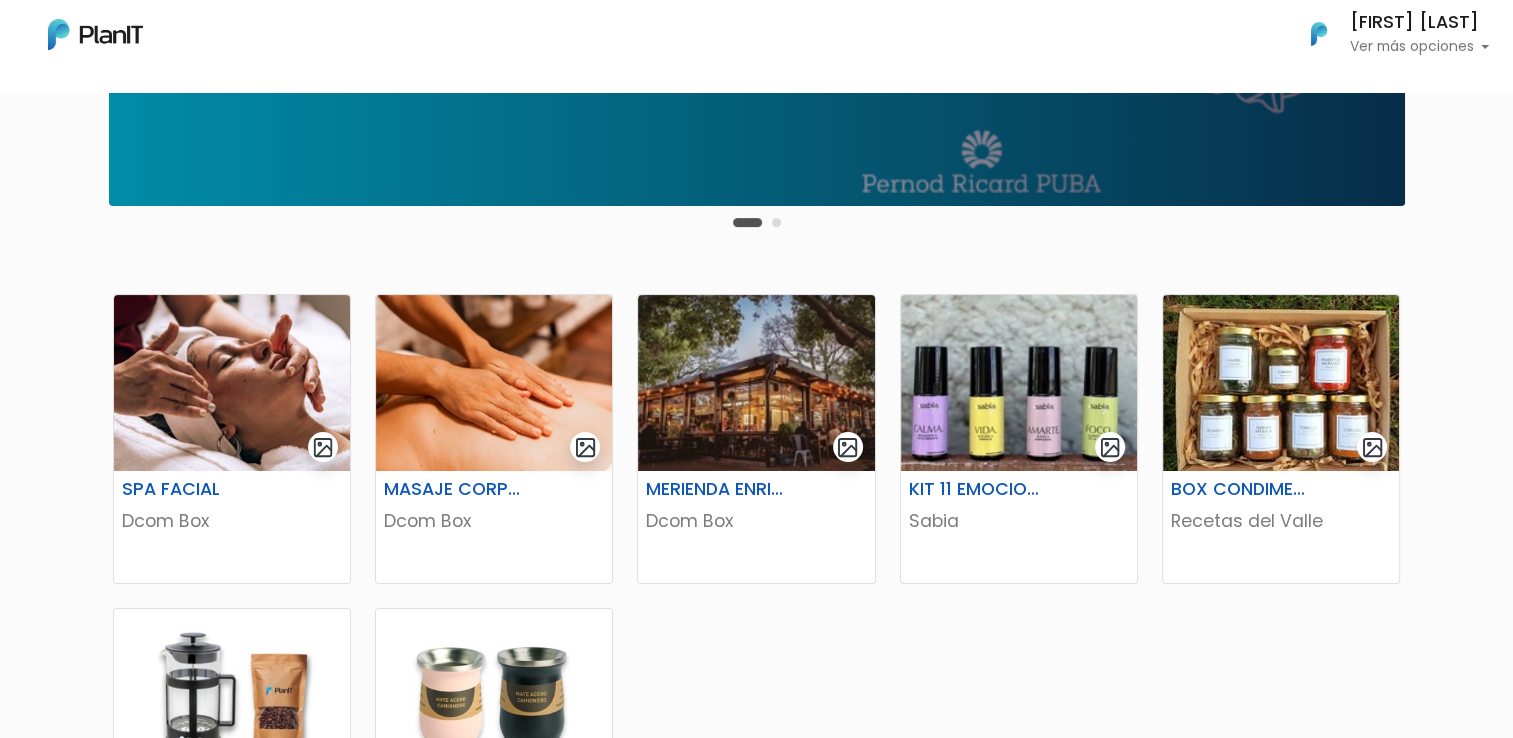 drag, startPoint x: 980, startPoint y: 156, endPoint x: 593, endPoint y: 163, distance: 387.0633 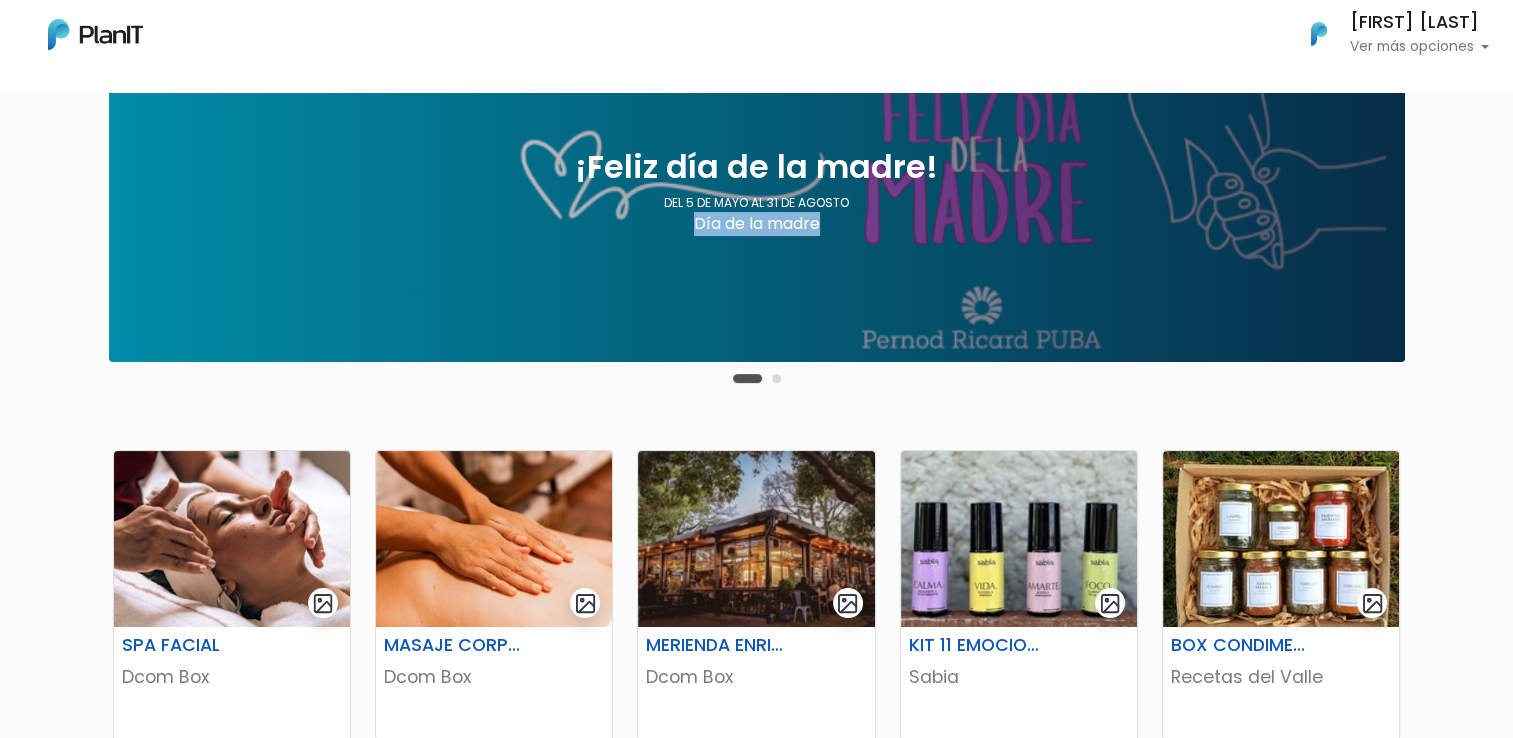 scroll, scrollTop: 0, scrollLeft: 0, axis: both 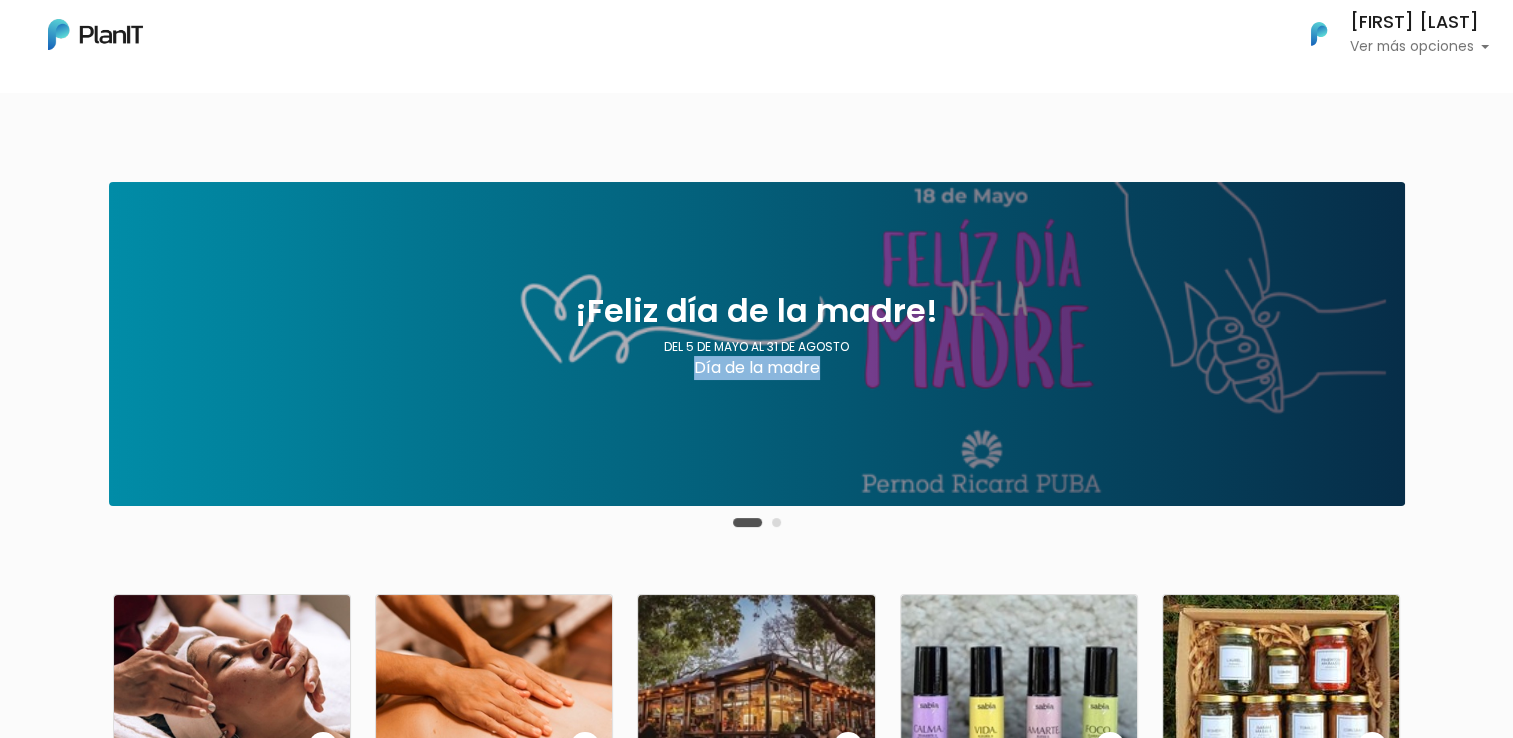 click at bounding box center [776, 522] 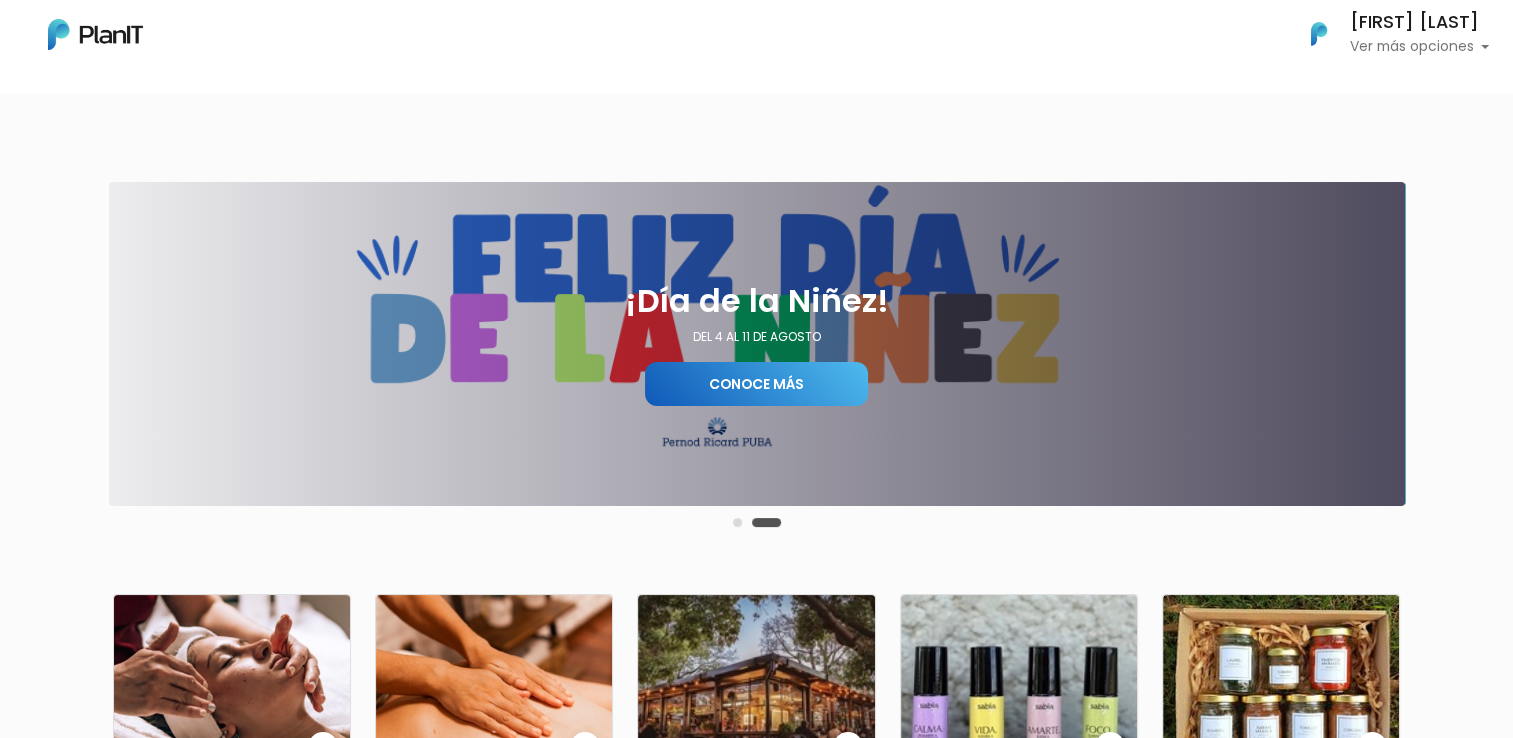 click on "Conoce más" at bounding box center (756, 384) 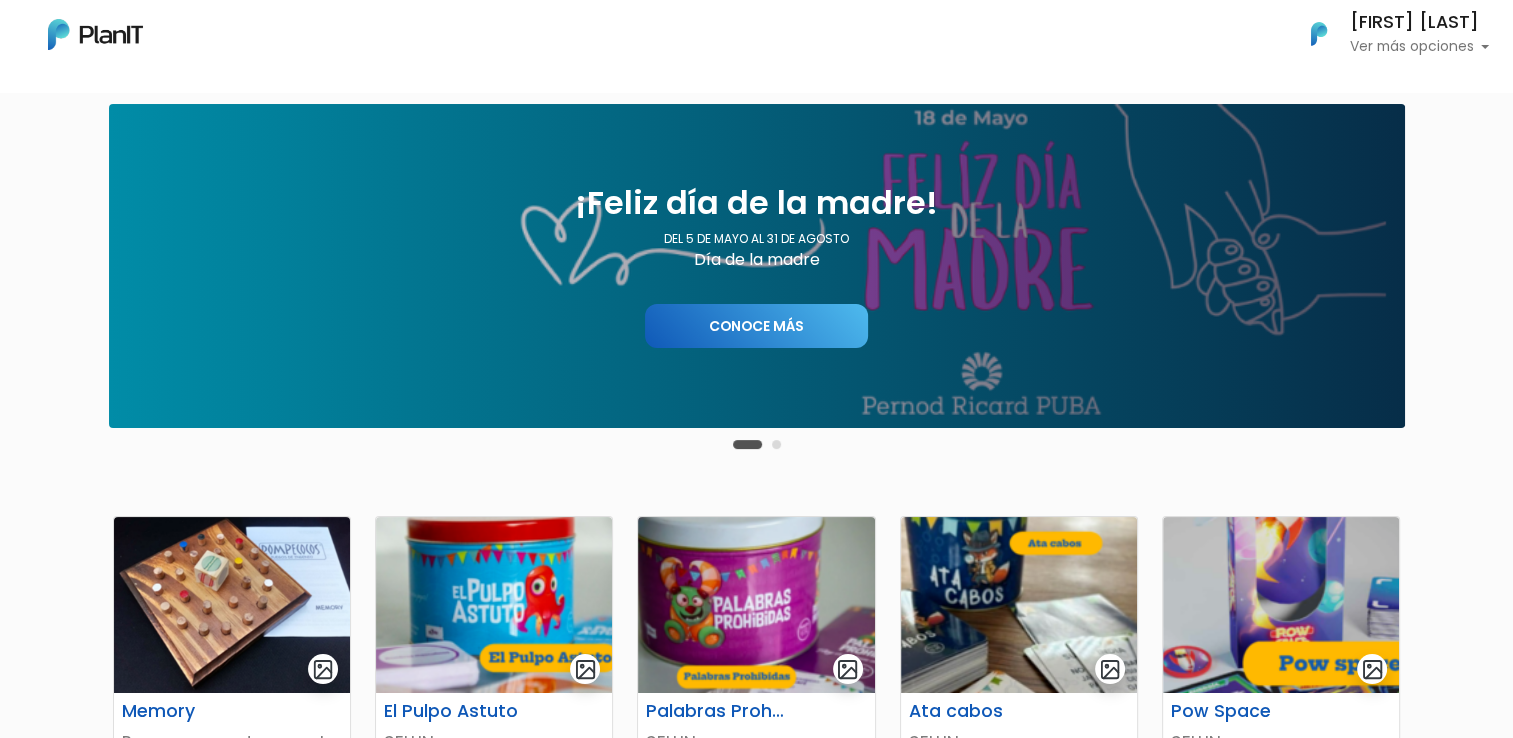 scroll, scrollTop: 100, scrollLeft: 0, axis: vertical 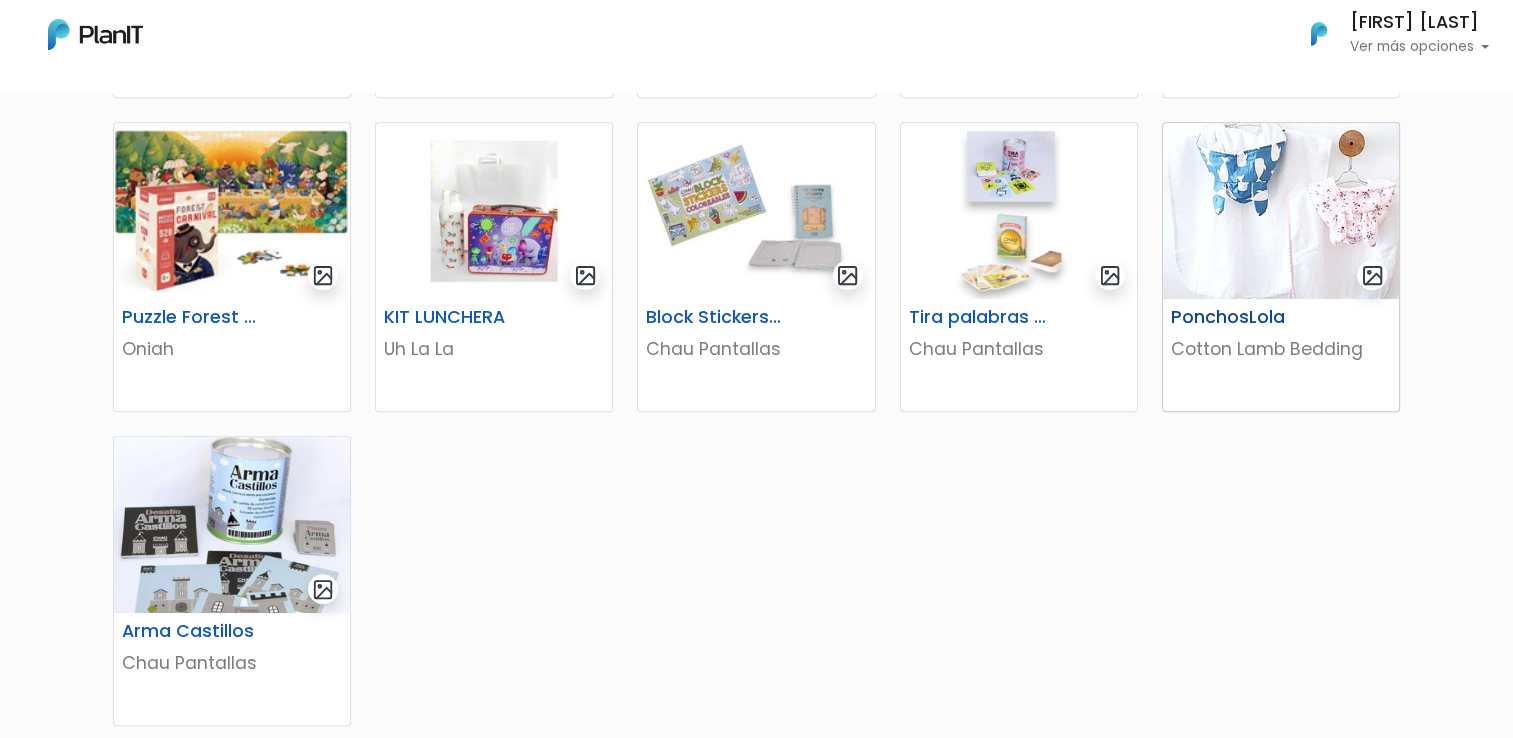 click on "Cotton Lamb Bedding" at bounding box center [1281, 349] 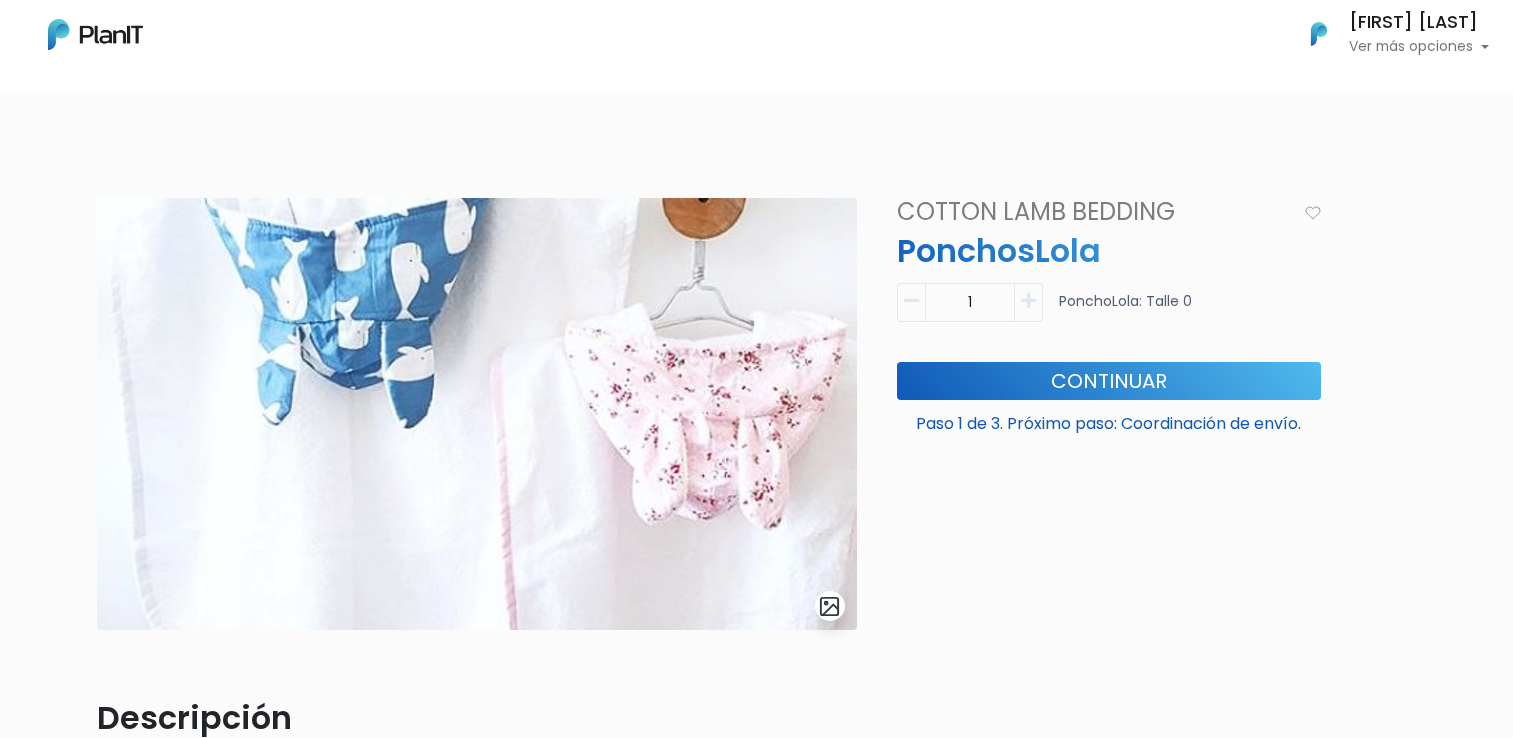 scroll, scrollTop: 0, scrollLeft: 0, axis: both 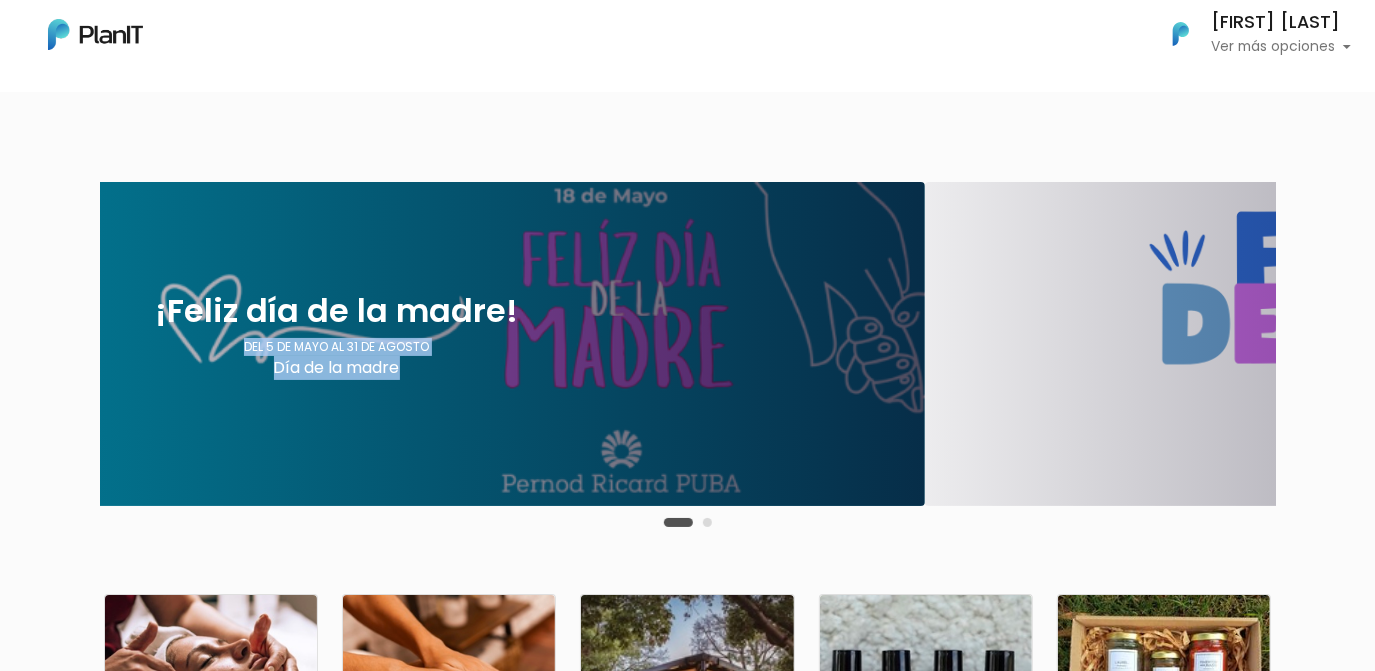 drag, startPoint x: 606, startPoint y: 337, endPoint x: 290, endPoint y: 309, distance: 317.23807 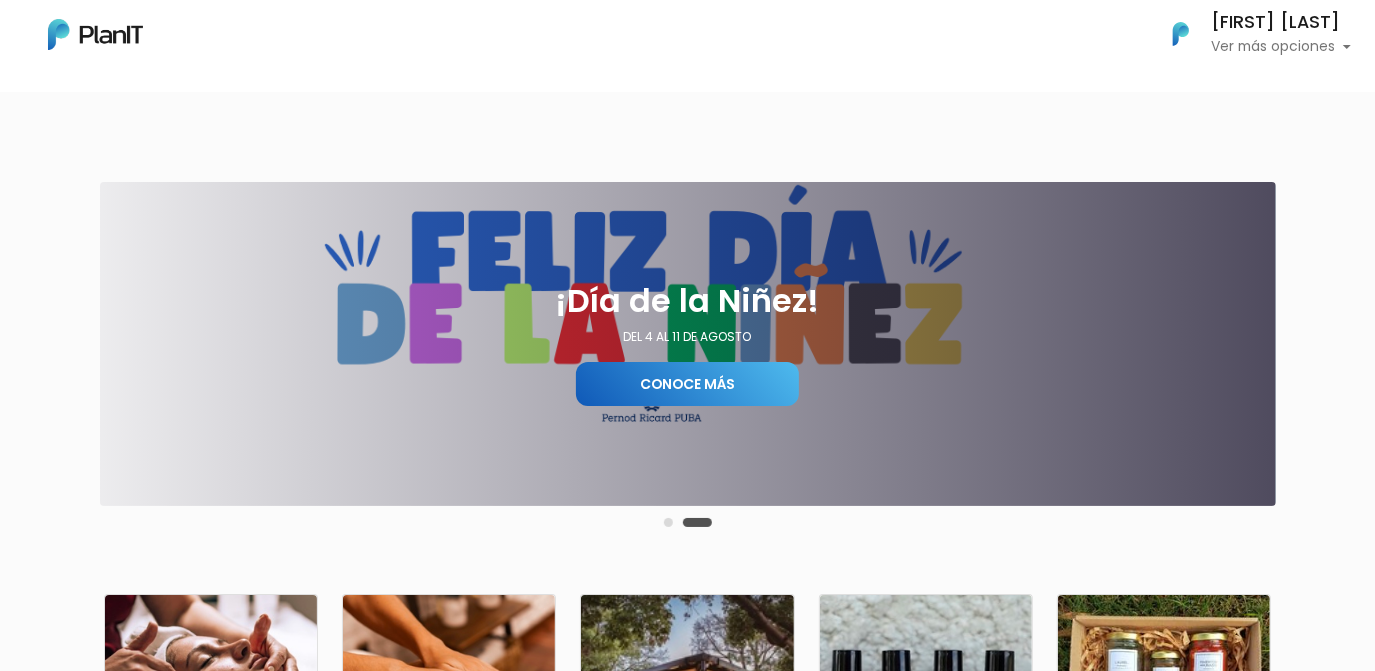 click on "Conoce más" at bounding box center (687, 384) 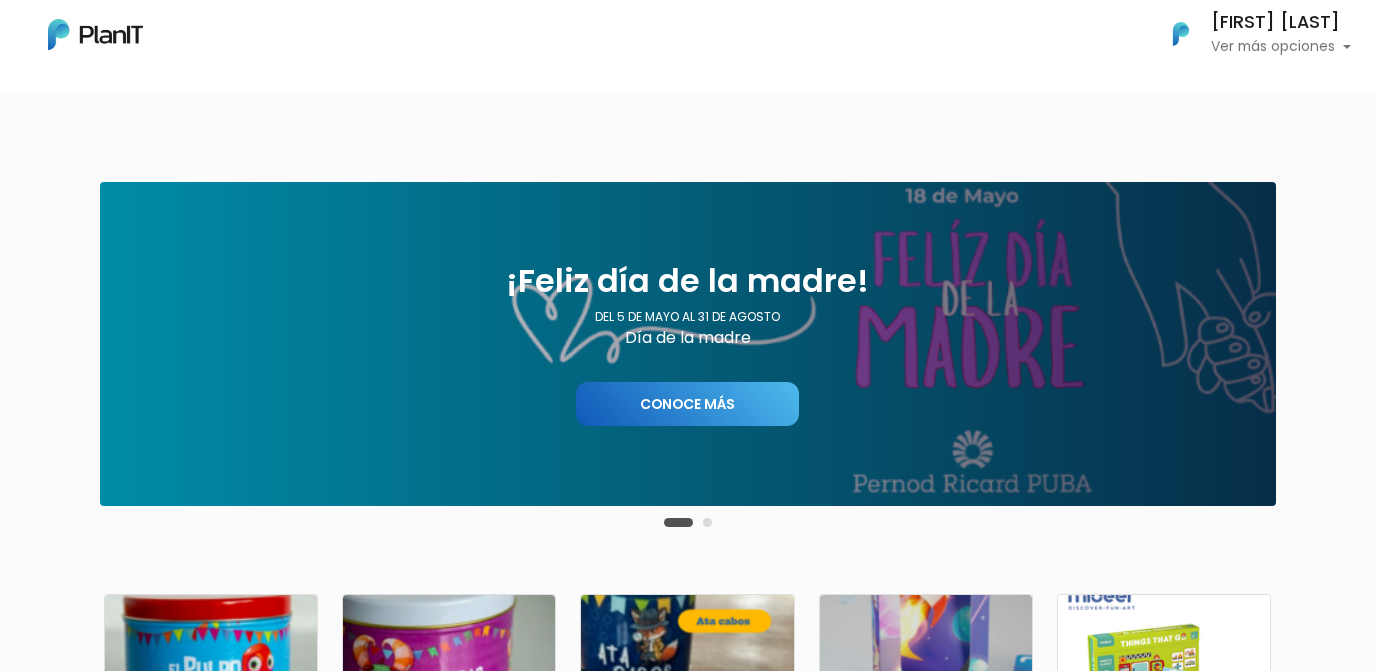 scroll, scrollTop: 0, scrollLeft: 0, axis: both 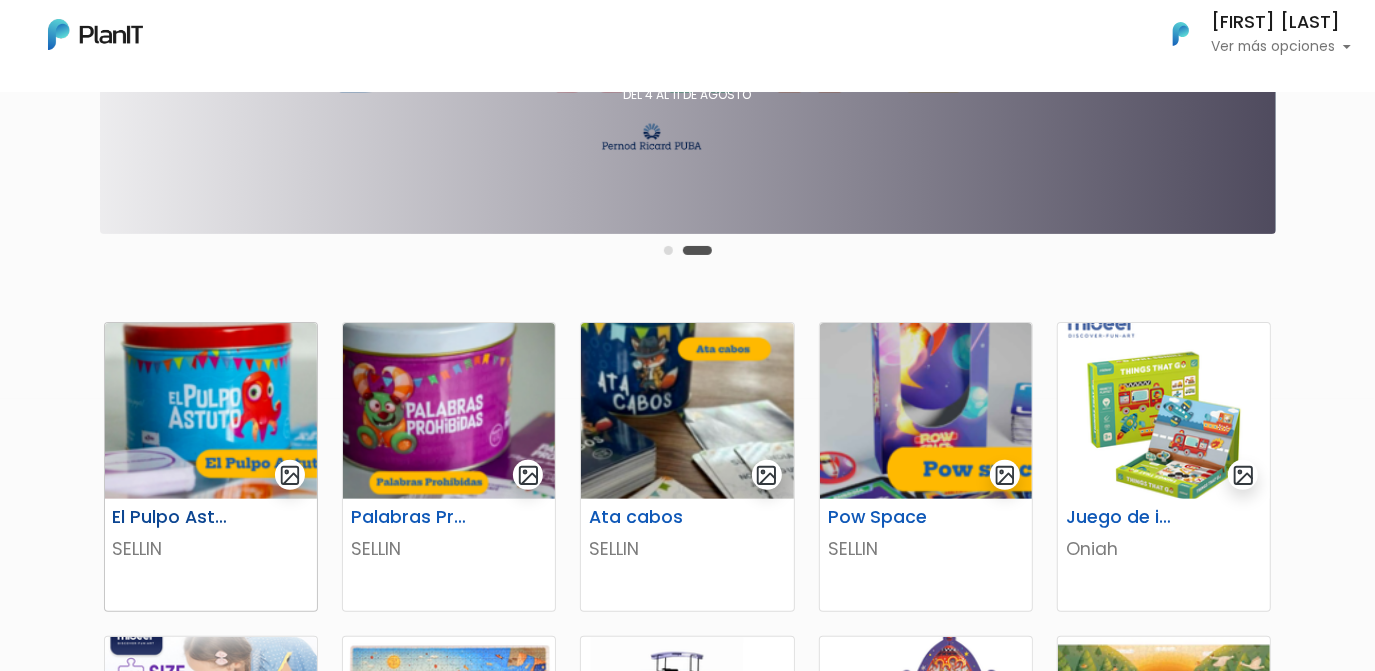 click at bounding box center (211, 411) 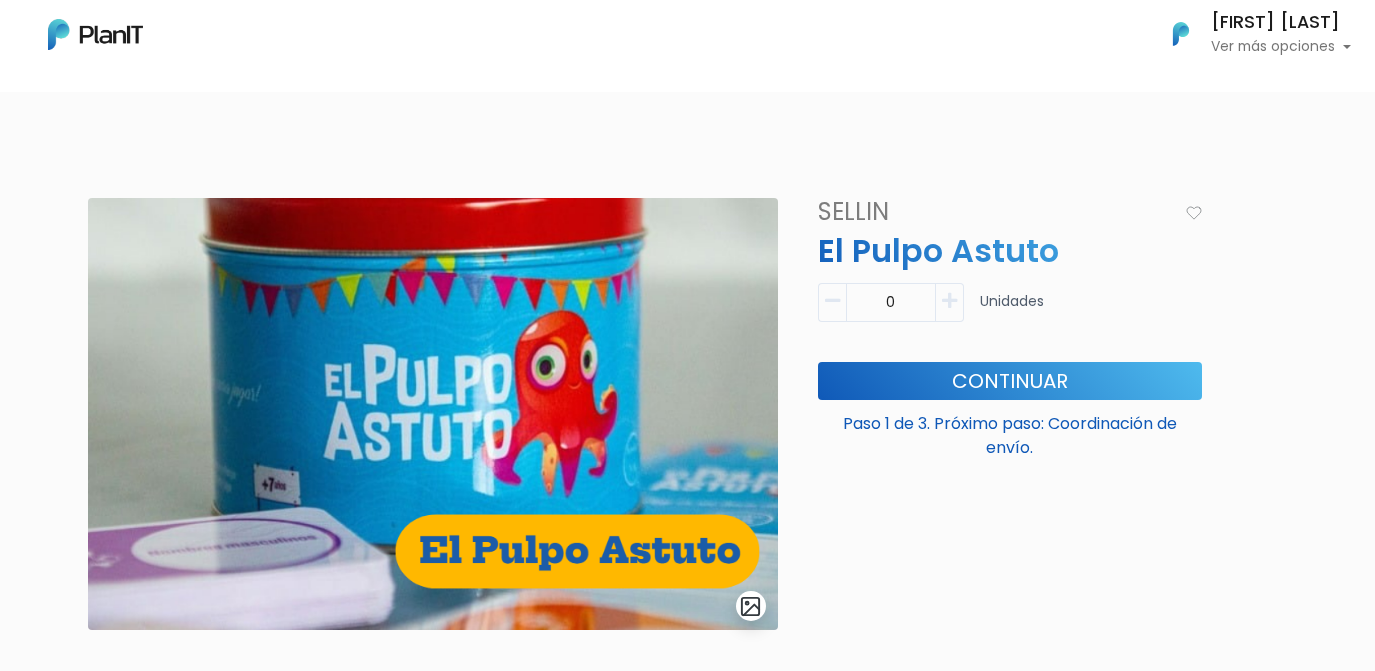 scroll, scrollTop: 0, scrollLeft: 0, axis: both 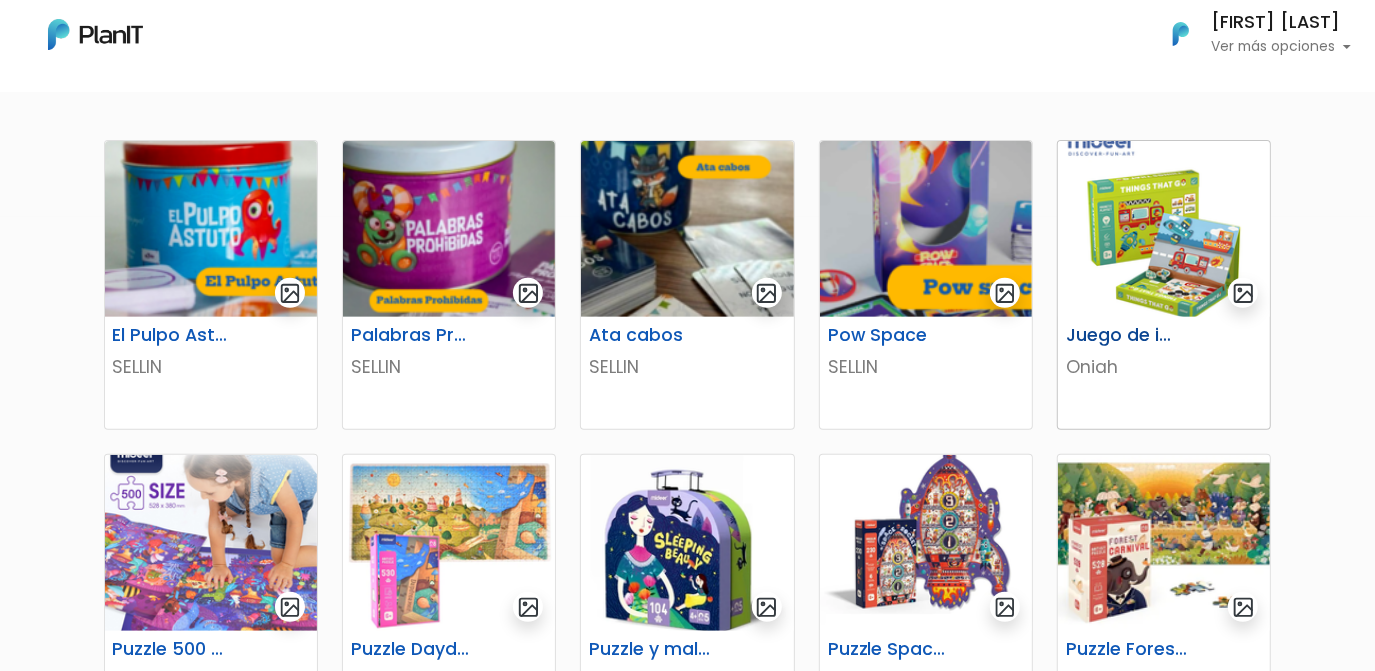 click at bounding box center [1164, 229] 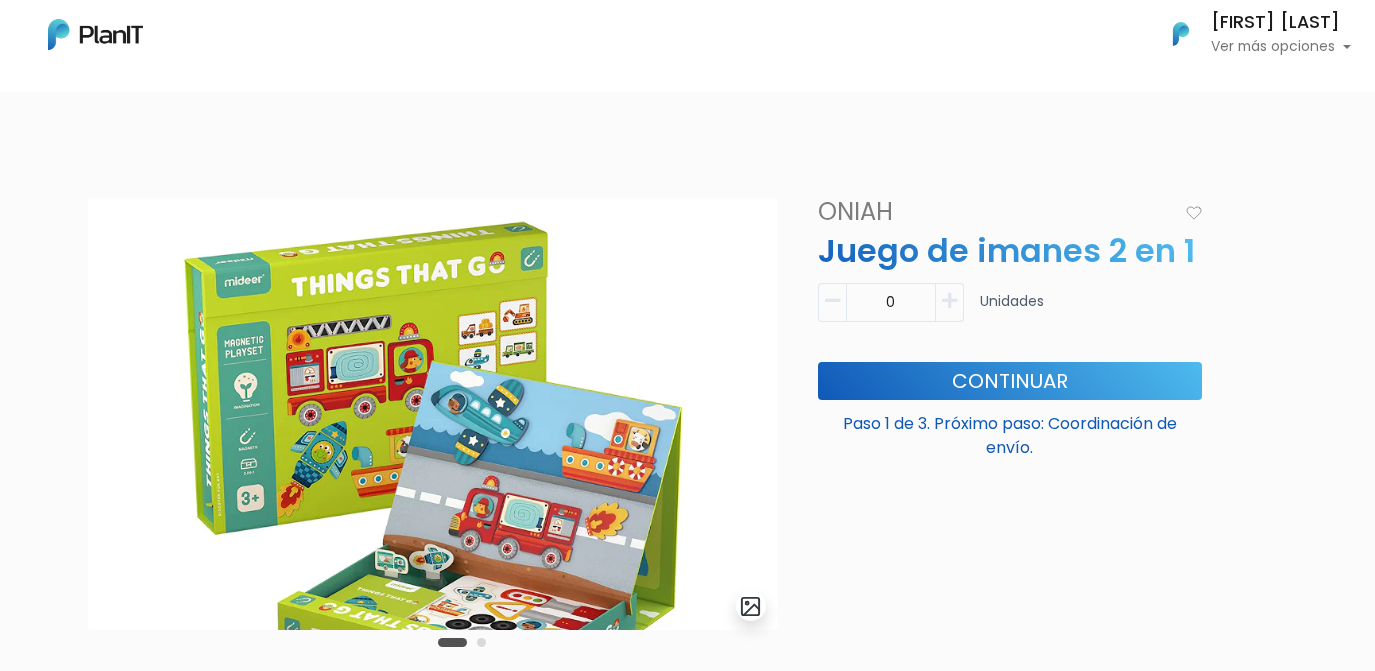 scroll, scrollTop: 0, scrollLeft: 0, axis: both 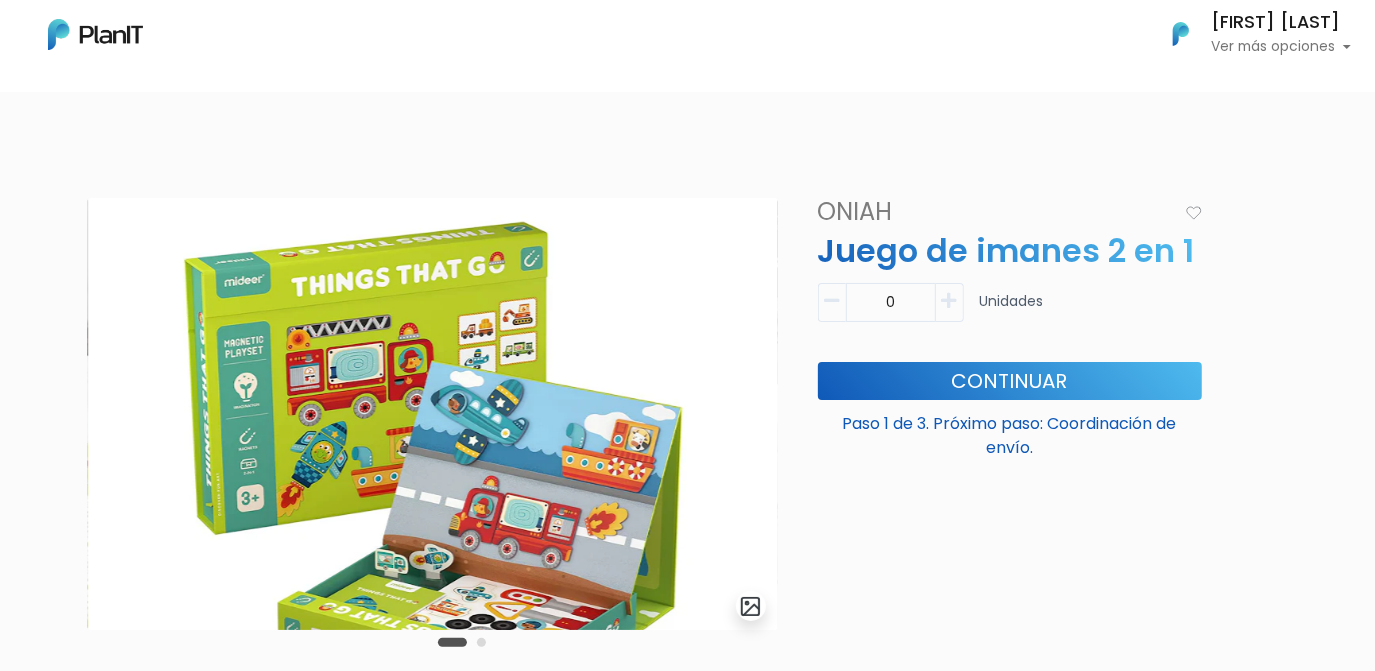 click at bounding box center (949, 301) 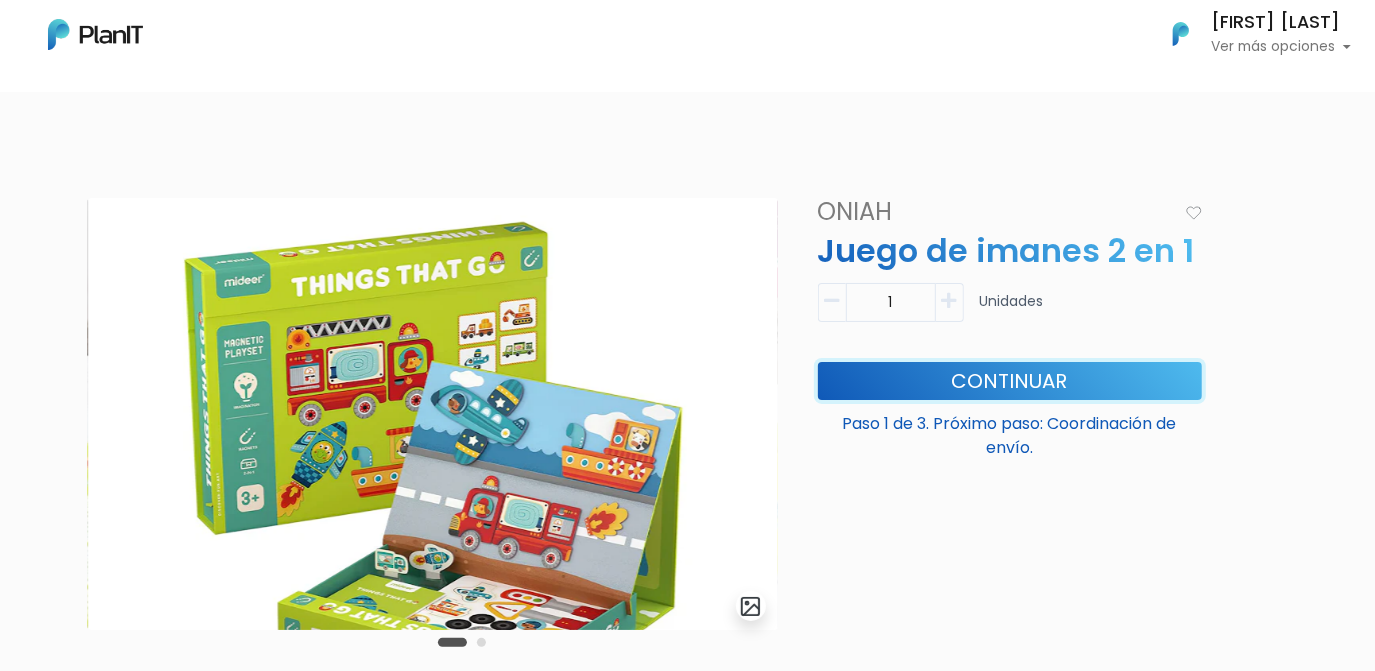 click on "Continuar" at bounding box center [1010, 381] 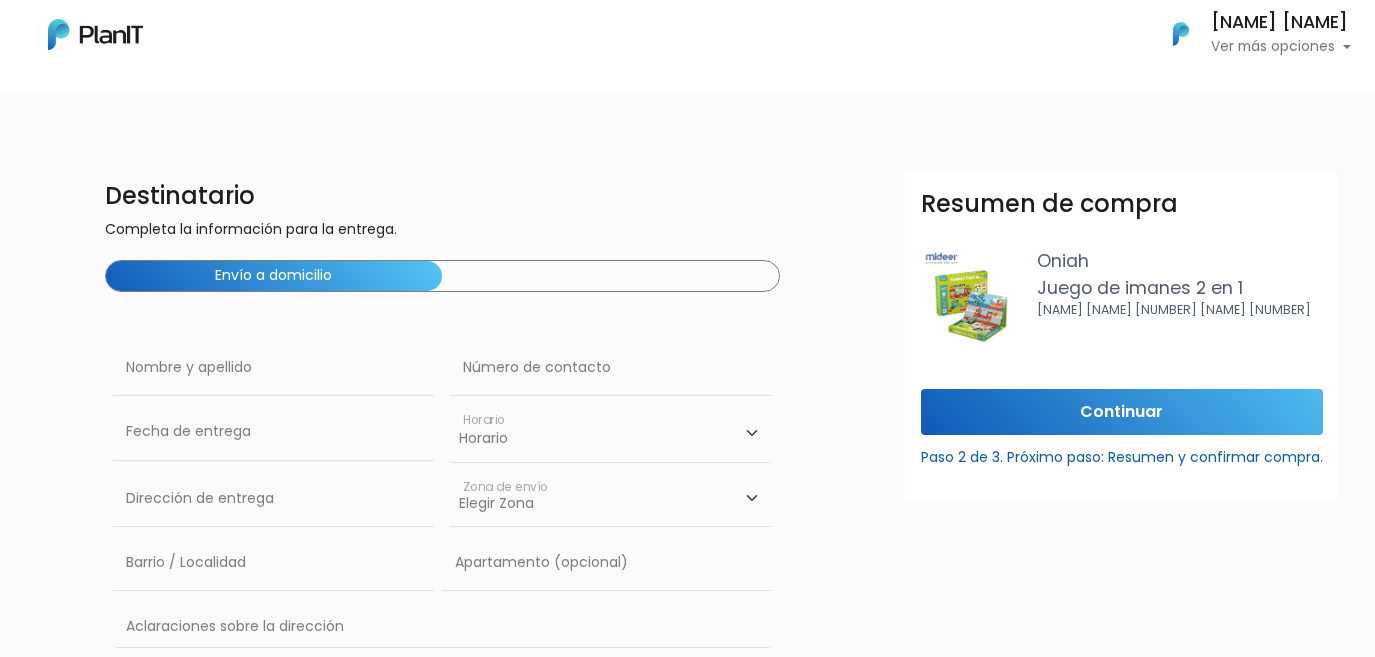 scroll, scrollTop: 0, scrollLeft: 0, axis: both 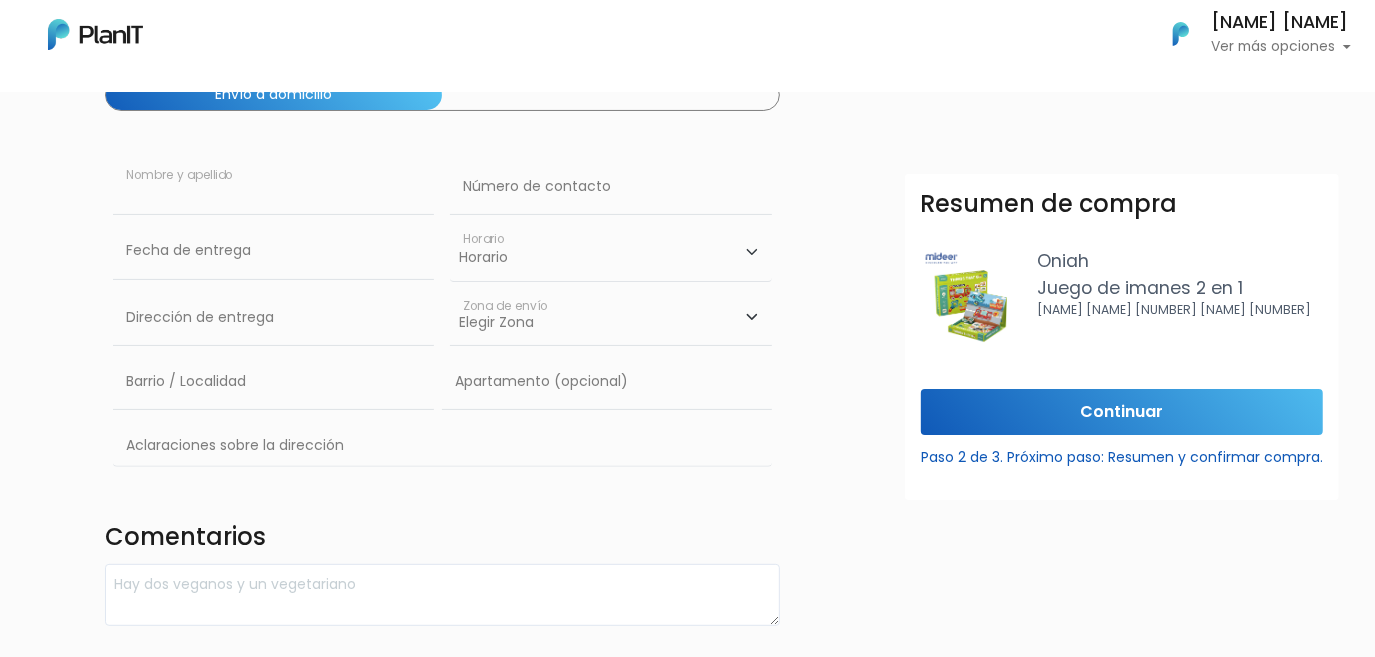 click at bounding box center [274, 187] 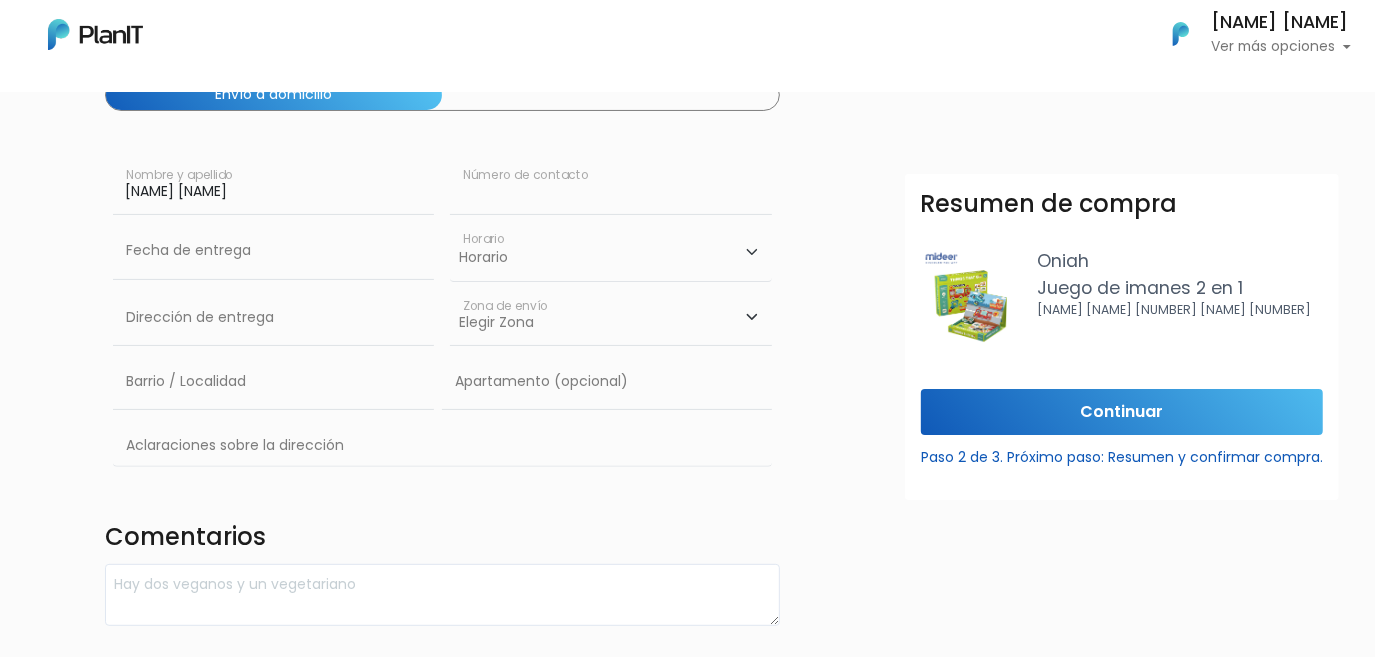 type on "[PHONE]" 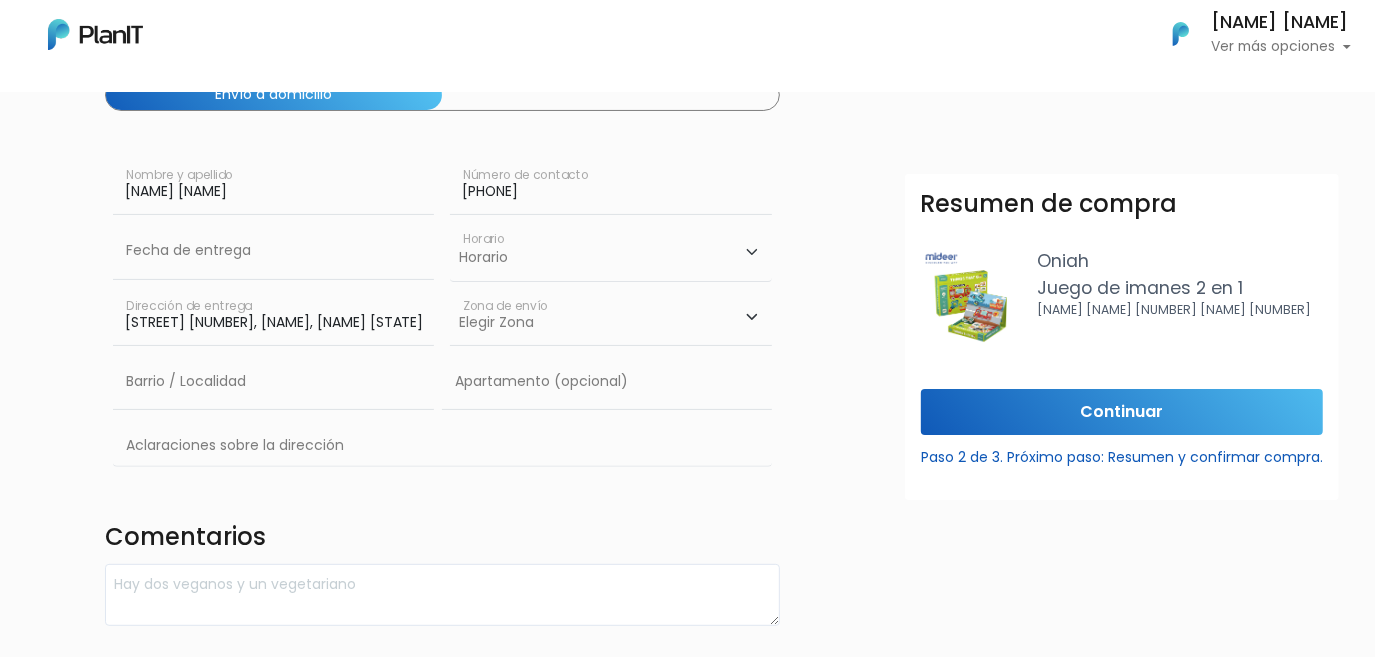 click on "[STREET] [NUMBER], [NAME], [NAME] [STATE], [COUNTRY]" at bounding box center [274, 318] 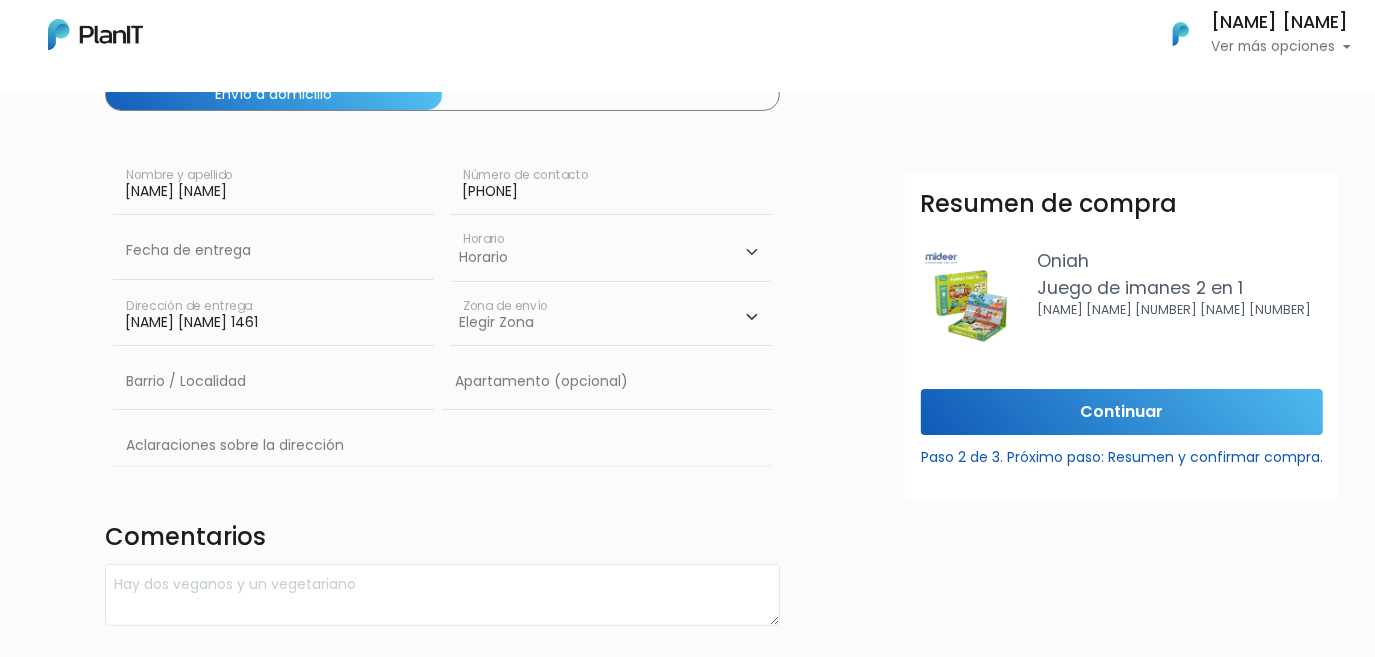 type on "Grak Espartero 1461" 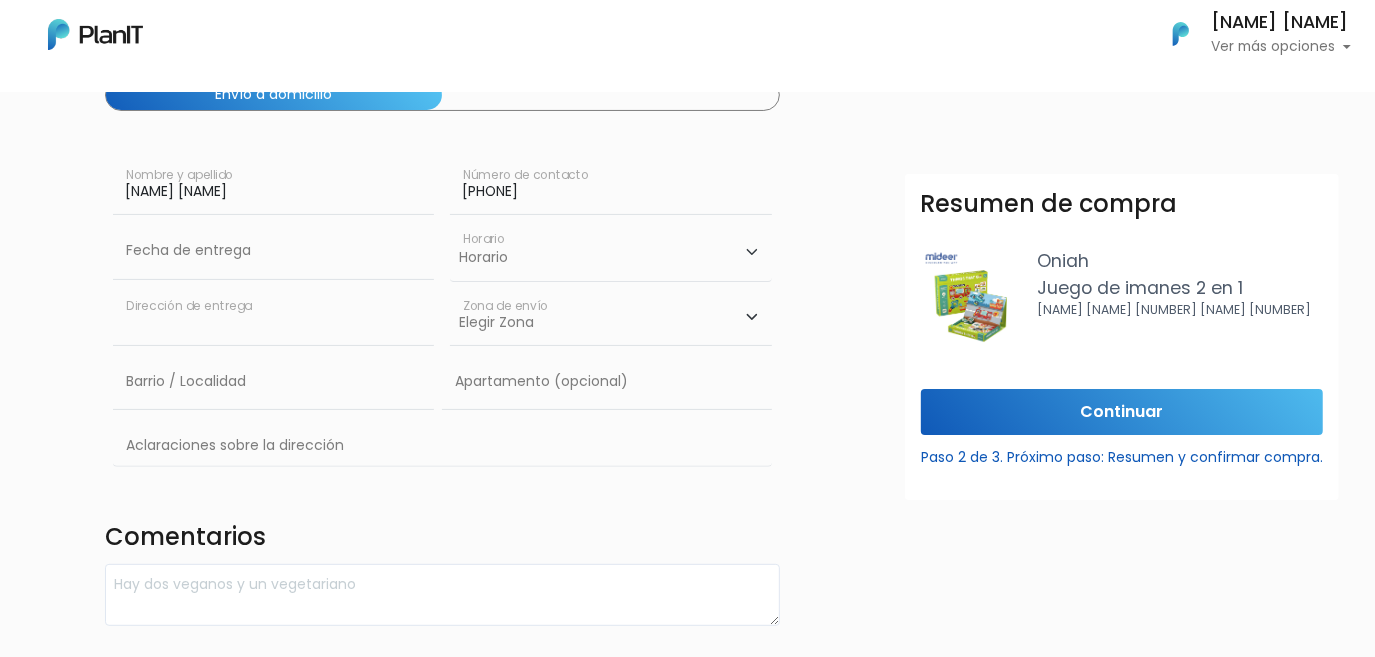 scroll, scrollTop: 0, scrollLeft: 0, axis: both 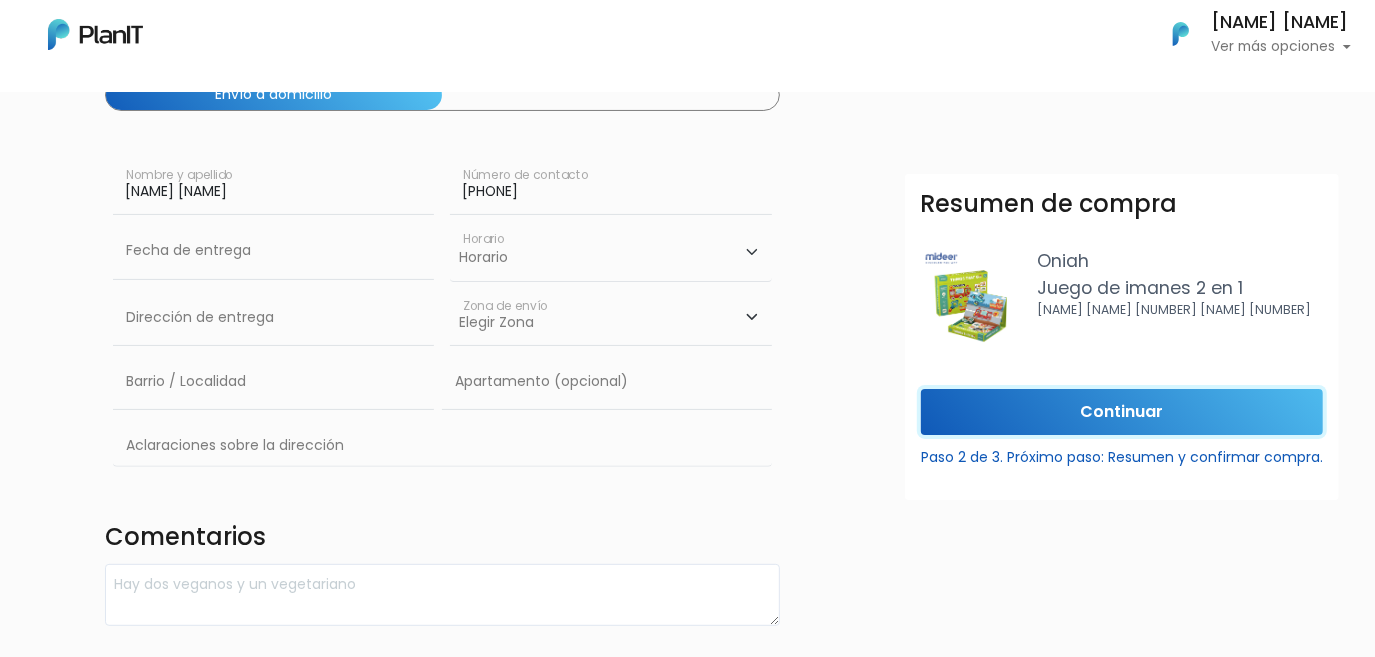 click on "Continuar" at bounding box center [1122, 412] 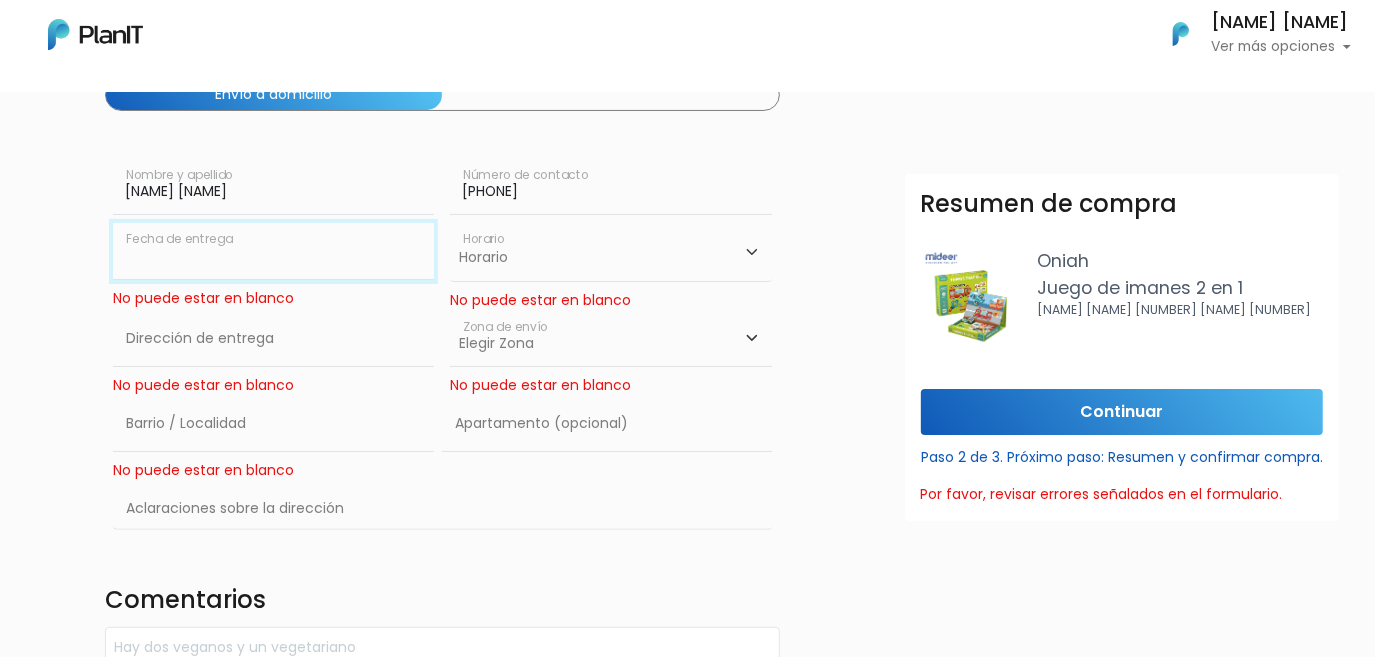 click at bounding box center [274, 251] 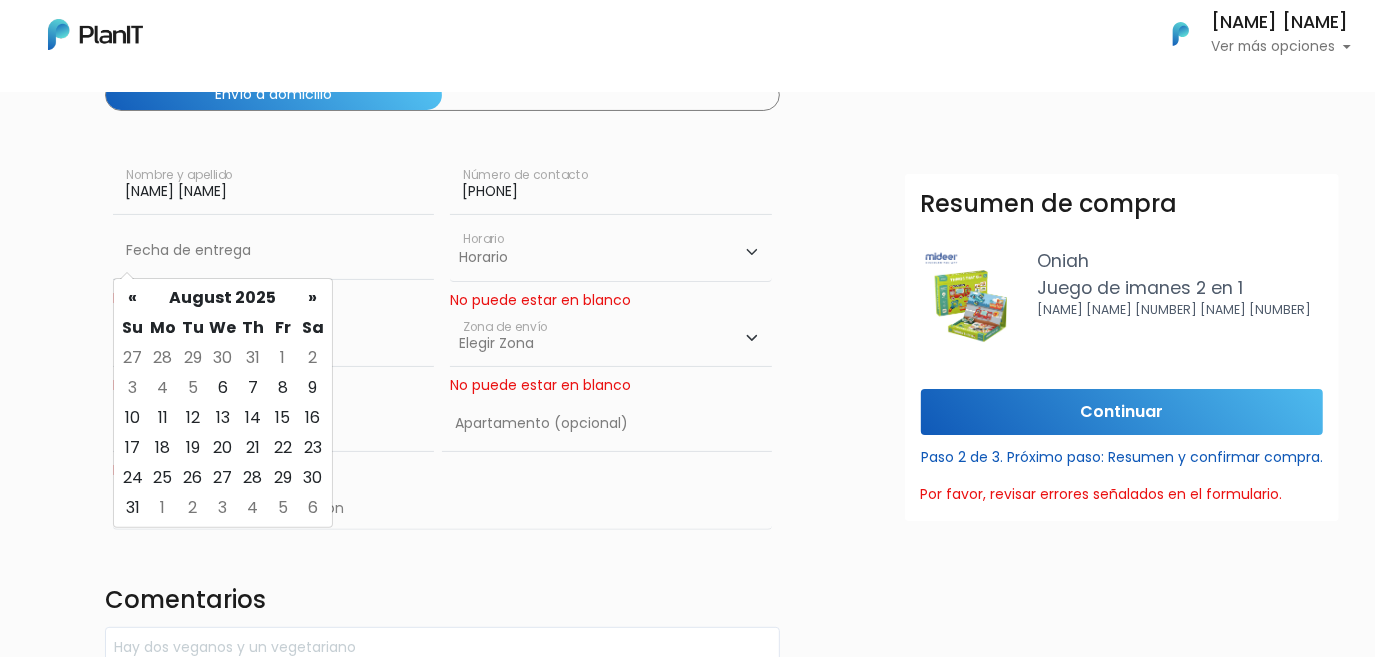 click on "Destinatario
Completa la información para la entrega.
Envío a domicilio
LORENA PEREZ
Nombre y apellido
097759272
Número de contacto
Fecha de entrega
No puede estar en blanco
Fecha de entrega
No puede estar en blanco
Horario 10:00 - 12:00
14:00 - 16:00" at bounding box center (804, 341) 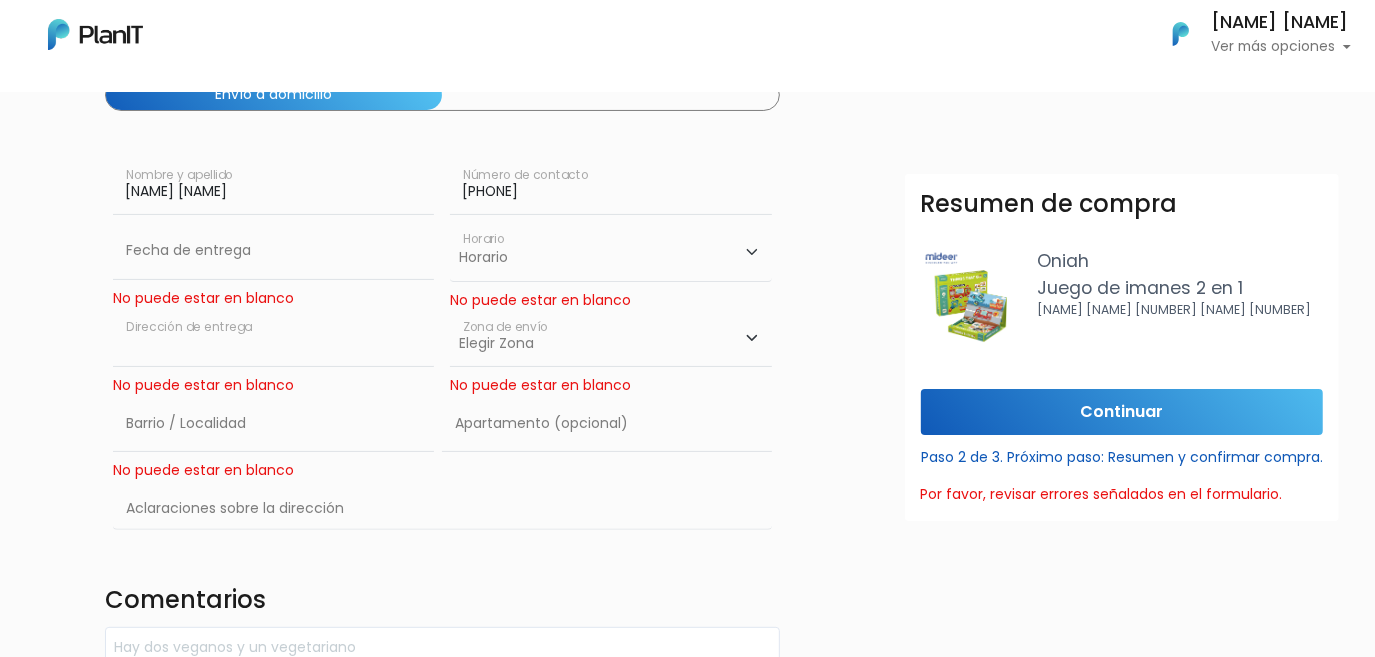 click at bounding box center [274, 339] 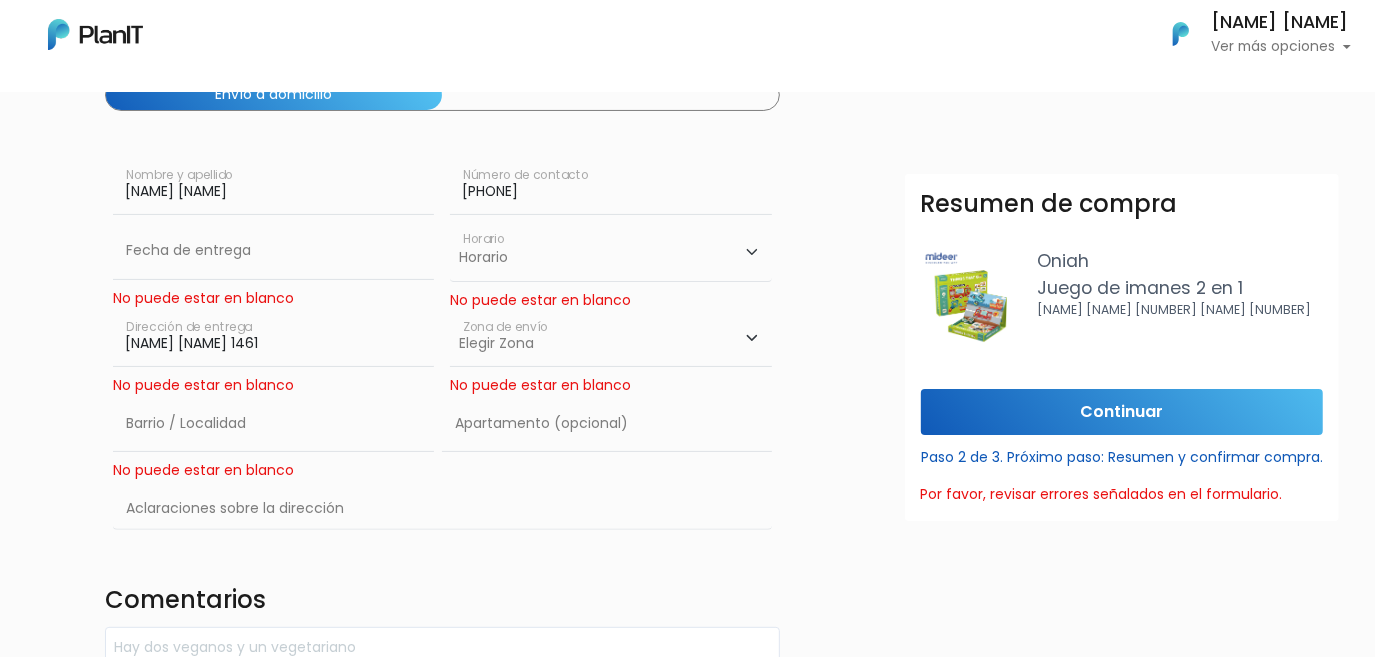 type on "Gral Espartero 1461" 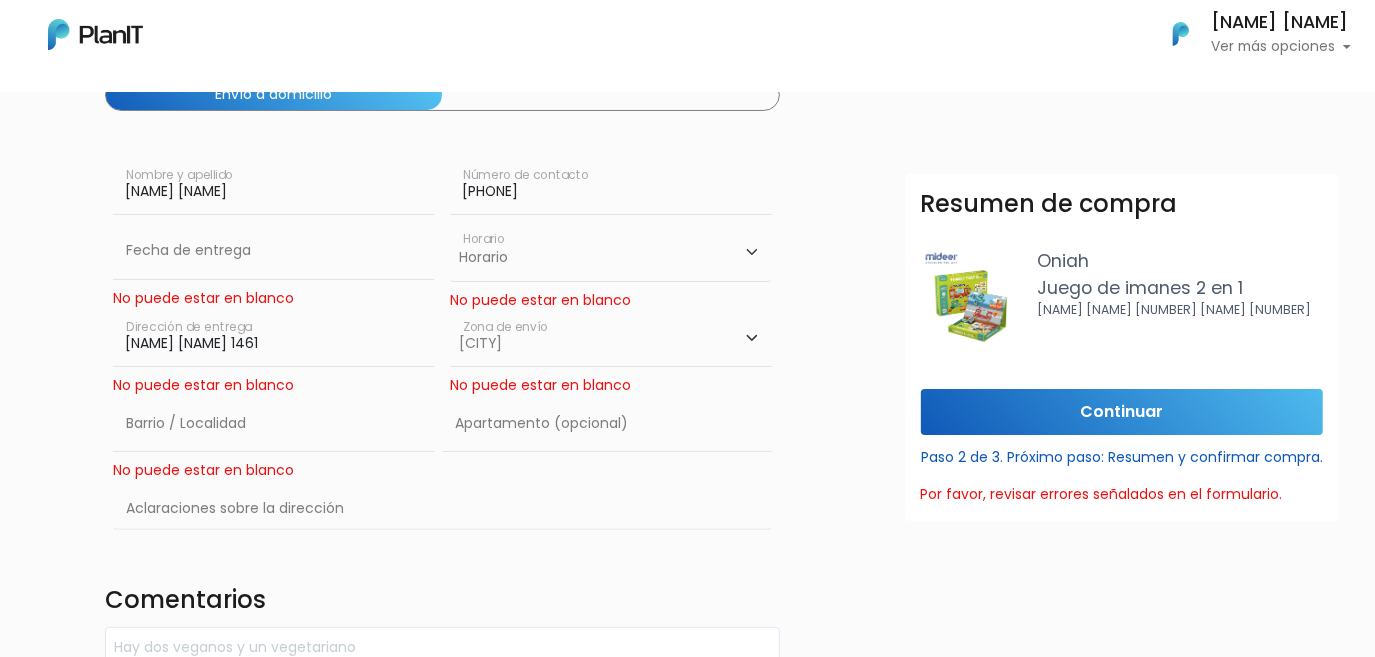 click on "Elegir Zona Zona américa
Montevideo" at bounding box center (611, 339) 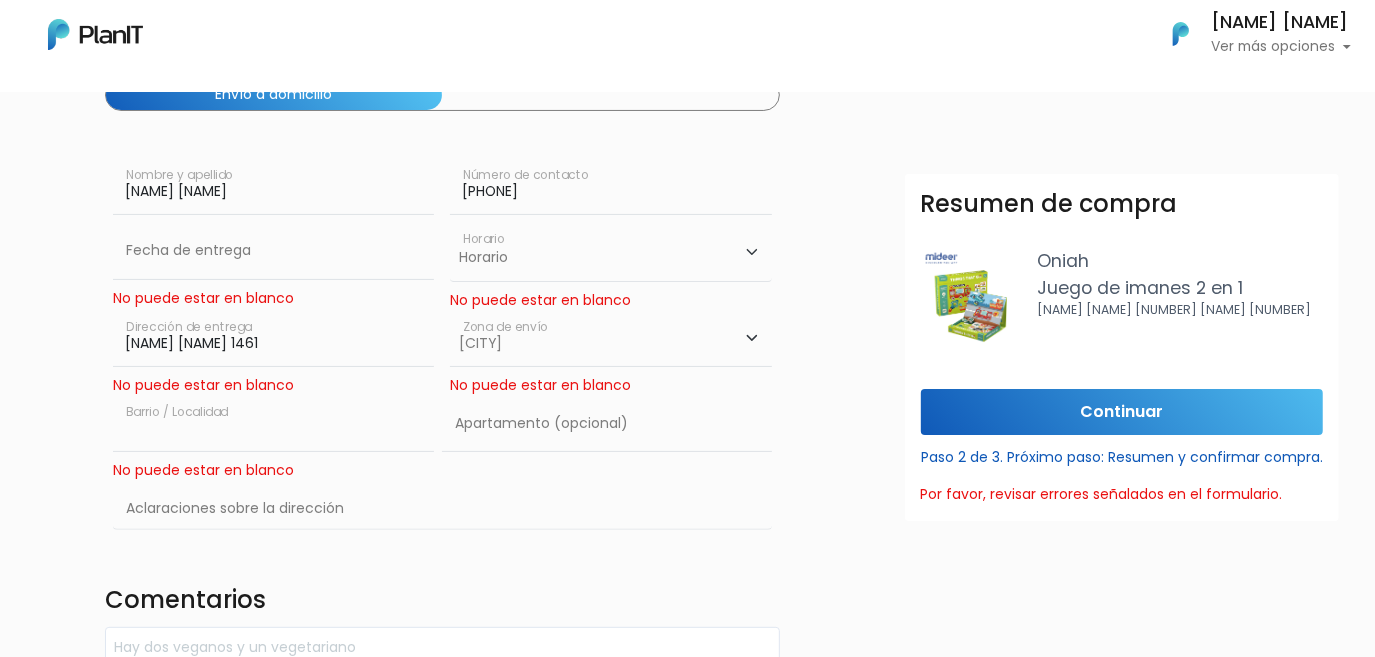 click at bounding box center (274, 424) 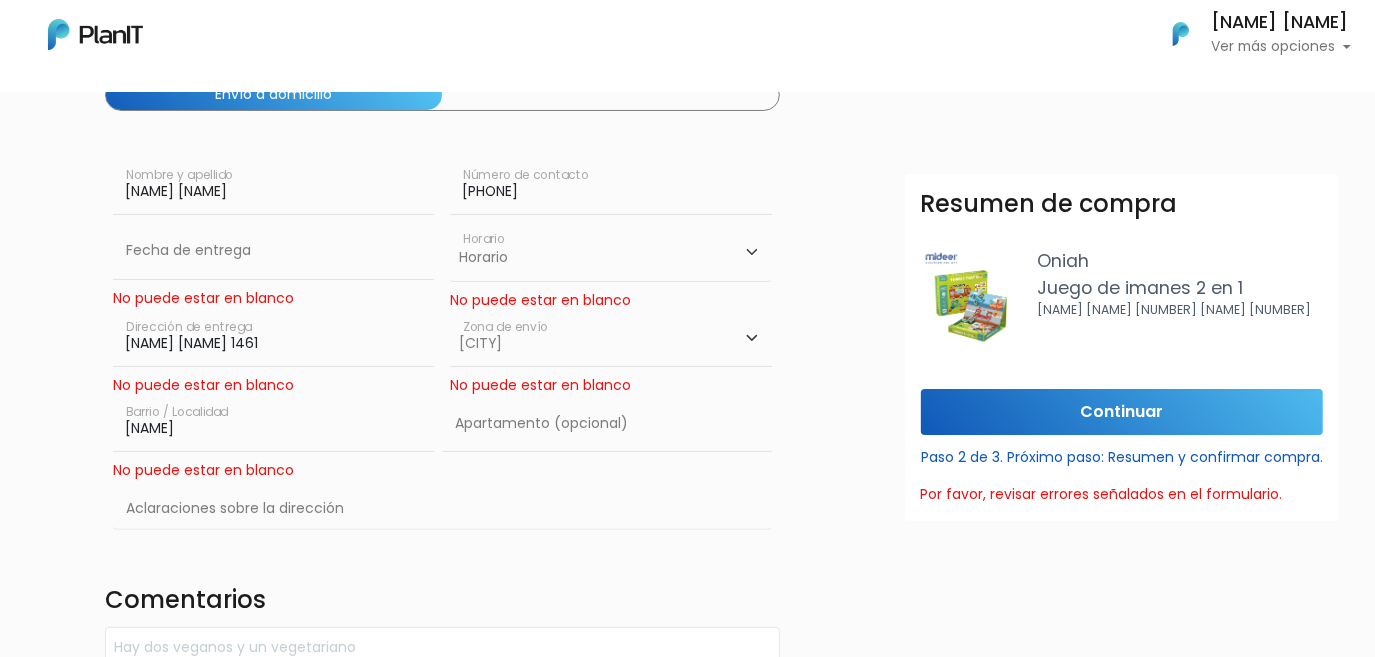 type on "Parque Batlle" 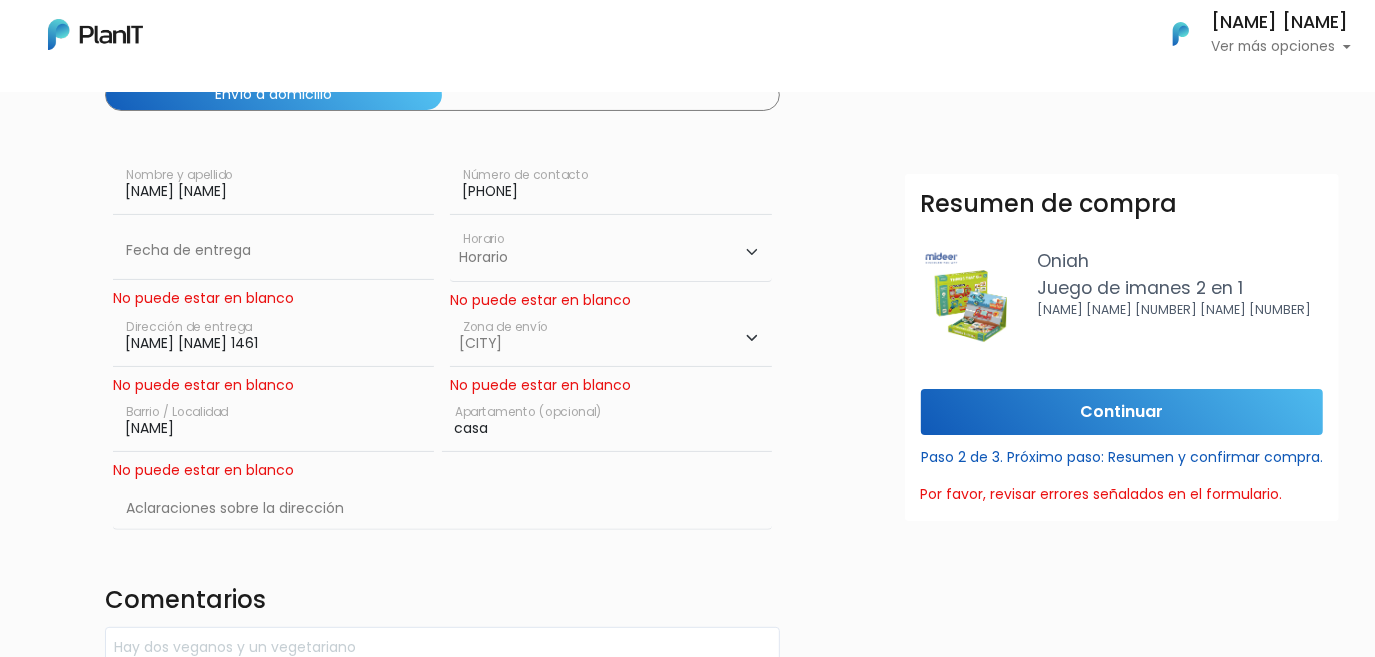 type on "casa" 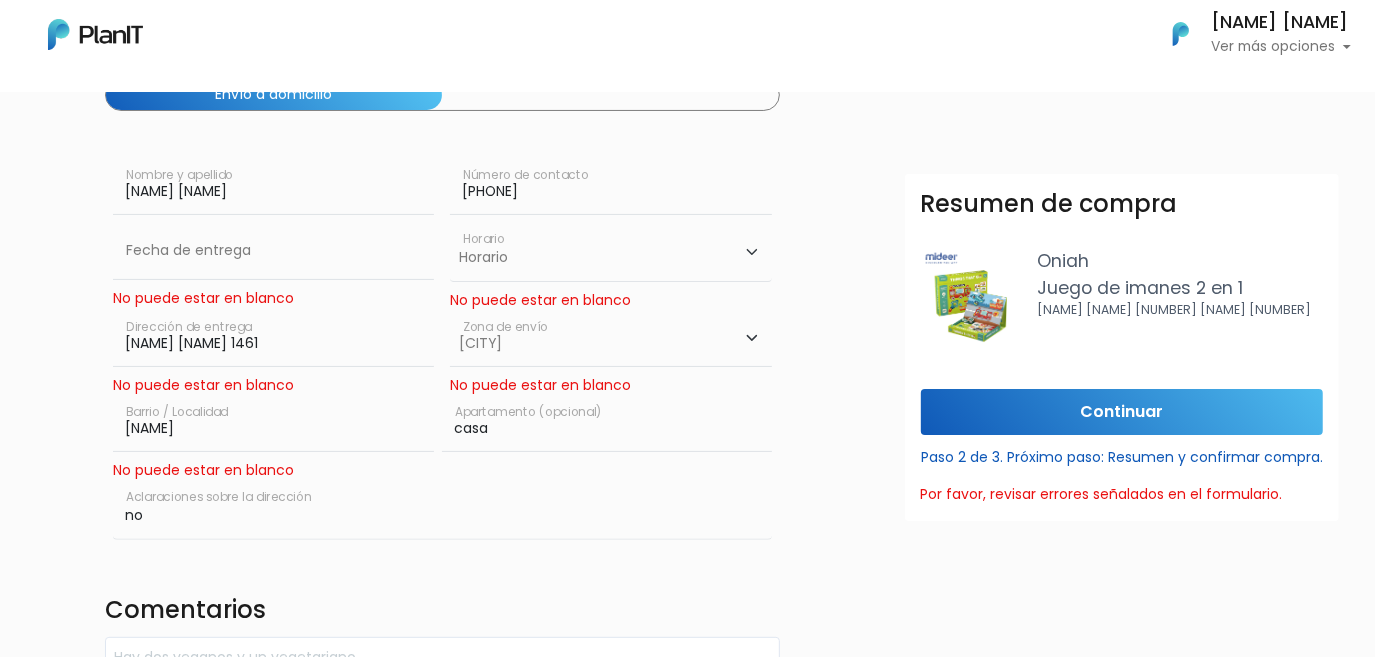 type on "n" 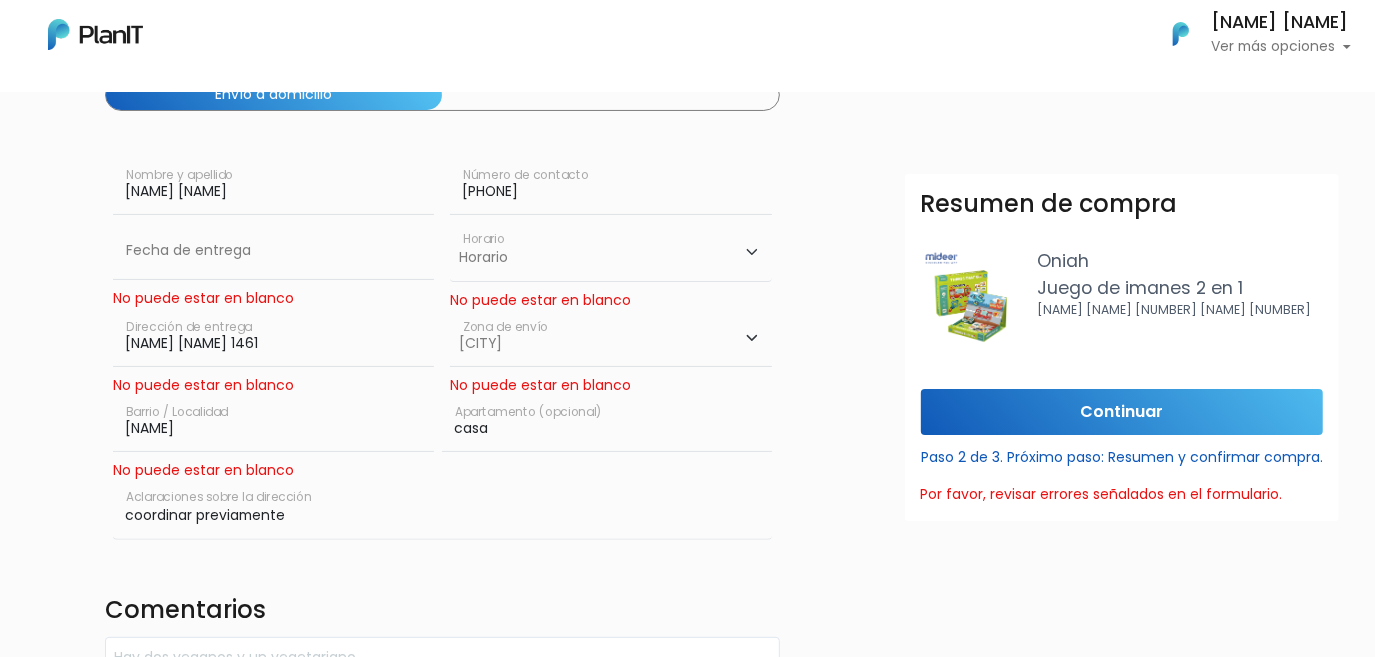 type on "coordinar previamente" 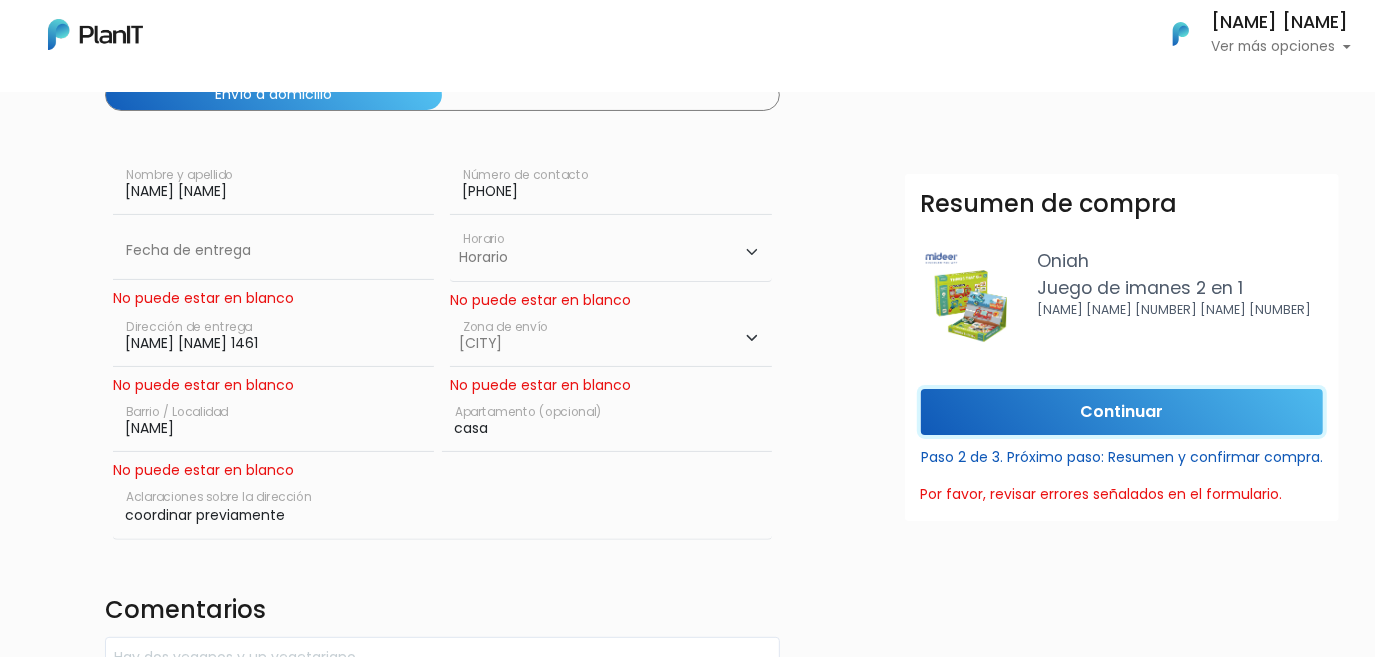 click on "Continuar" at bounding box center [1122, 412] 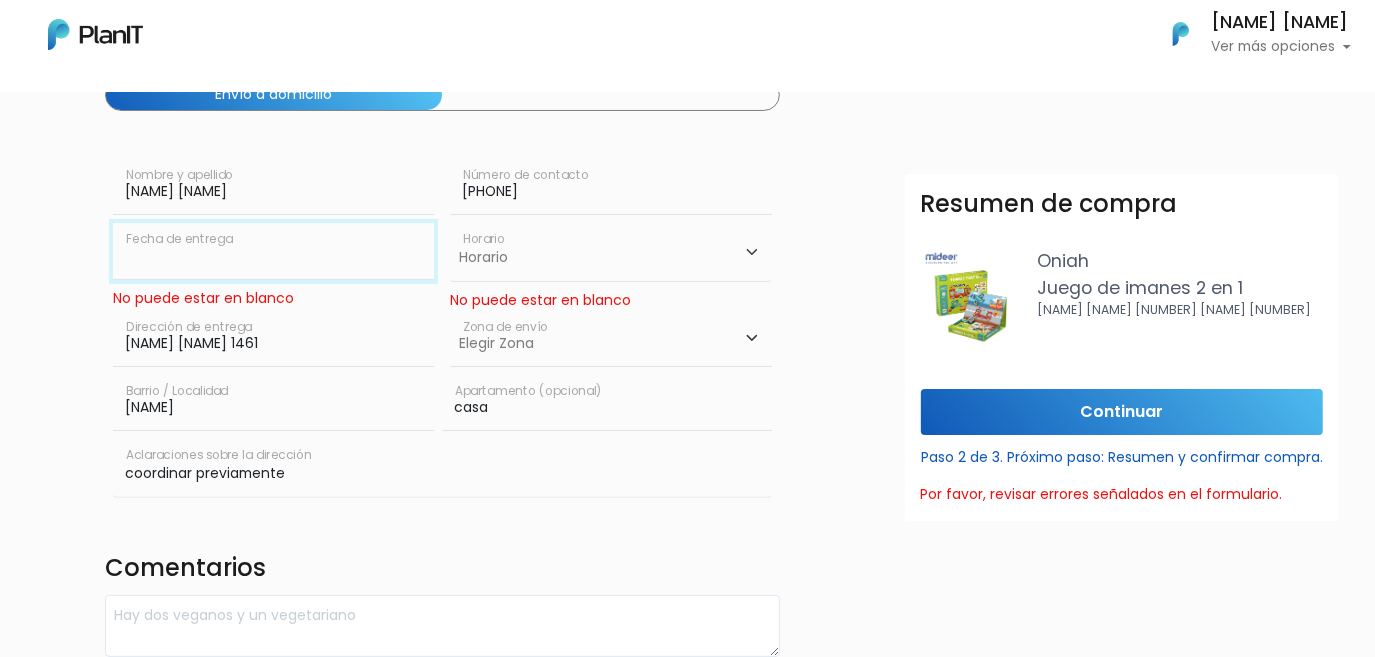 click at bounding box center [274, 251] 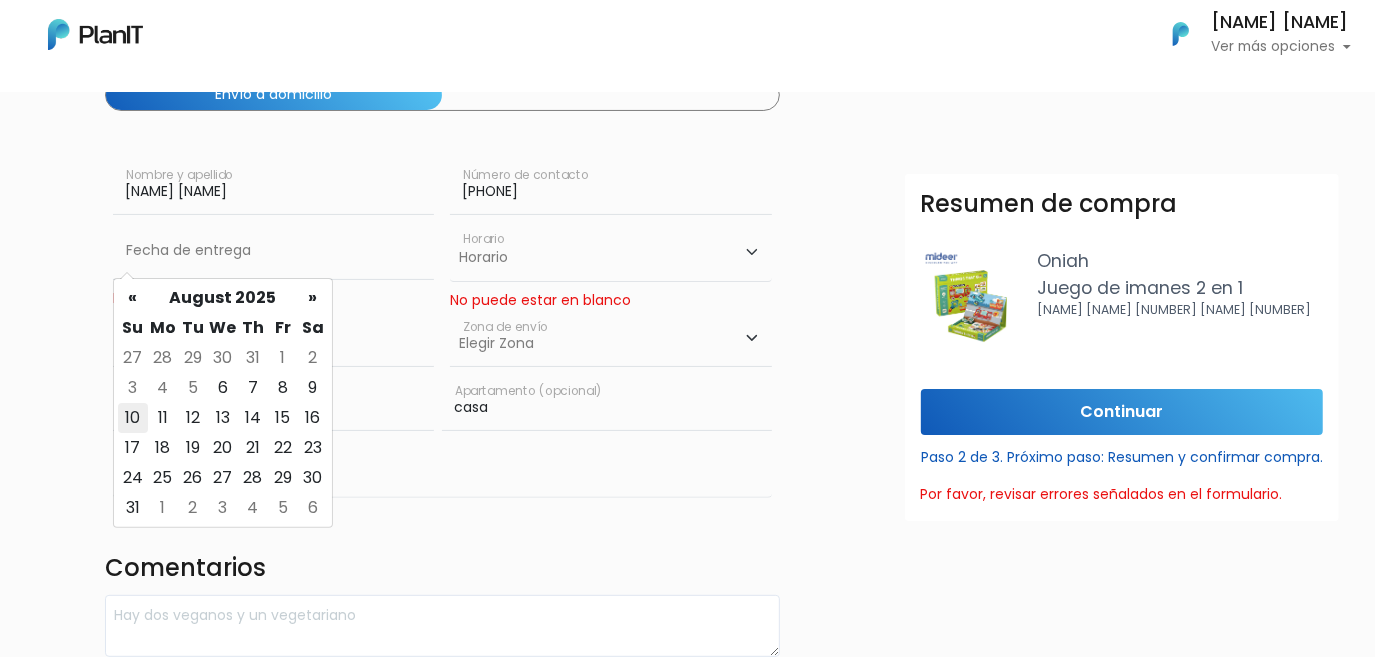 click on "10" at bounding box center (133, 418) 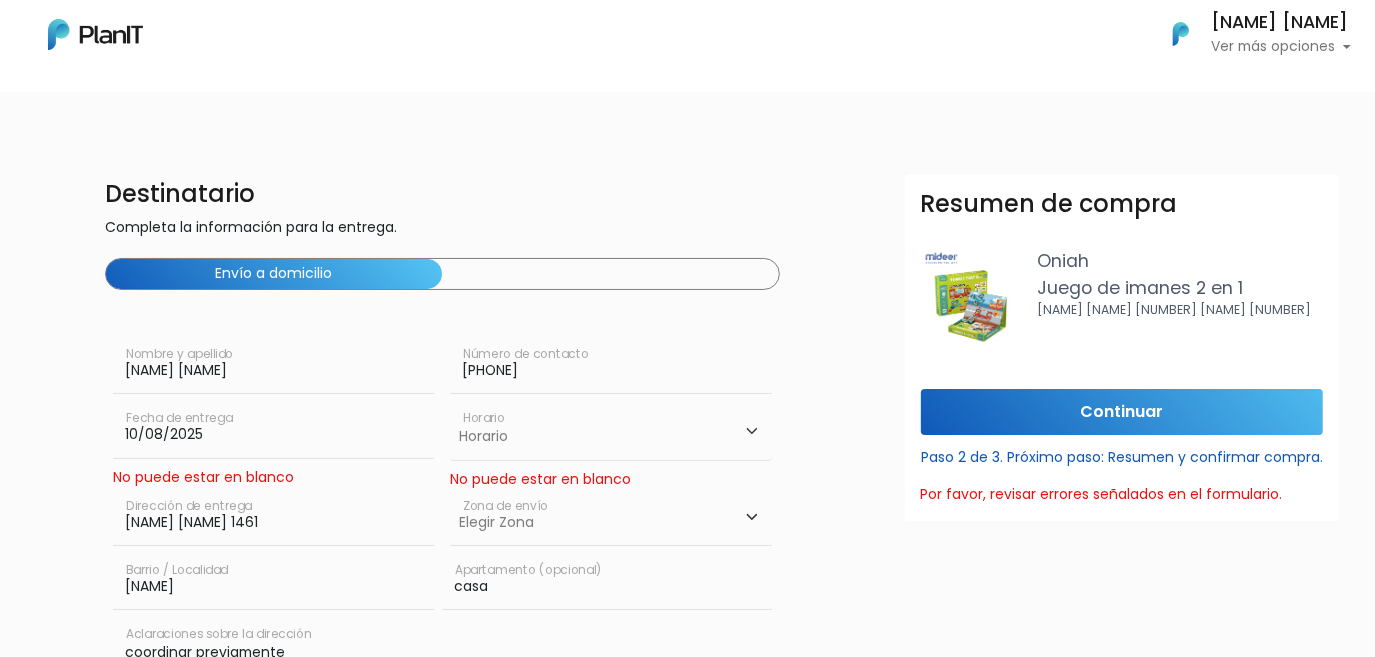 scroll, scrollTop: 0, scrollLeft: 0, axis: both 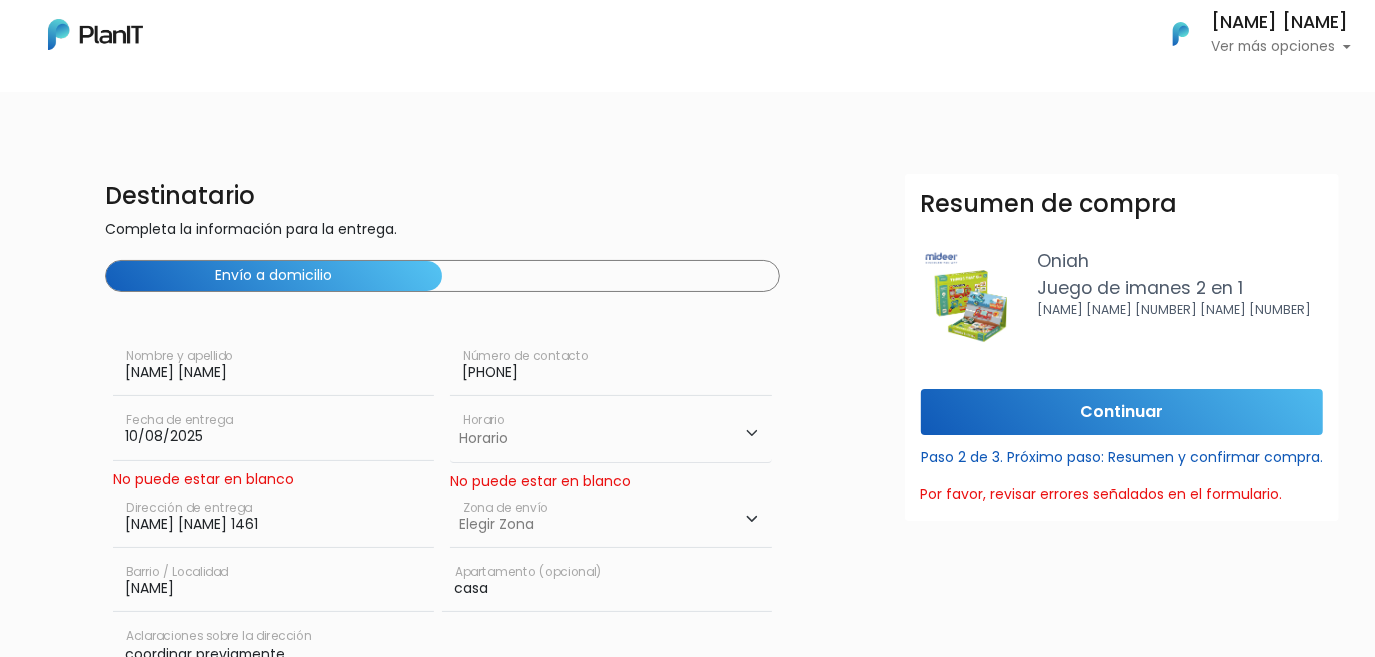 click on "Horario 08:00 - 10:00
10:00 - 12:00
14:00 - 16:00
16:00 - 18:00" at bounding box center [611, 433] 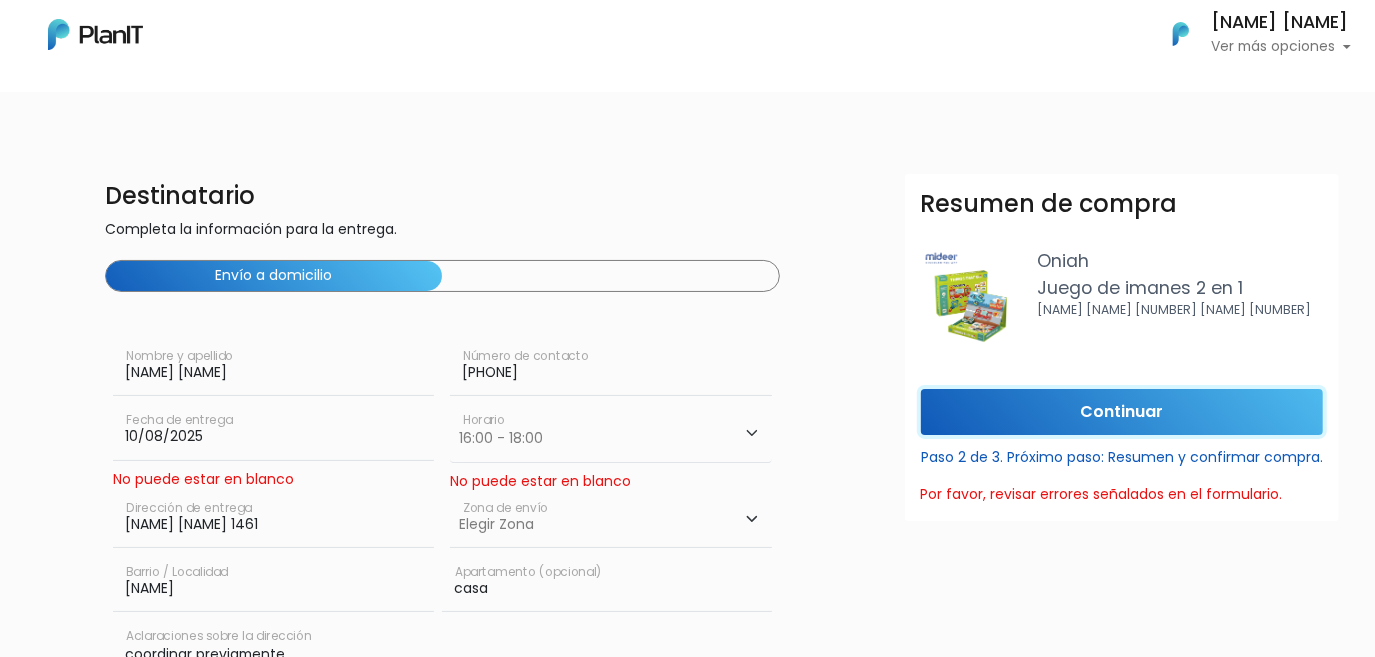 click on "Continuar" at bounding box center (1122, 412) 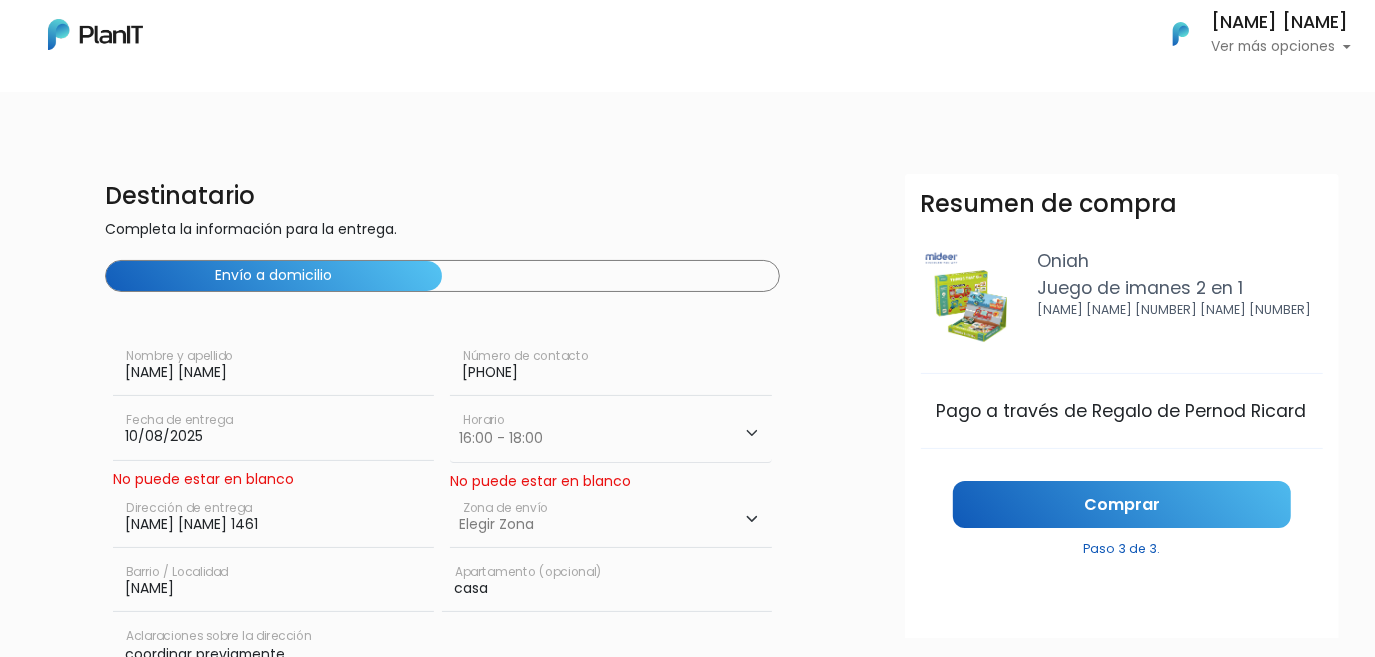 click on "Elegir Zona Zona américa
Montevideo" at bounding box center (611, 520) 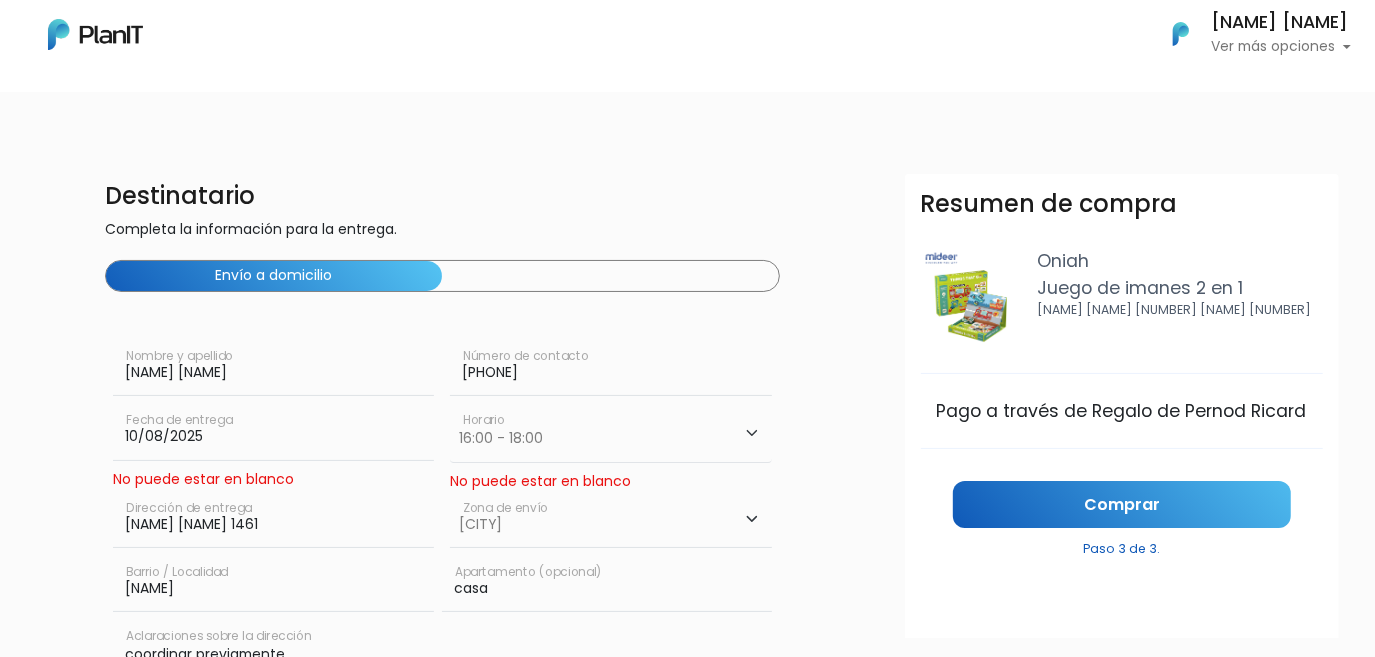 click on "Elegir Zona Zona américa
Montevideo" at bounding box center (611, 520) 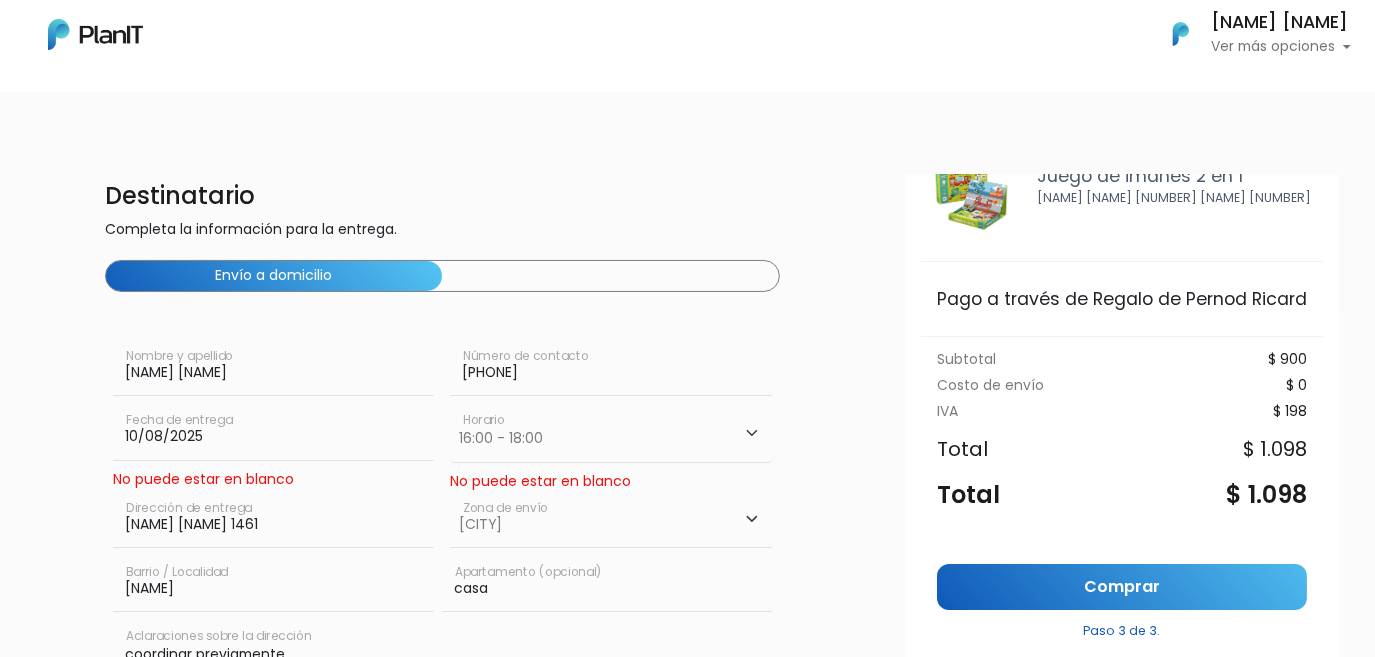 scroll, scrollTop: 171, scrollLeft: 0, axis: vertical 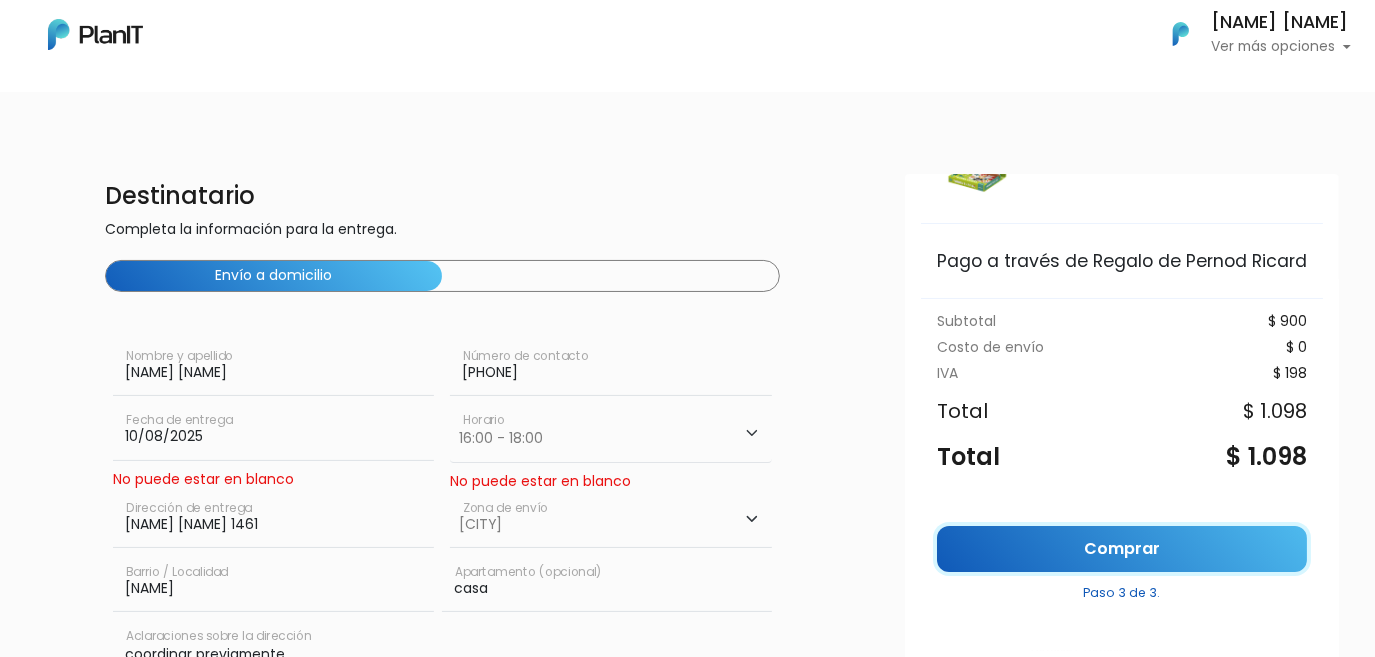 click on "Comprar" at bounding box center [1122, 549] 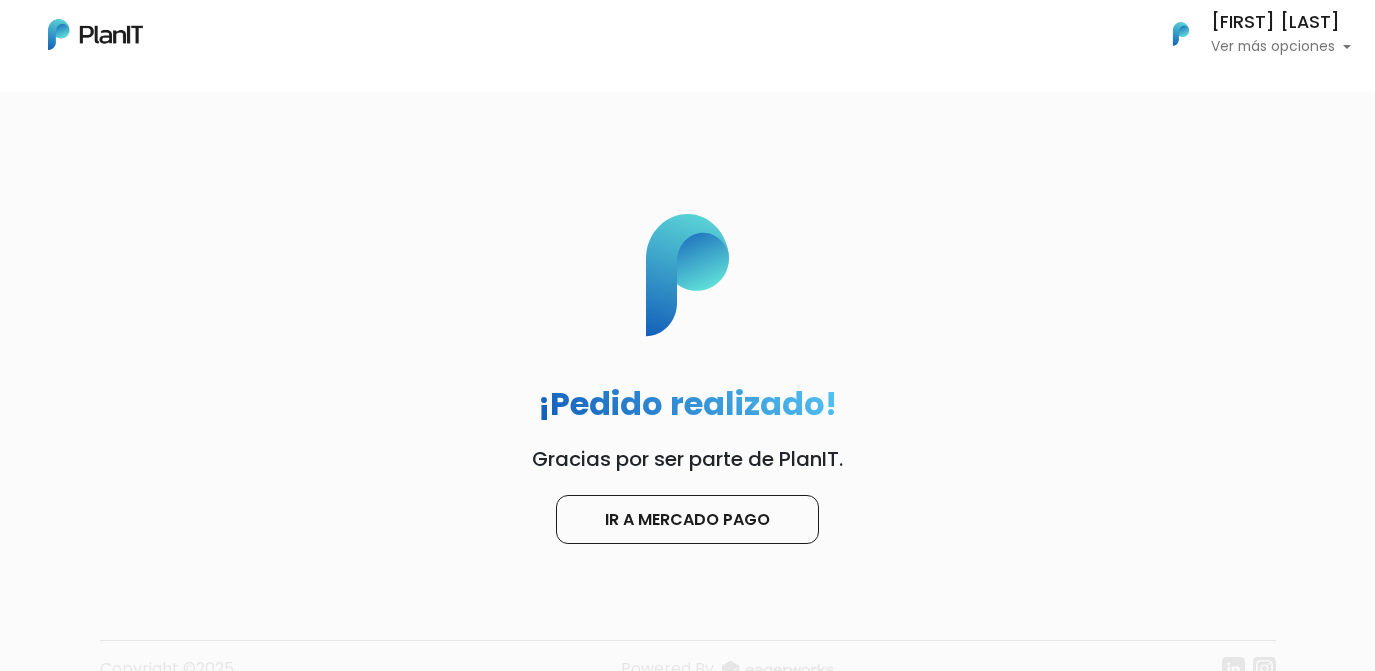 scroll, scrollTop: 0, scrollLeft: 0, axis: both 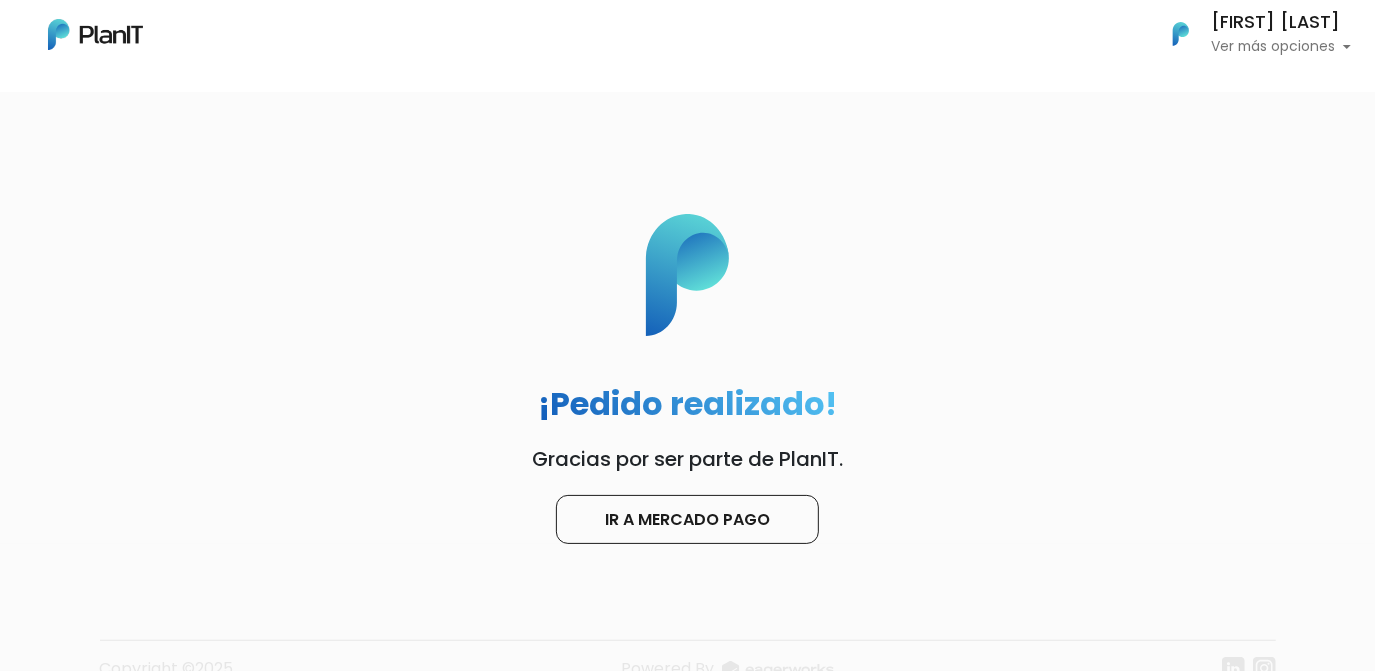 click at bounding box center (95, 34) 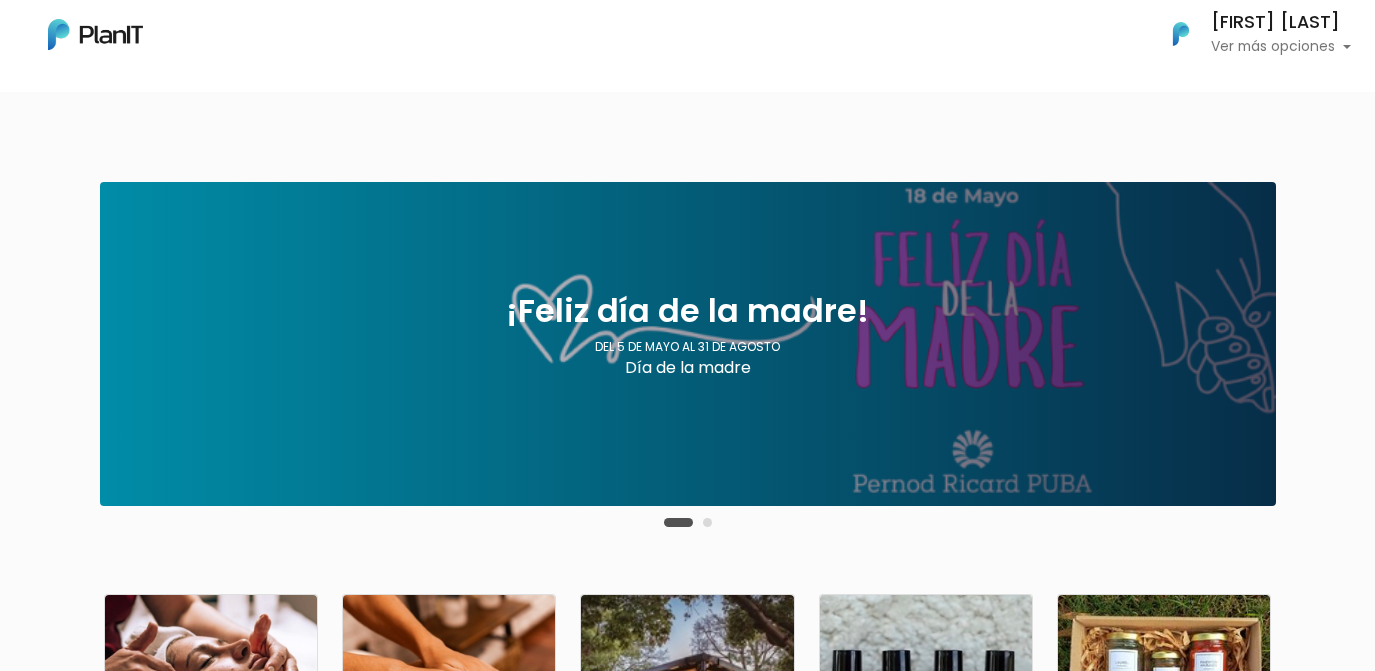 scroll, scrollTop: 0, scrollLeft: 0, axis: both 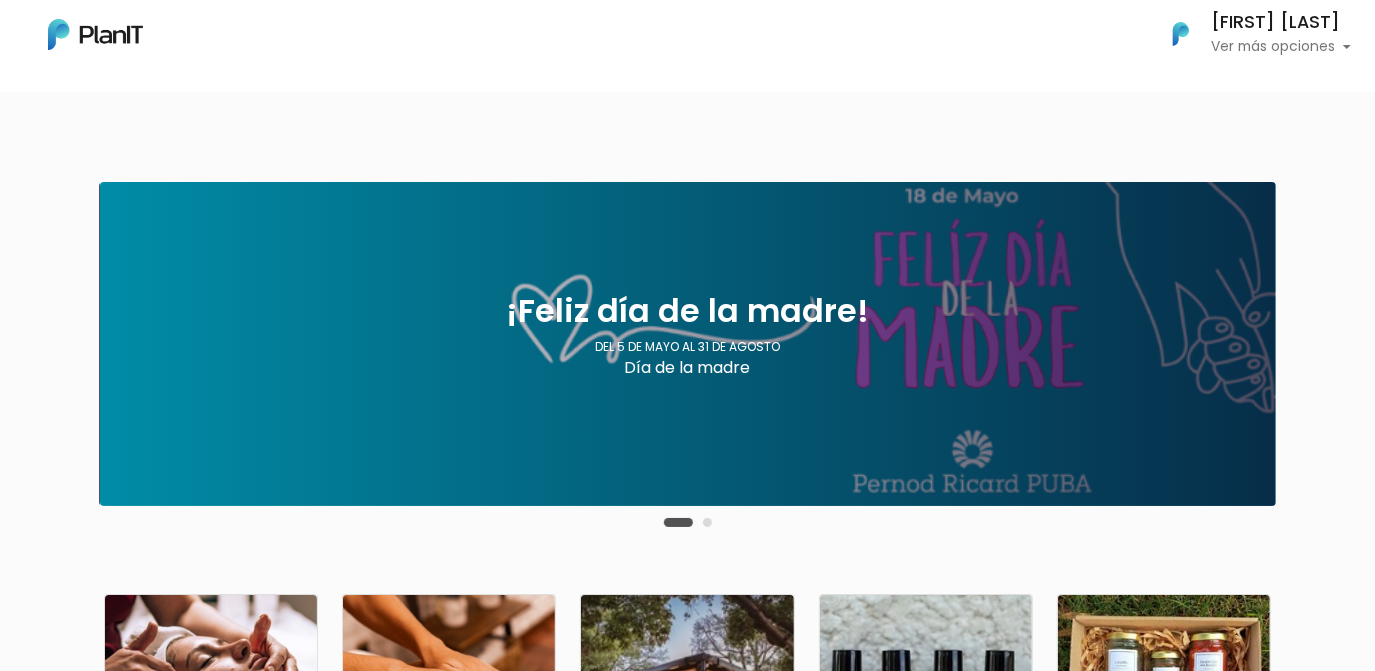 drag, startPoint x: 508, startPoint y: 336, endPoint x: 261, endPoint y: 337, distance: 247.00203 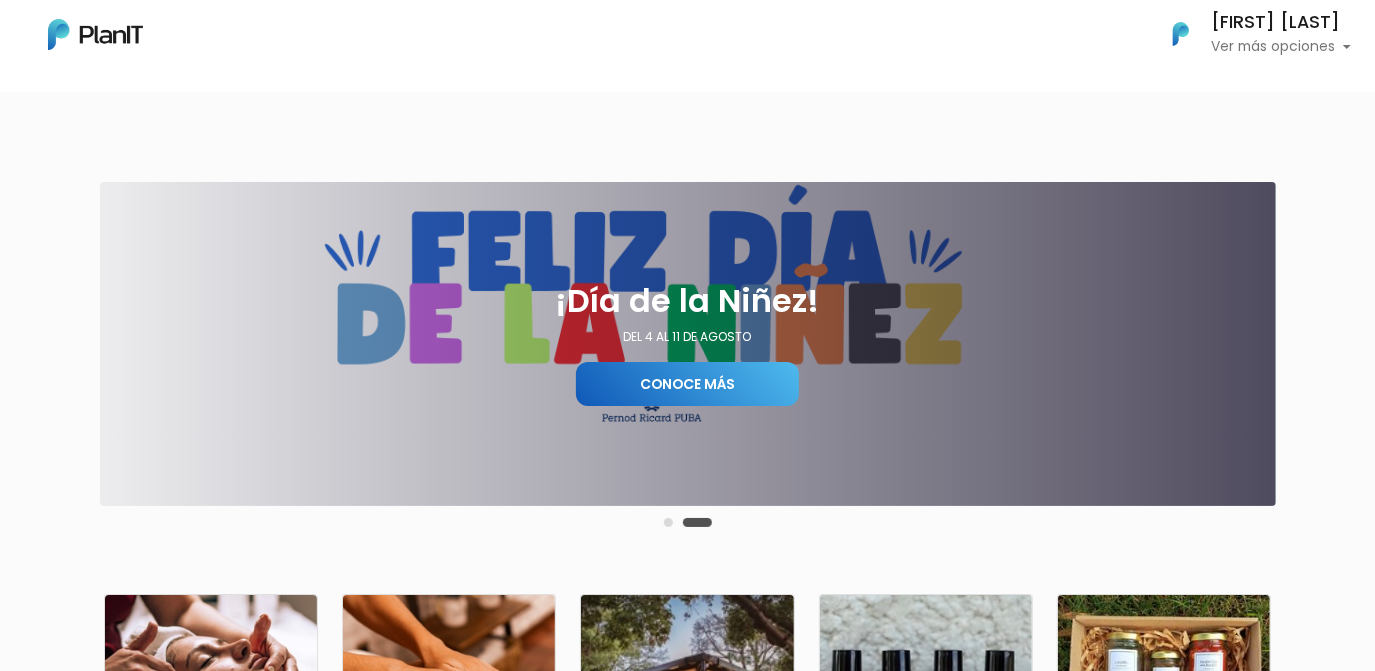 click on "Conoce más" at bounding box center [687, 384] 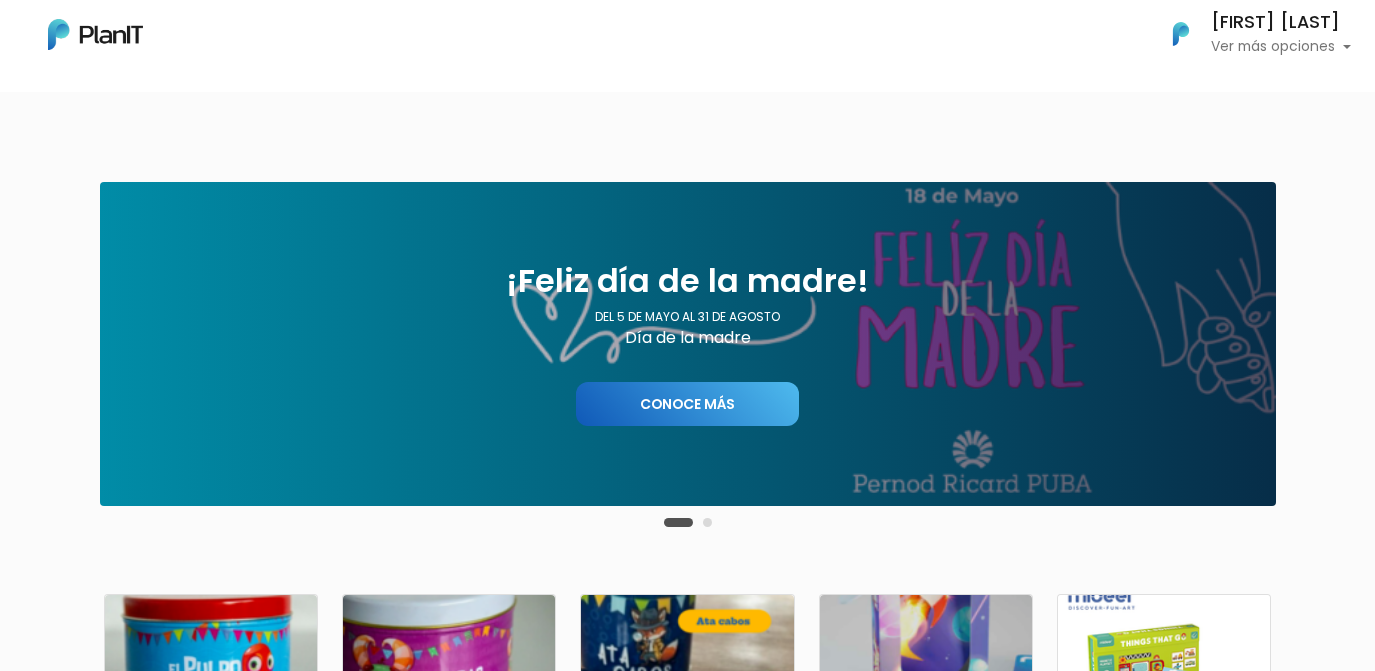 scroll, scrollTop: 0, scrollLeft: 0, axis: both 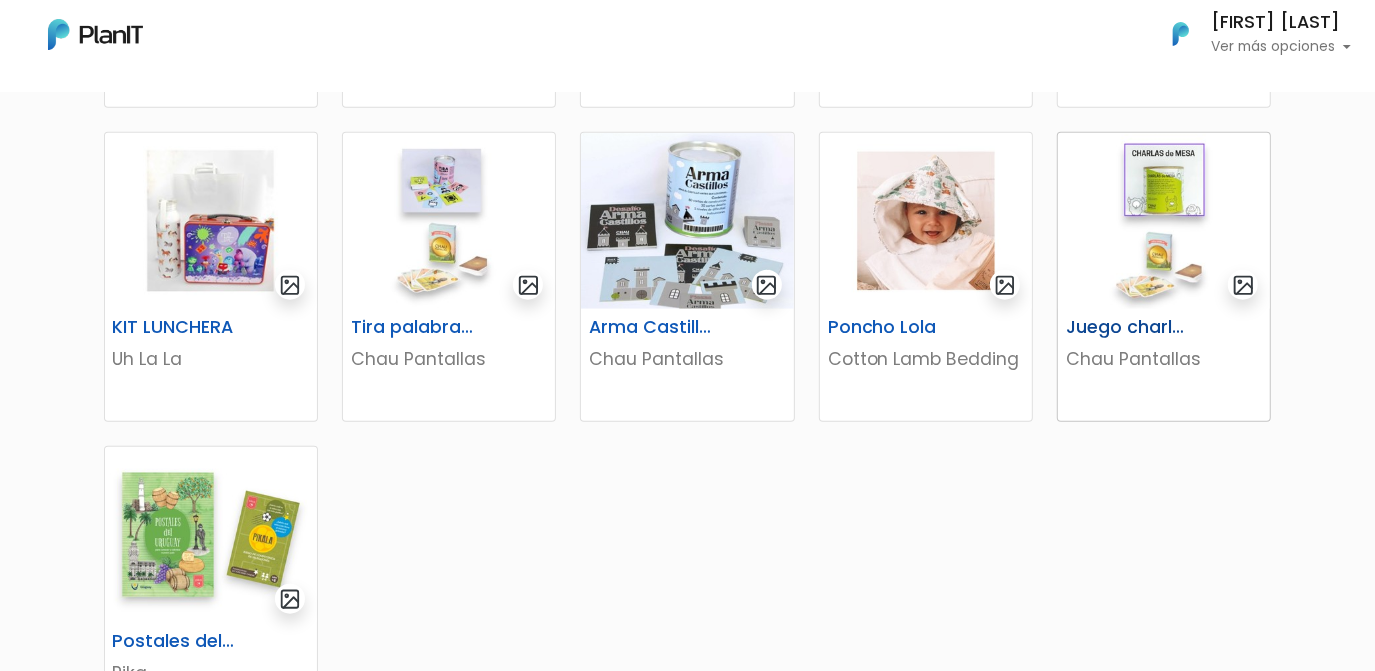click at bounding box center (1164, 221) 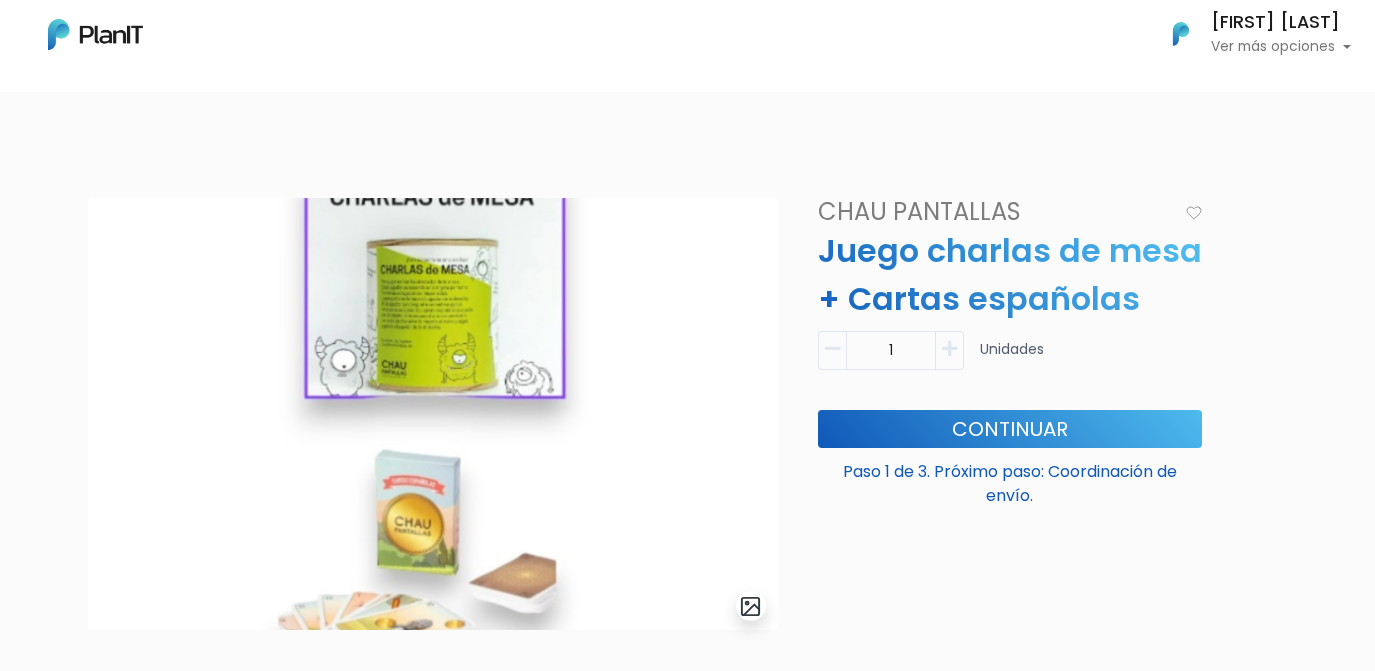 scroll, scrollTop: 0, scrollLeft: 0, axis: both 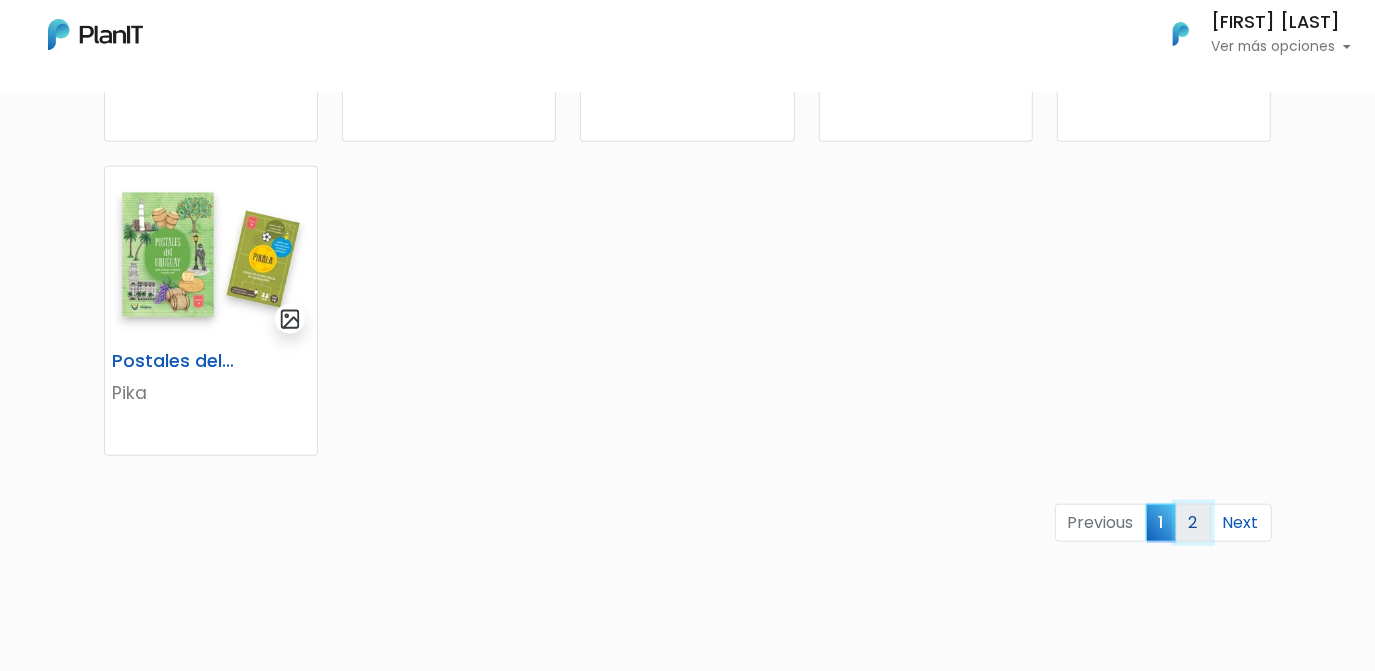 click on "2" at bounding box center [1193, 523] 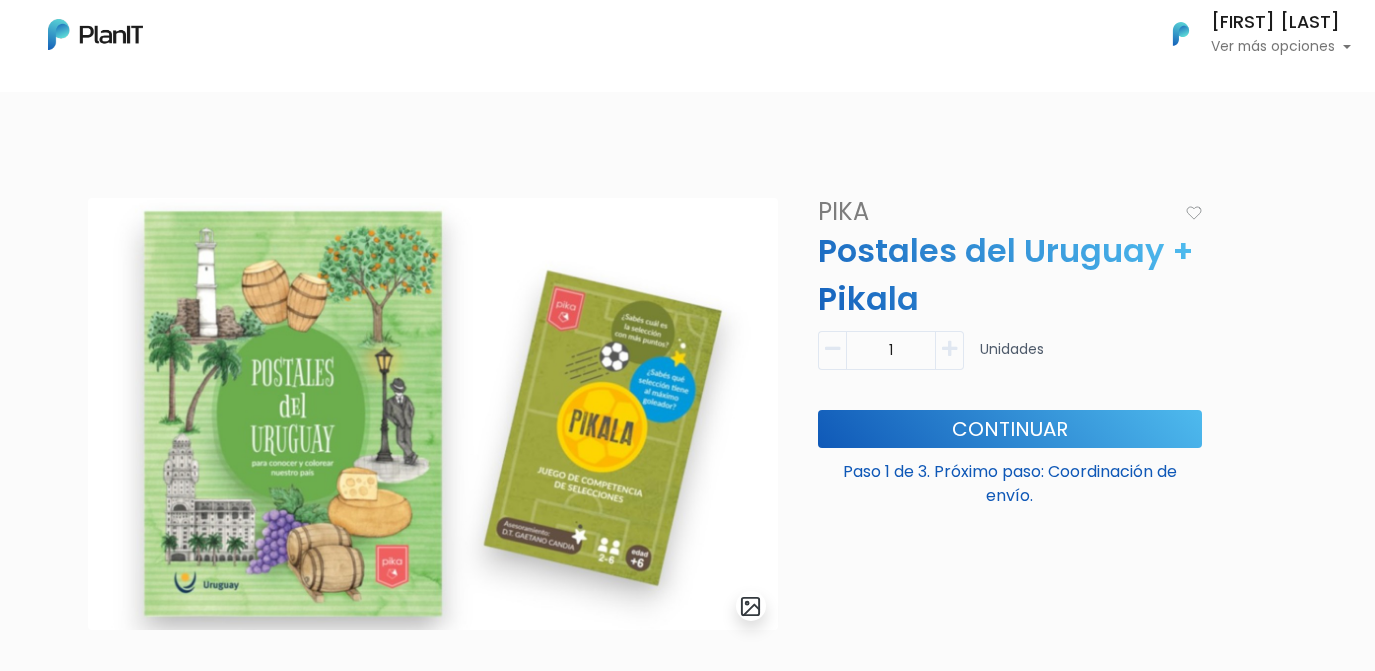 scroll, scrollTop: 0, scrollLeft: 0, axis: both 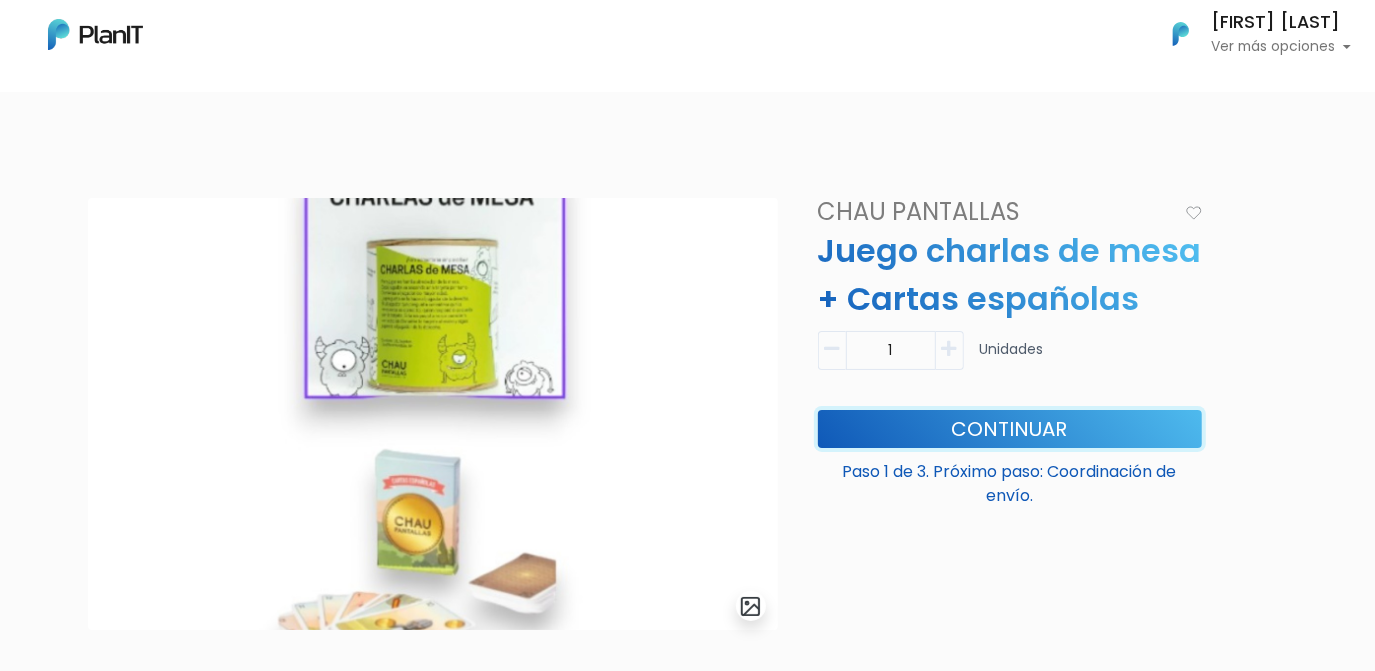 click on "Continuar" at bounding box center (1010, 429) 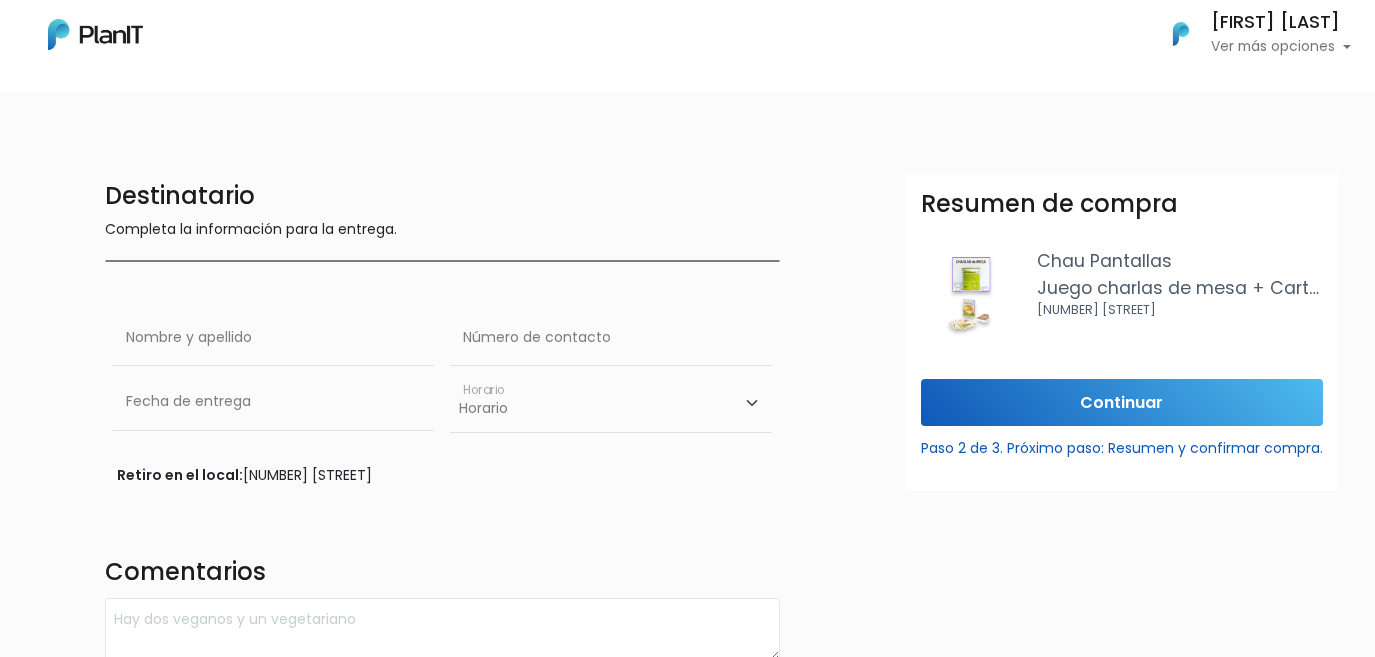 scroll, scrollTop: 0, scrollLeft: 0, axis: both 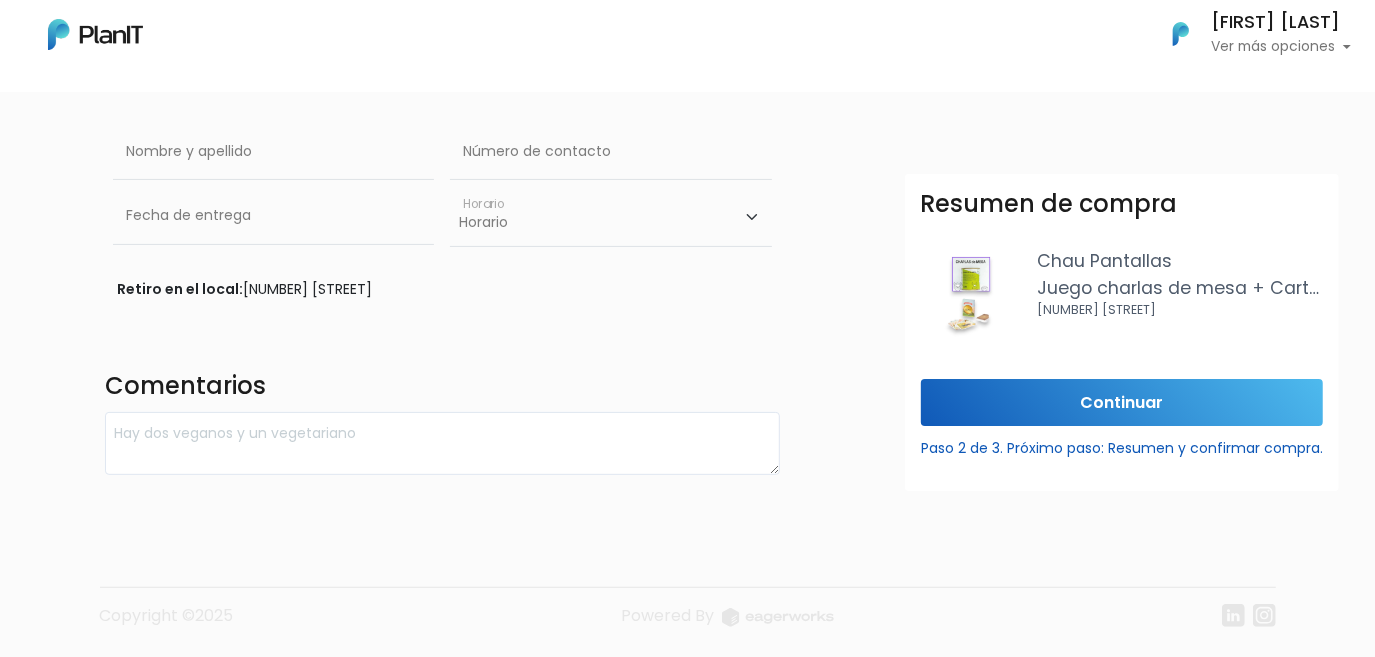 click at bounding box center (1324, 875) 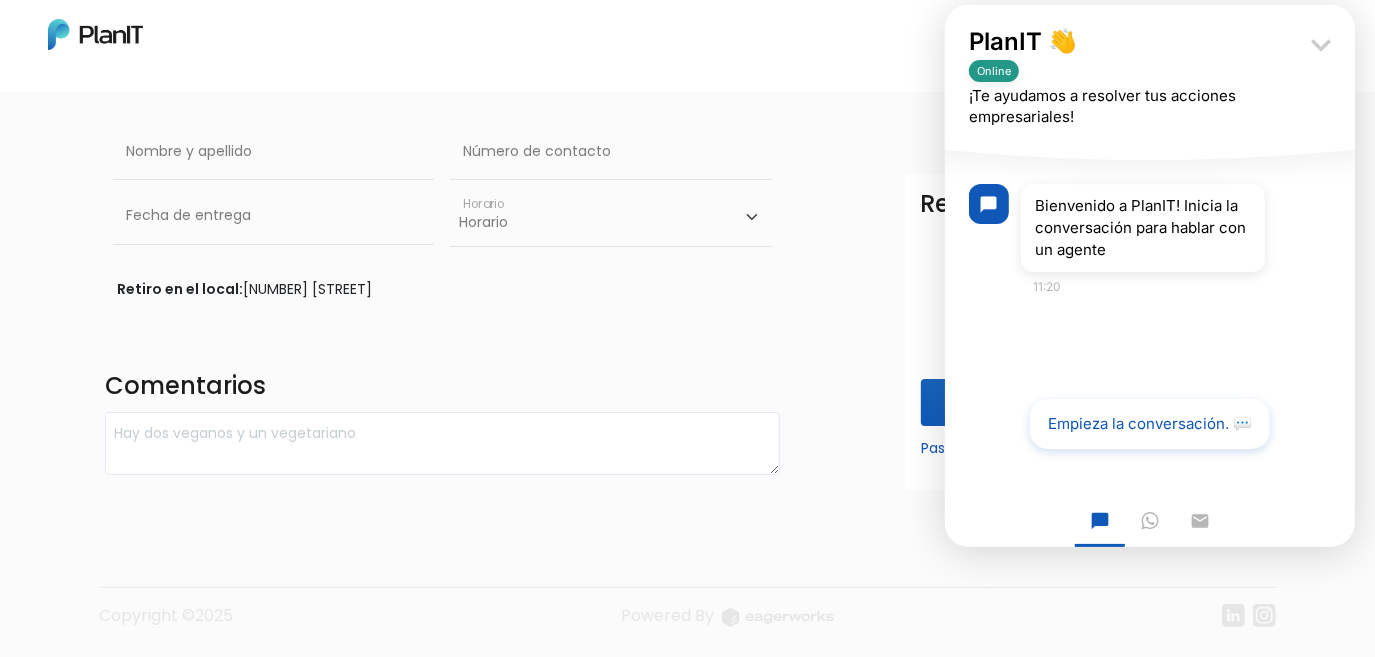 click on "keyboard_arrow_down" at bounding box center [1320, 45] 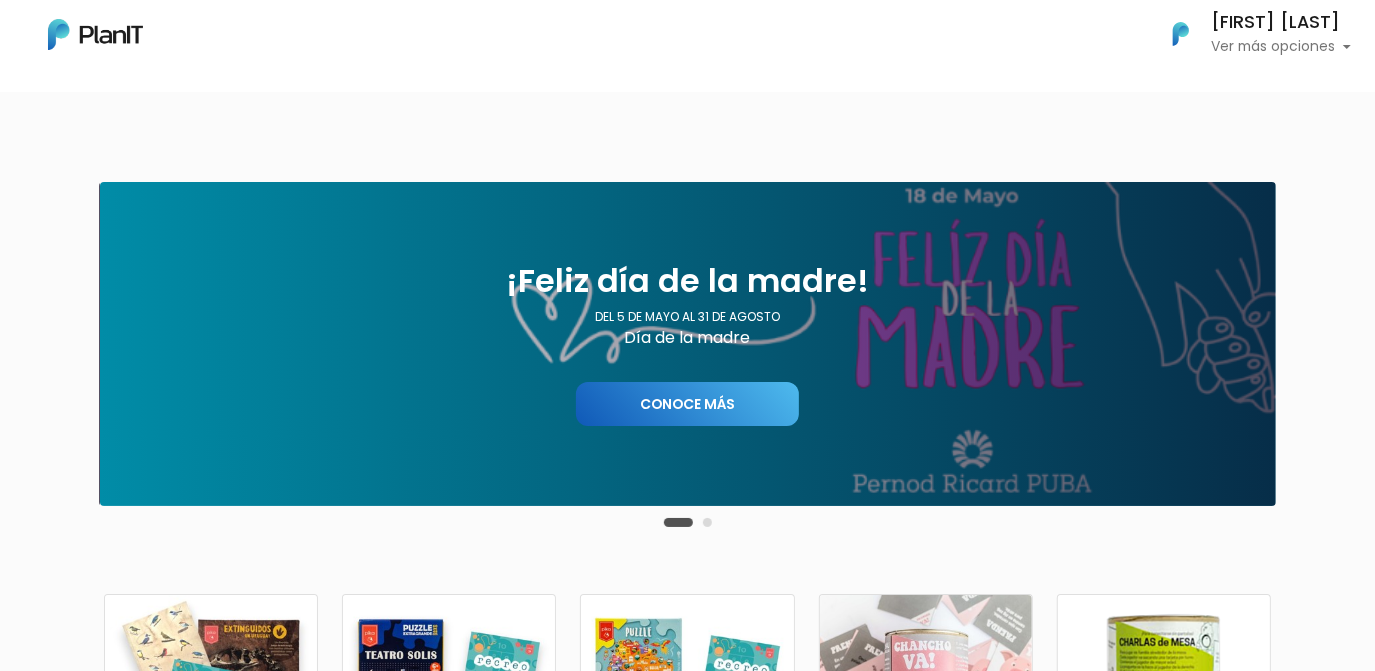 scroll, scrollTop: 250, scrollLeft: 0, axis: vertical 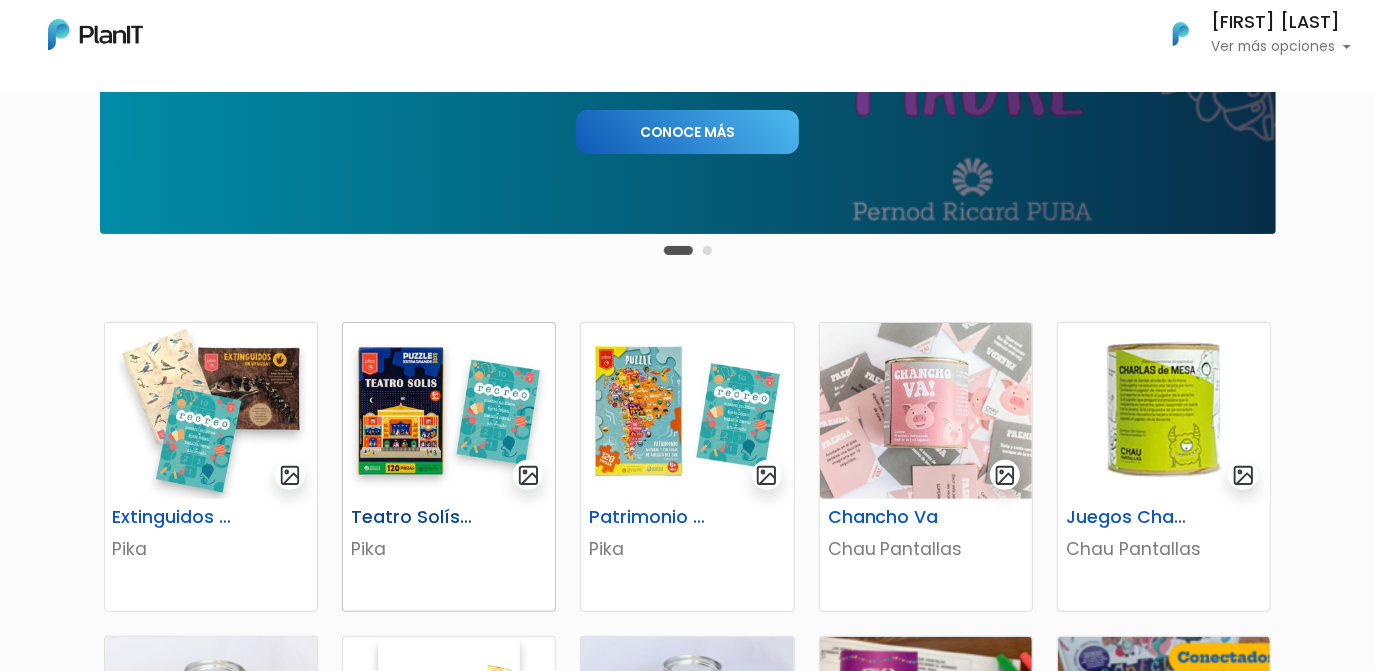 click on "Teatro Solís 120 piezas + Block recreo" at bounding box center (412, 517) 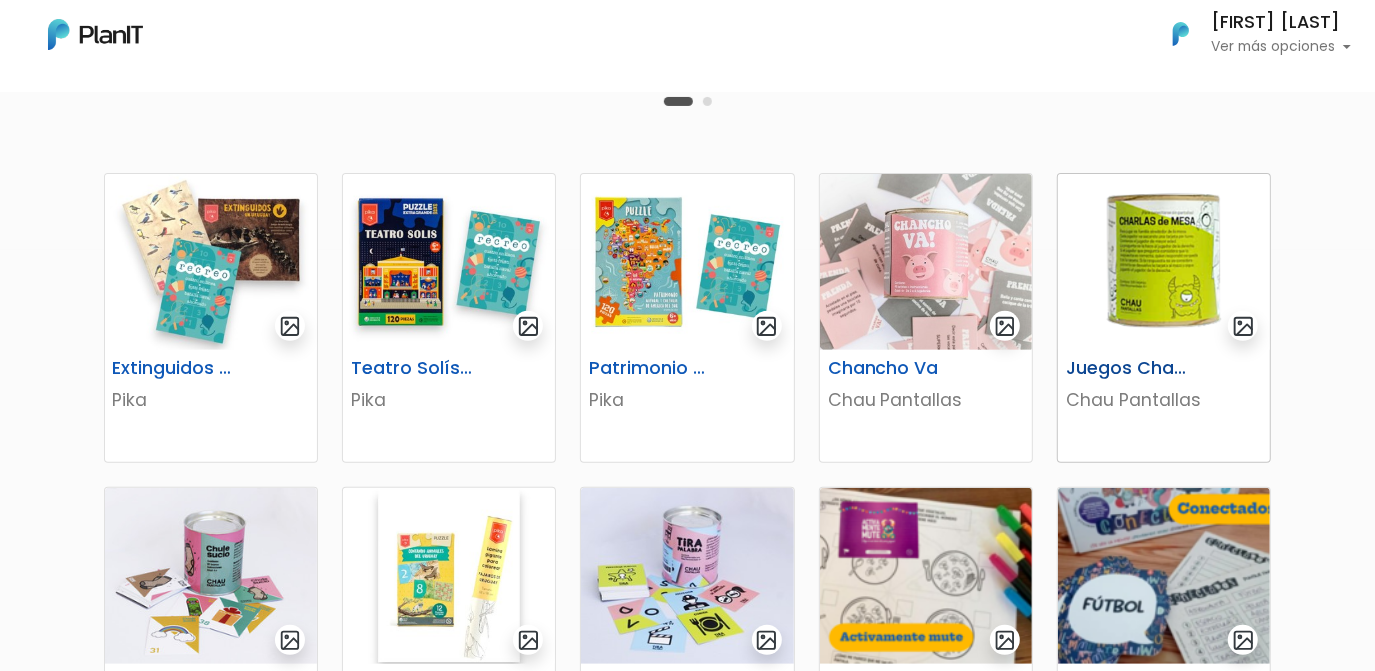 scroll, scrollTop: 454, scrollLeft: 0, axis: vertical 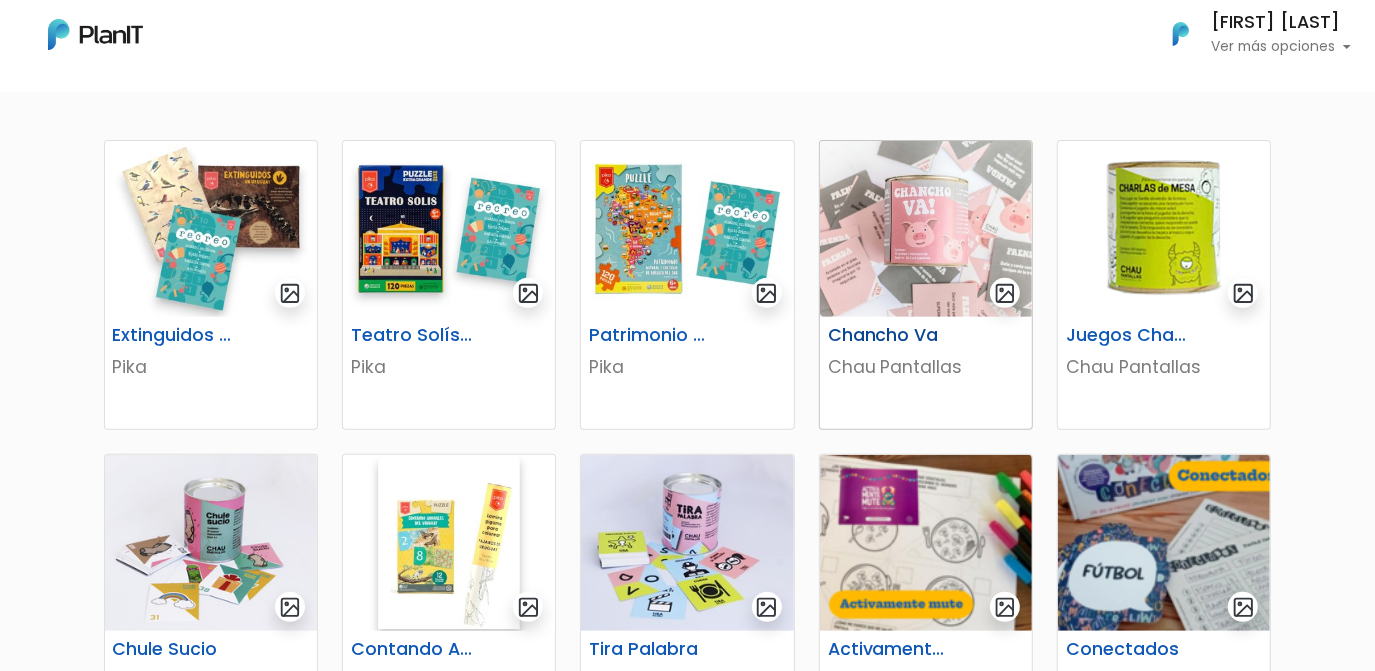 click on "Chancho Va" at bounding box center (889, 335) 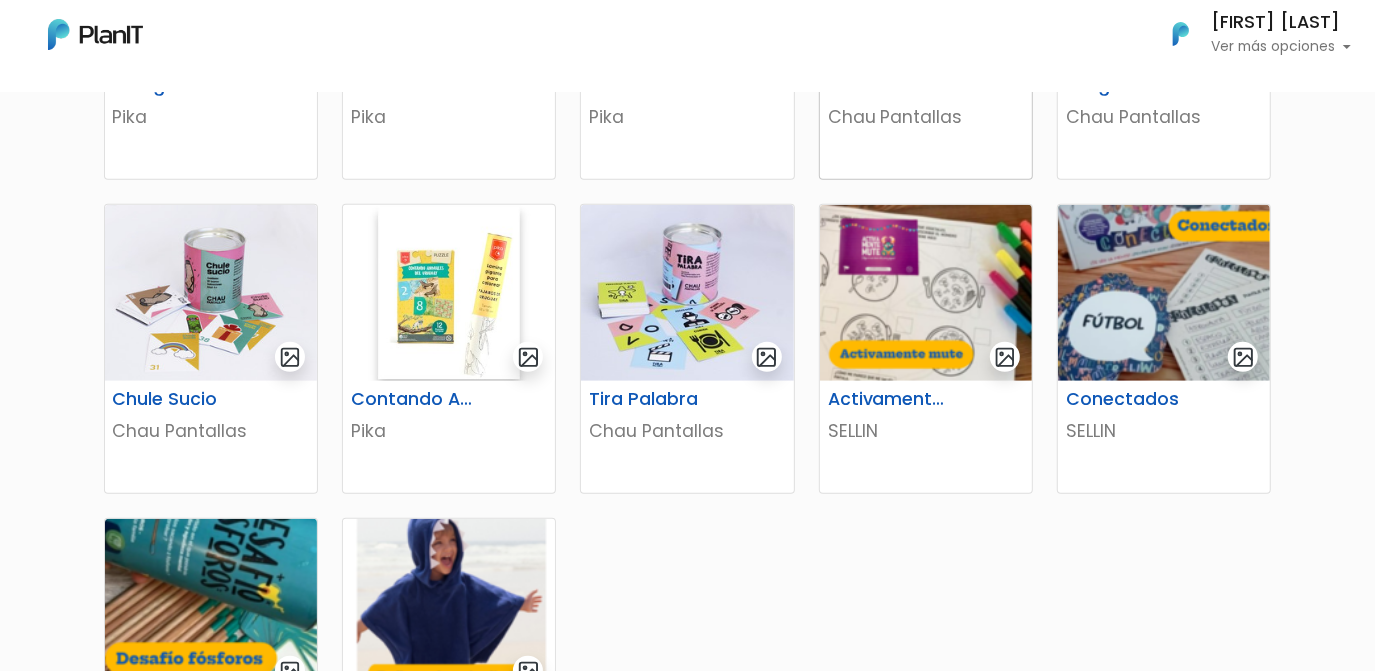 scroll, scrollTop: 727, scrollLeft: 0, axis: vertical 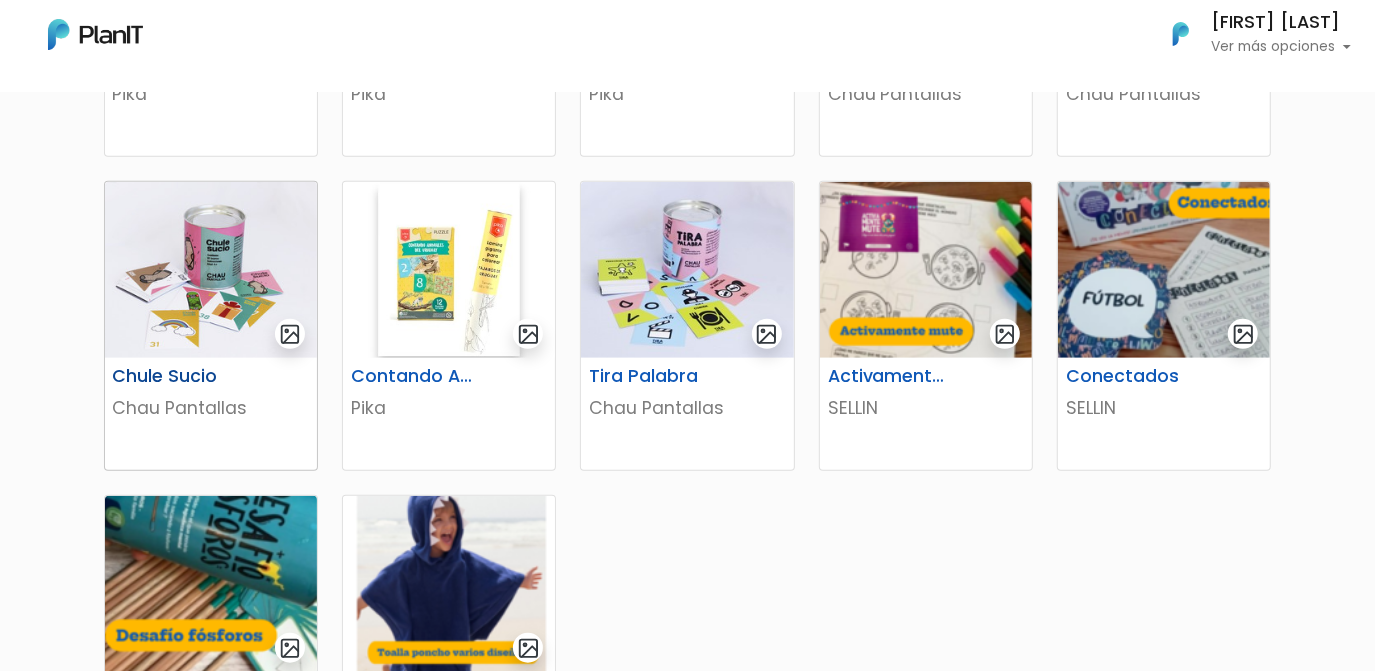 click on "Chule Sucio" at bounding box center (174, 376) 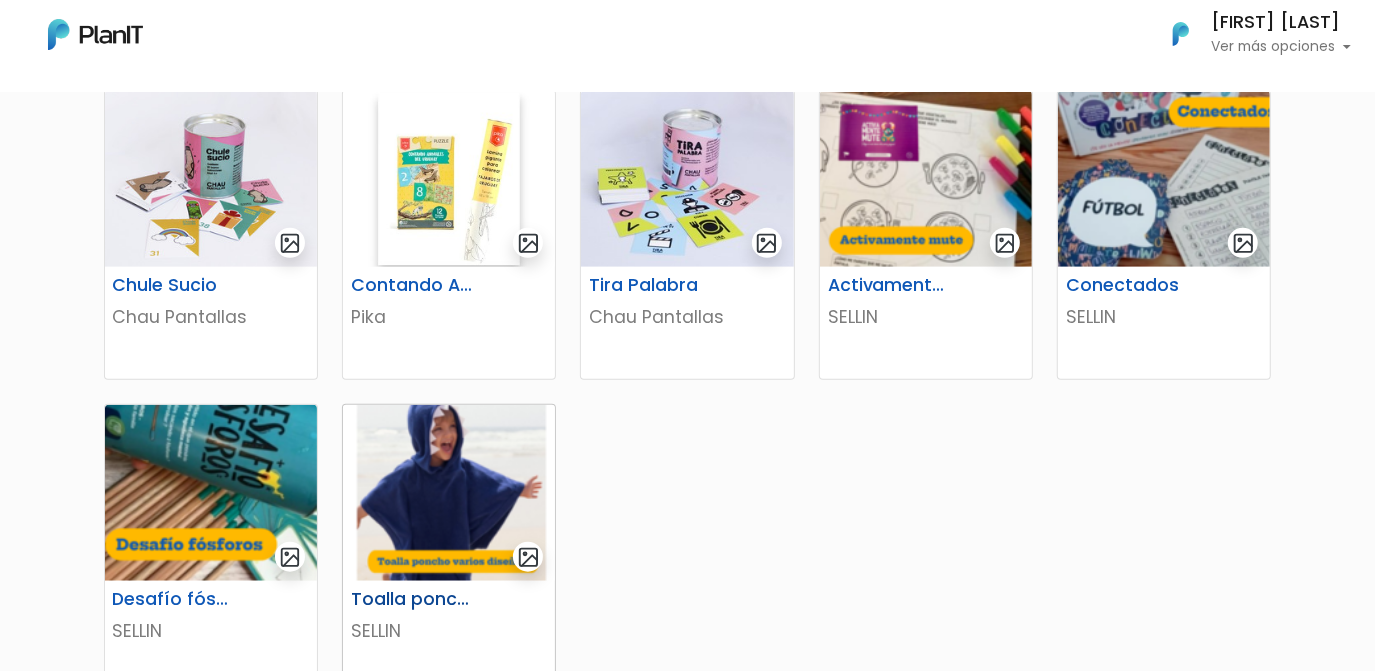 scroll, scrollTop: 909, scrollLeft: 0, axis: vertical 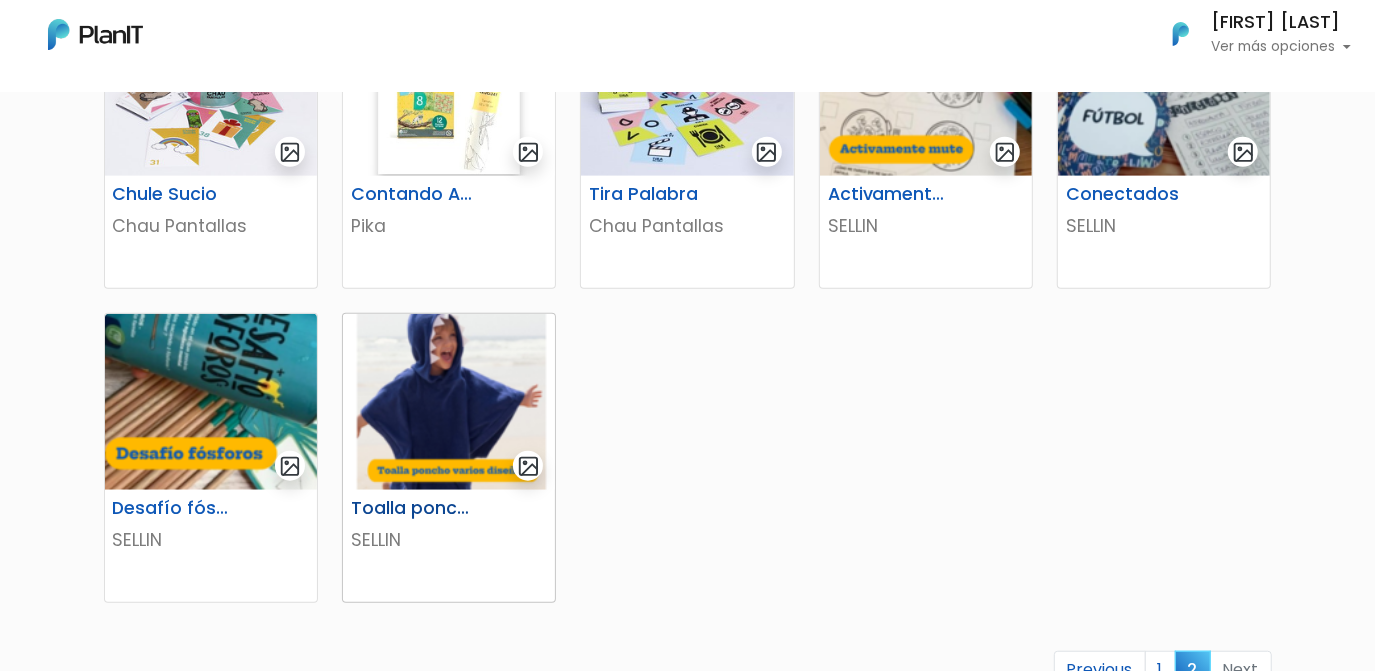 click on "Toalla poncho varios diseños" at bounding box center [412, 508] 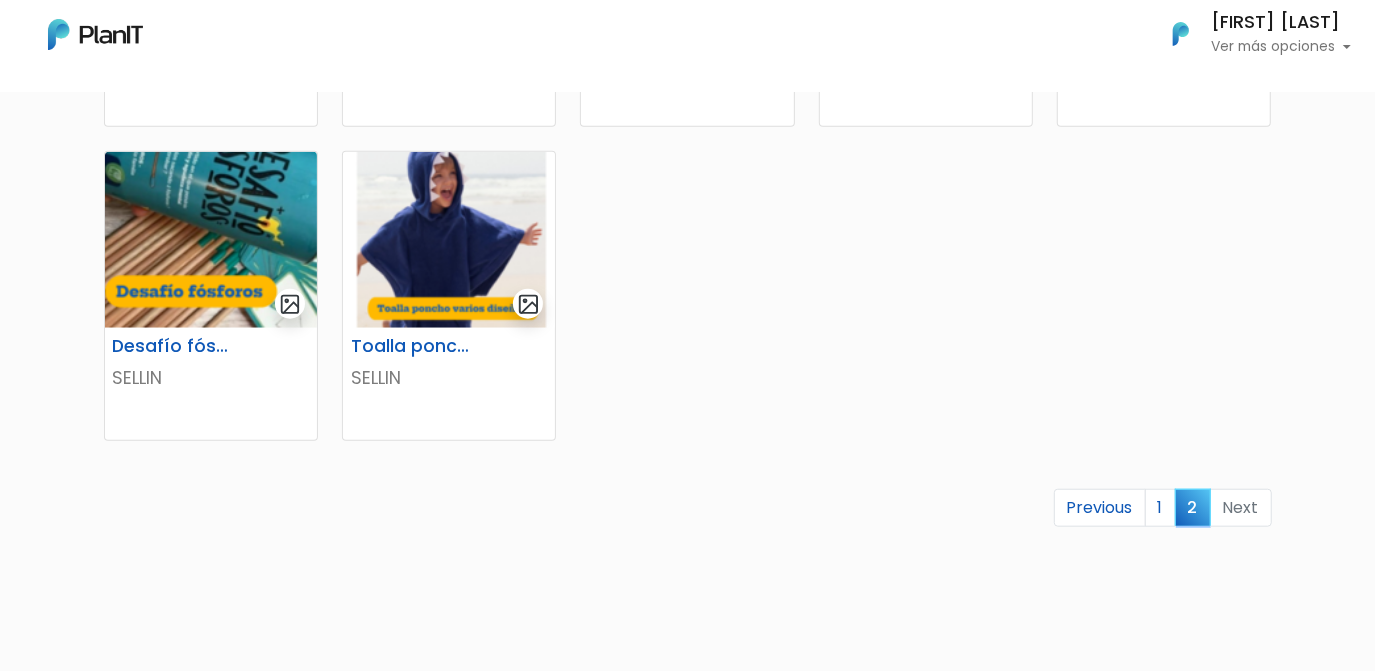 scroll, scrollTop: 1090, scrollLeft: 0, axis: vertical 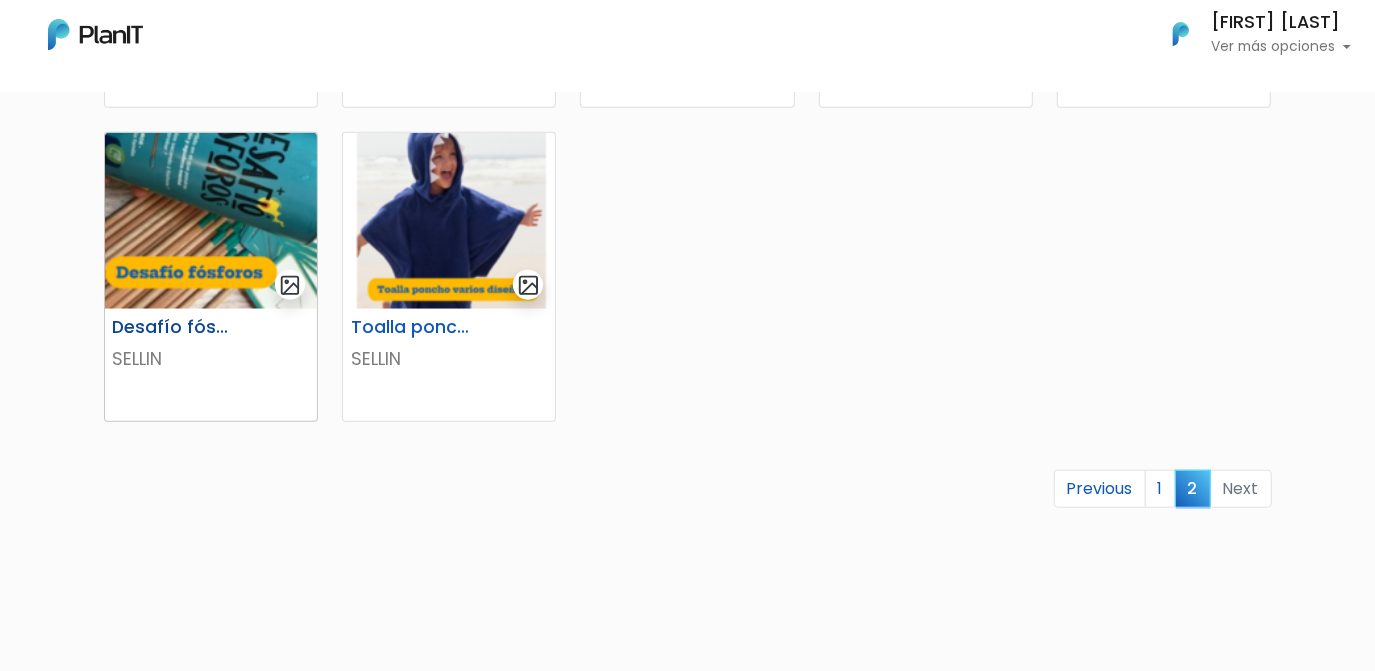 click at bounding box center [211, 221] 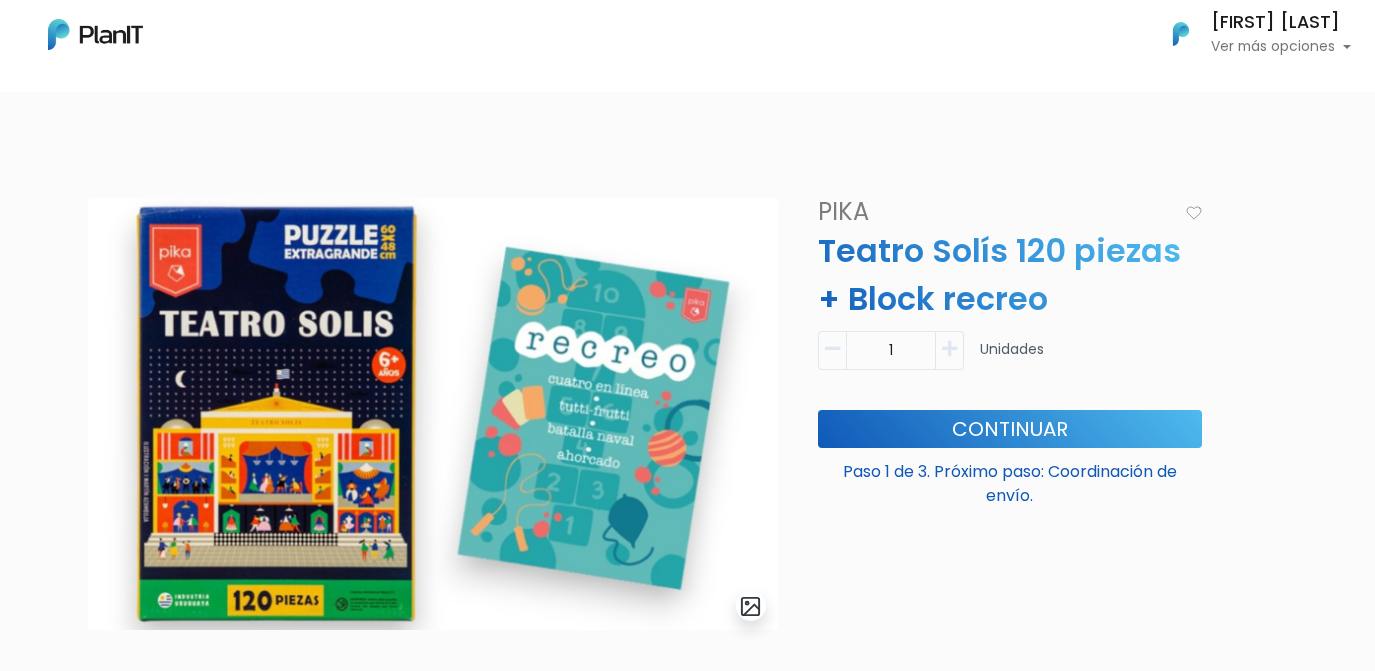 scroll, scrollTop: 0, scrollLeft: 0, axis: both 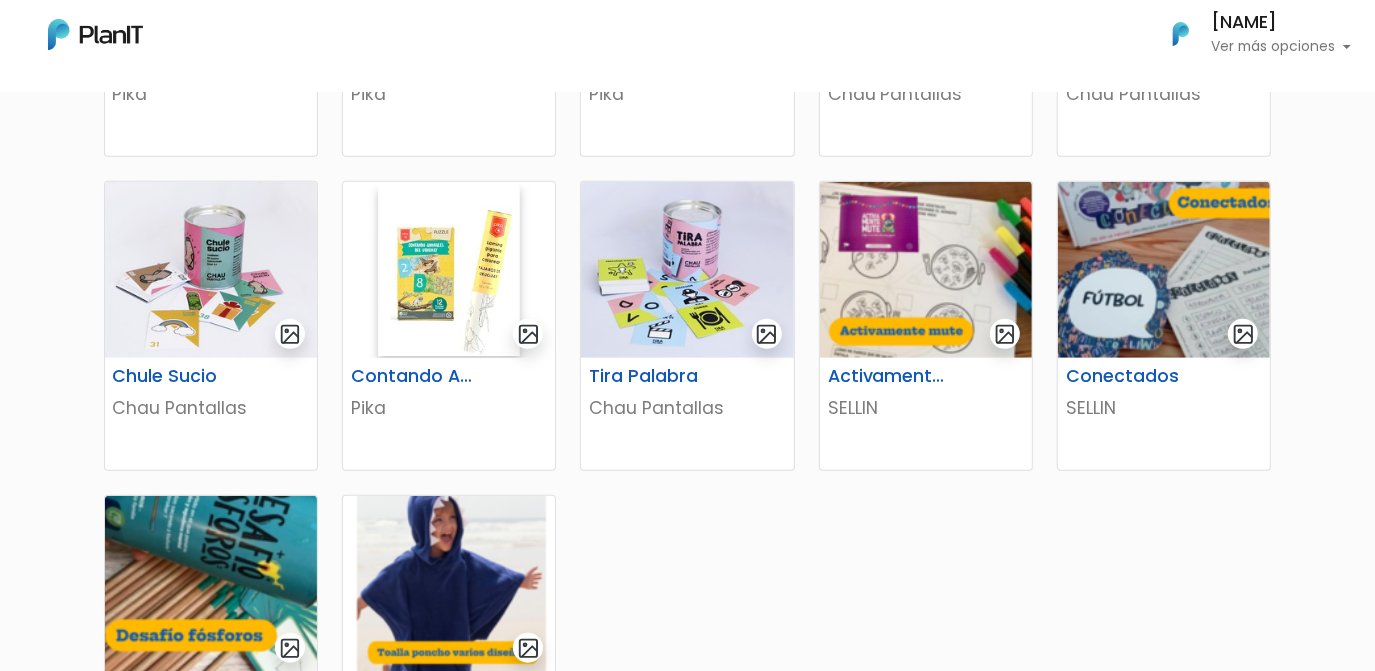 click on "¿Necesitás ayuda?" at bounding box center (1189, 1948) 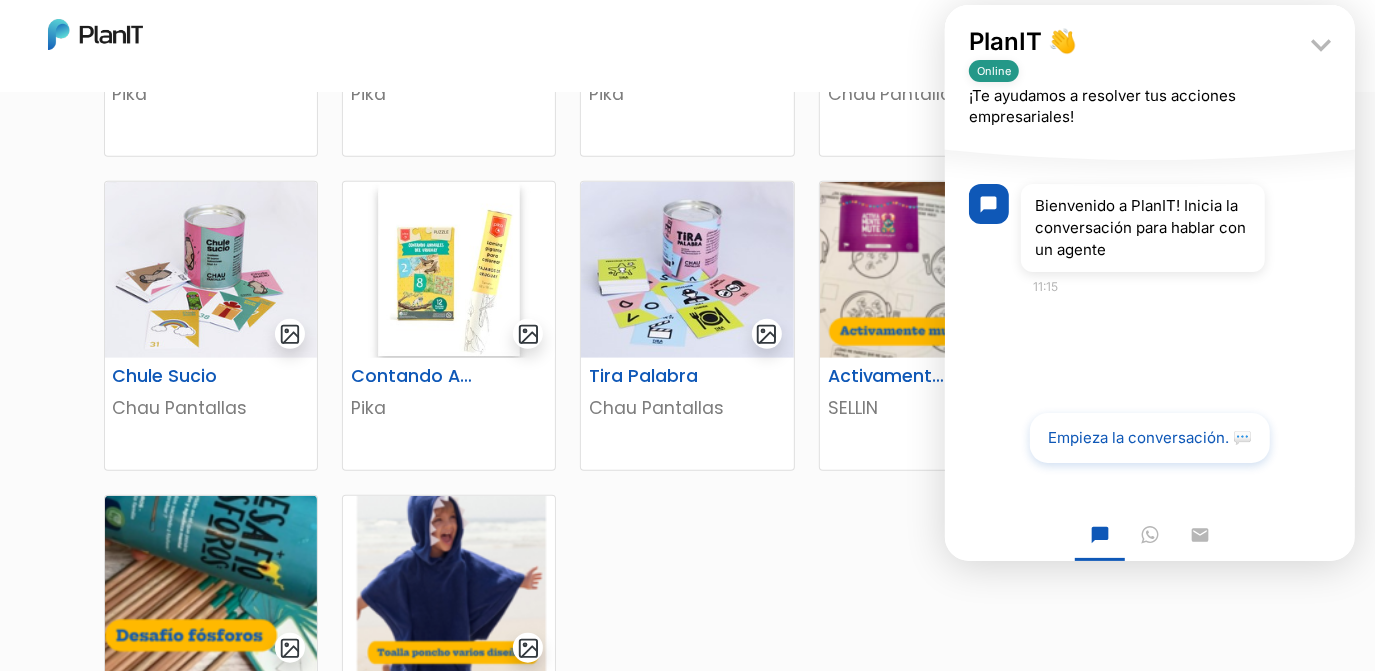 click on "Extinguidos en Uruguay + Block recreo + Libreta rayada
Pika
Teatro Solís 120 piezas + Block recreo
Pika
Patrimonio natural y cultural de América del Sur  + Block recreo
Pika
Chancho Va" at bounding box center (688, 421) 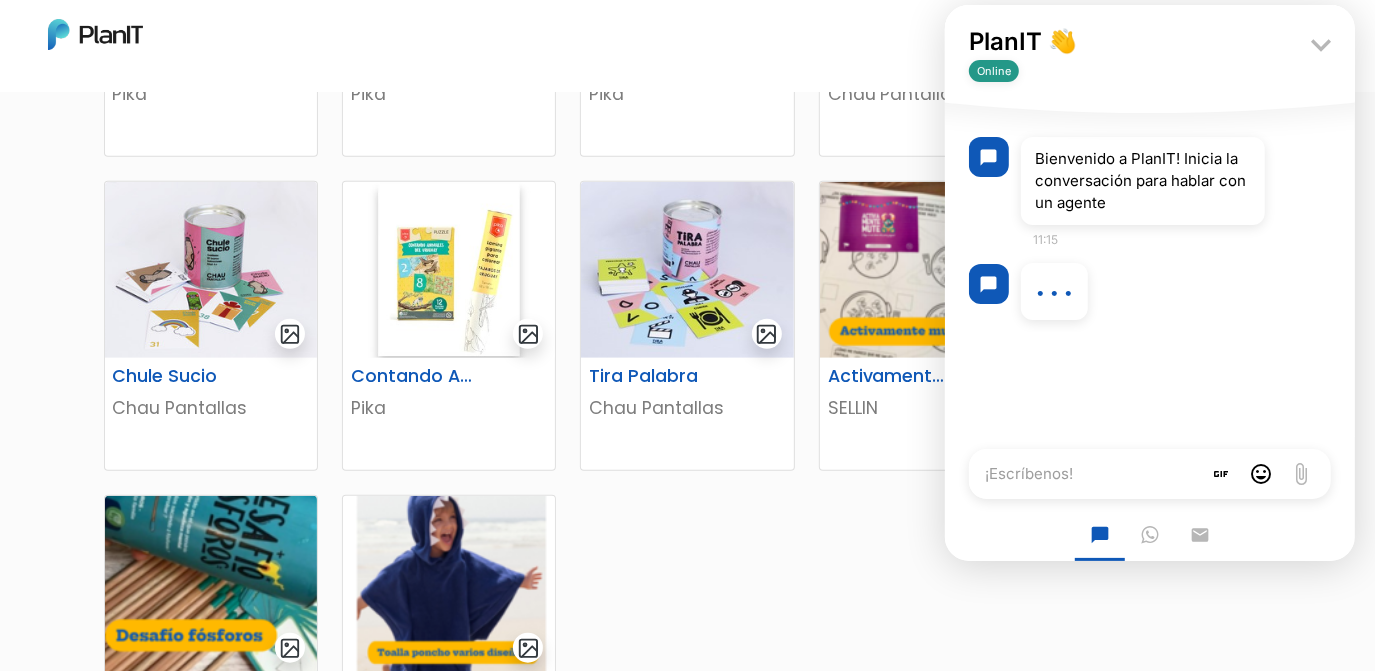 click on "¡Escríbenos!" at bounding box center [1084, 474] 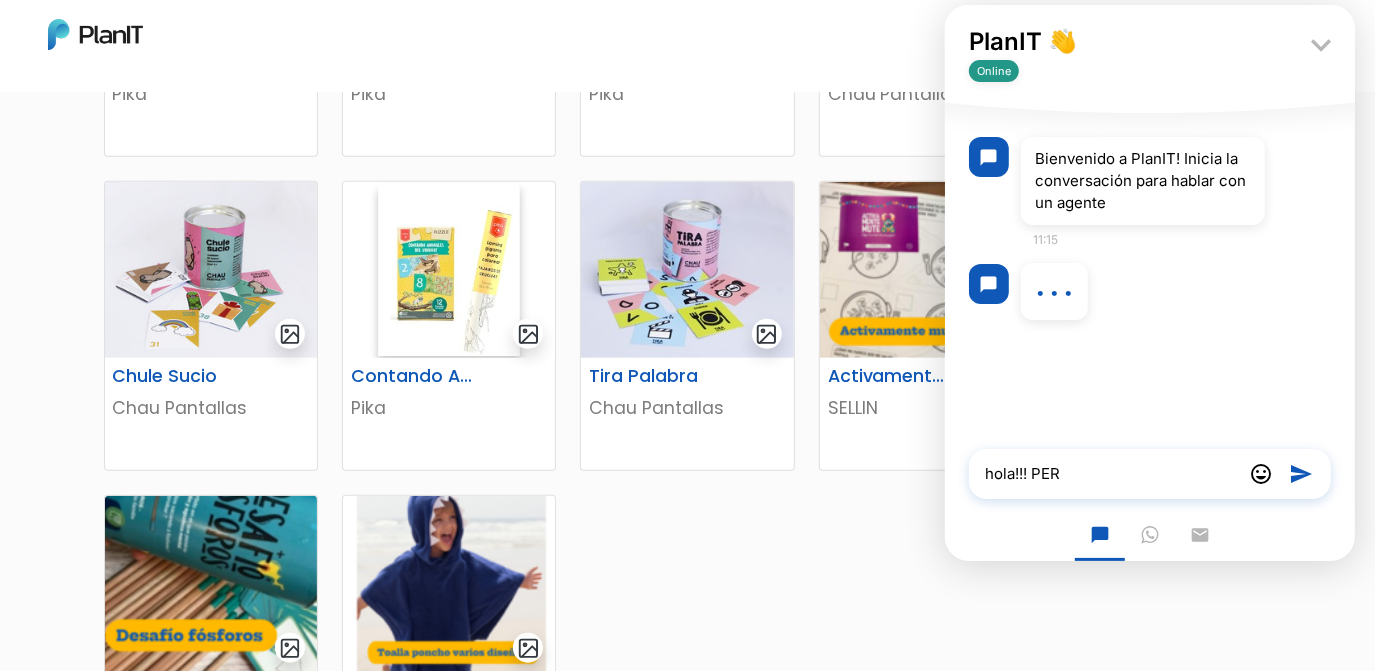 scroll, scrollTop: 6, scrollLeft: 0, axis: vertical 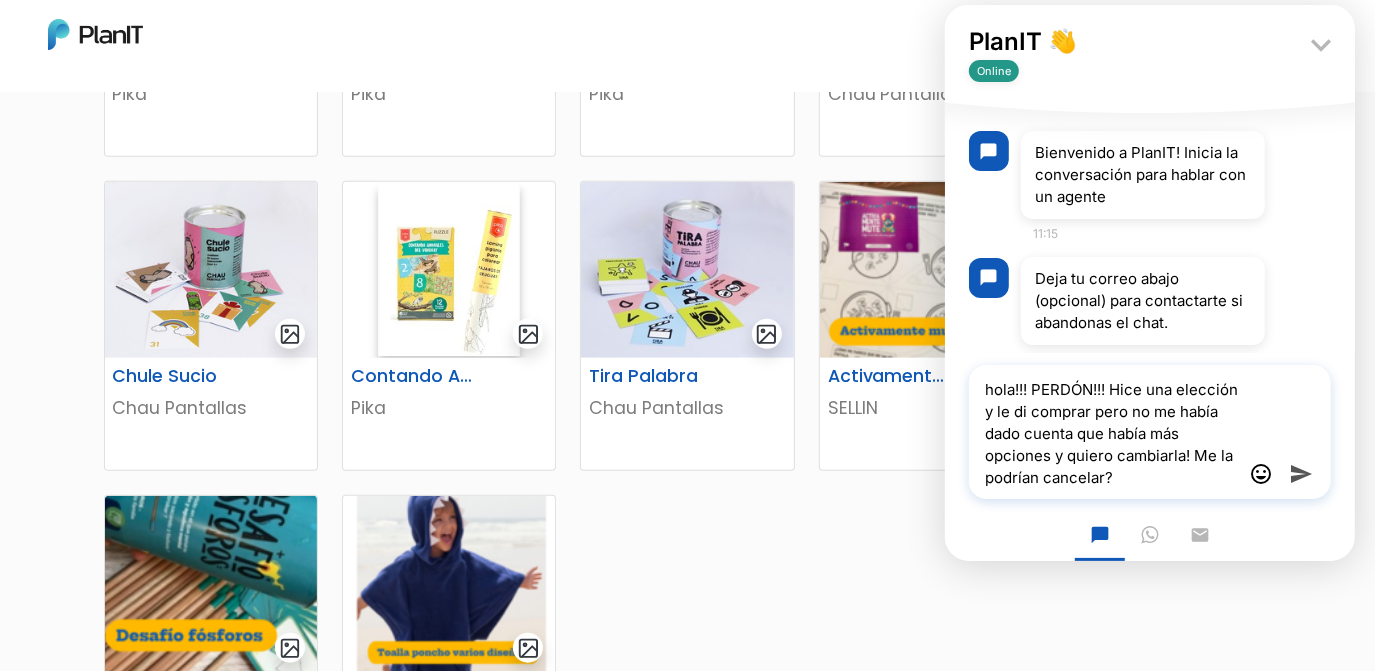 type on "hola!!! PERDÓN!!! Hice una elección y le di comprar pero no me había dado cuenta que había más opciones y quiero cambiarla! Me la podrían cancelar?" 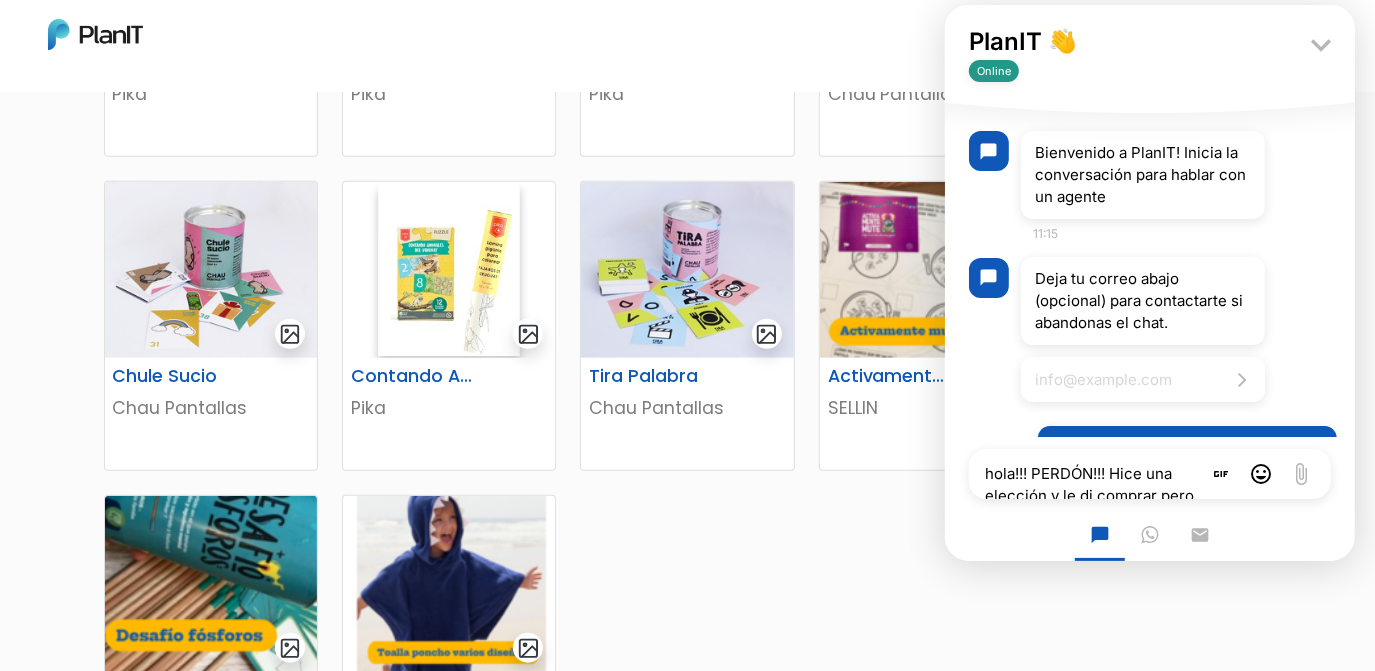 scroll, scrollTop: 173, scrollLeft: 0, axis: vertical 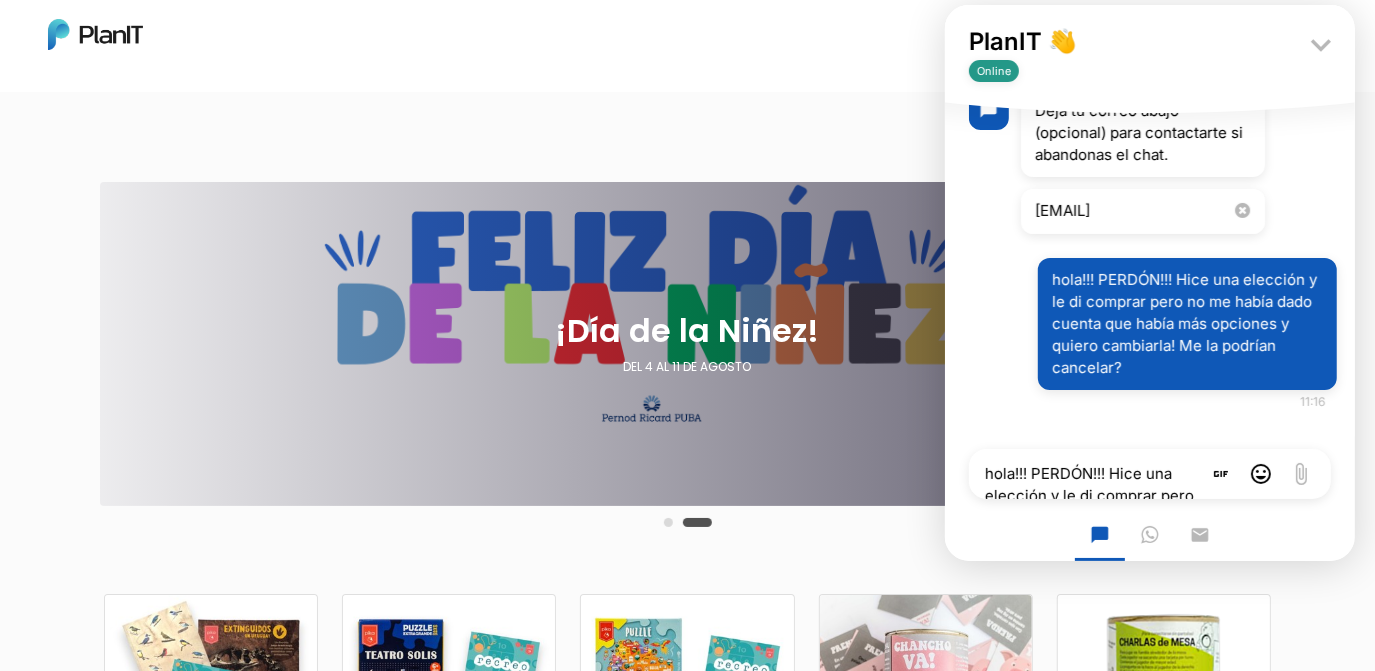 click on "lorena.perez@pernod-ricard.com" at bounding box center [1142, 211] 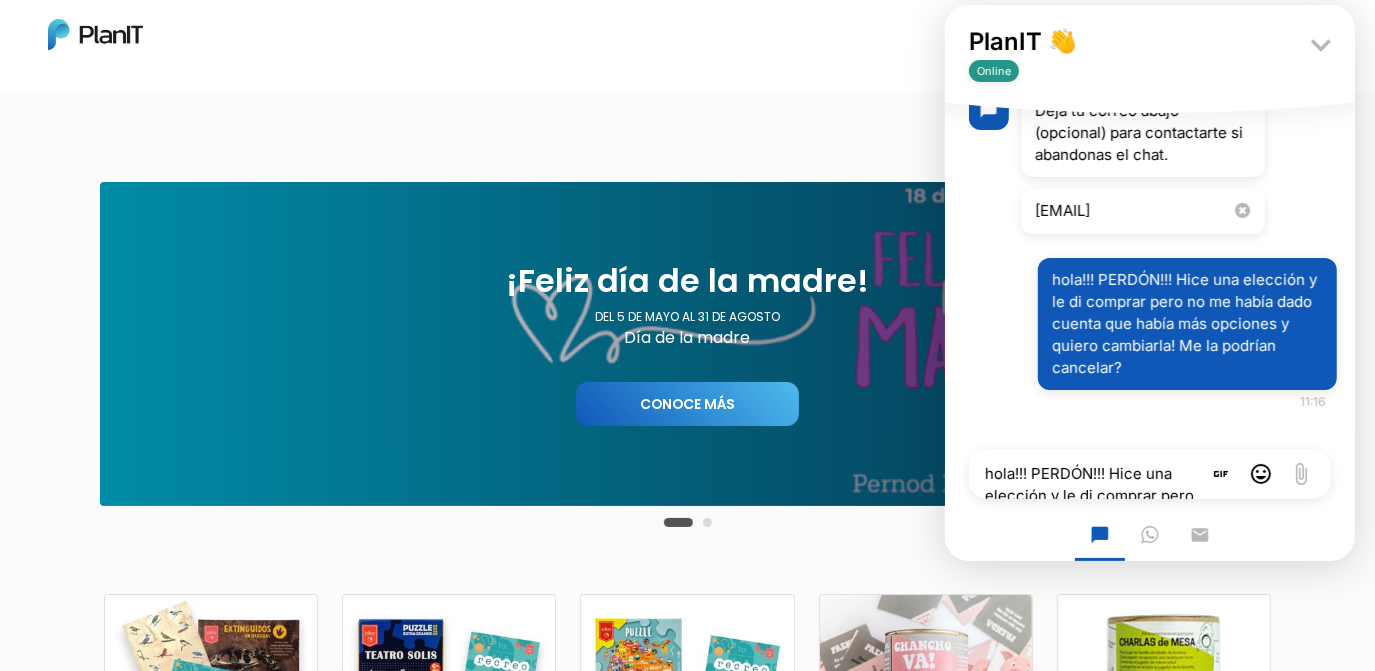 click on "chat_bubble
Bienvenido a PlanIT! Inicia la conversación para hablar con un agente   11:15
chat_bubble
Deja tu correo abajo (opcional) para contactarte si abandonas el chat.
lorena.perez@pernod-ricard.com
hola!!! PERDÓN!!! Hice una elección y le di comprar pero no me había dado cuenta que había más opciones y quiero cambiarla! Me la podrían cancelar?   11:16" at bounding box center [1149, 188] 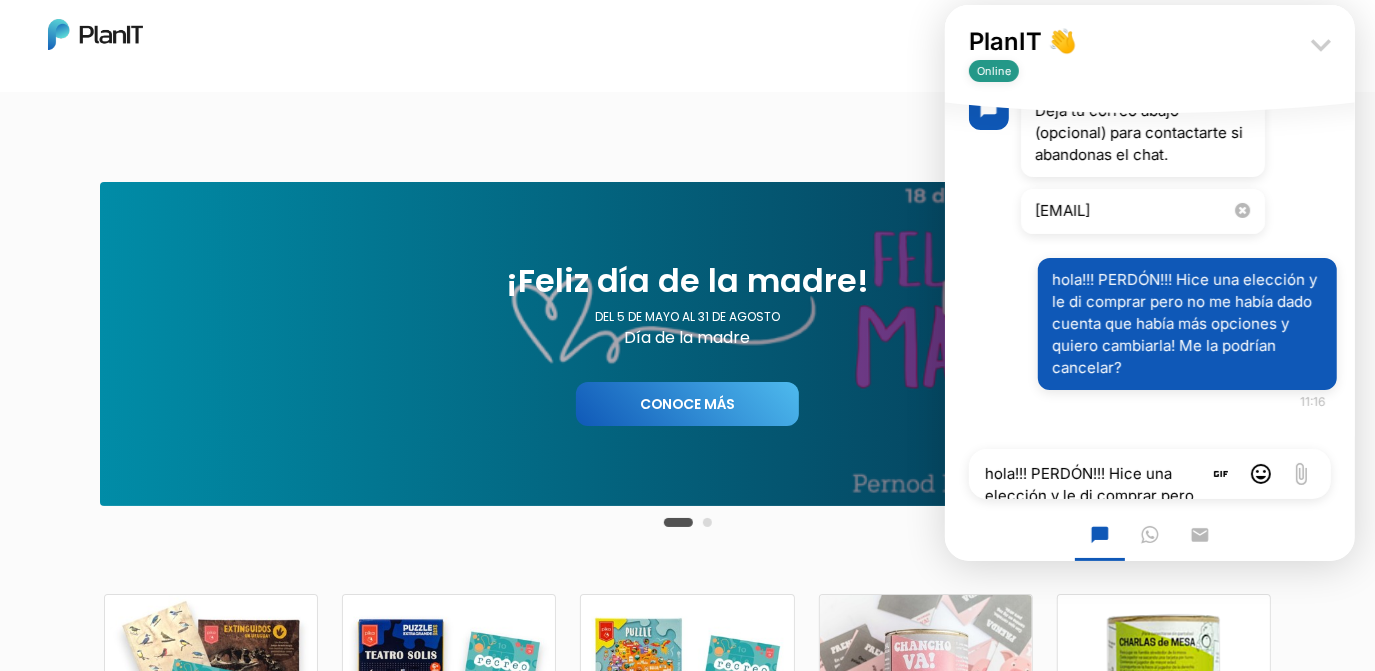 click on "keyboard_arrow_down" at bounding box center [1320, 45] 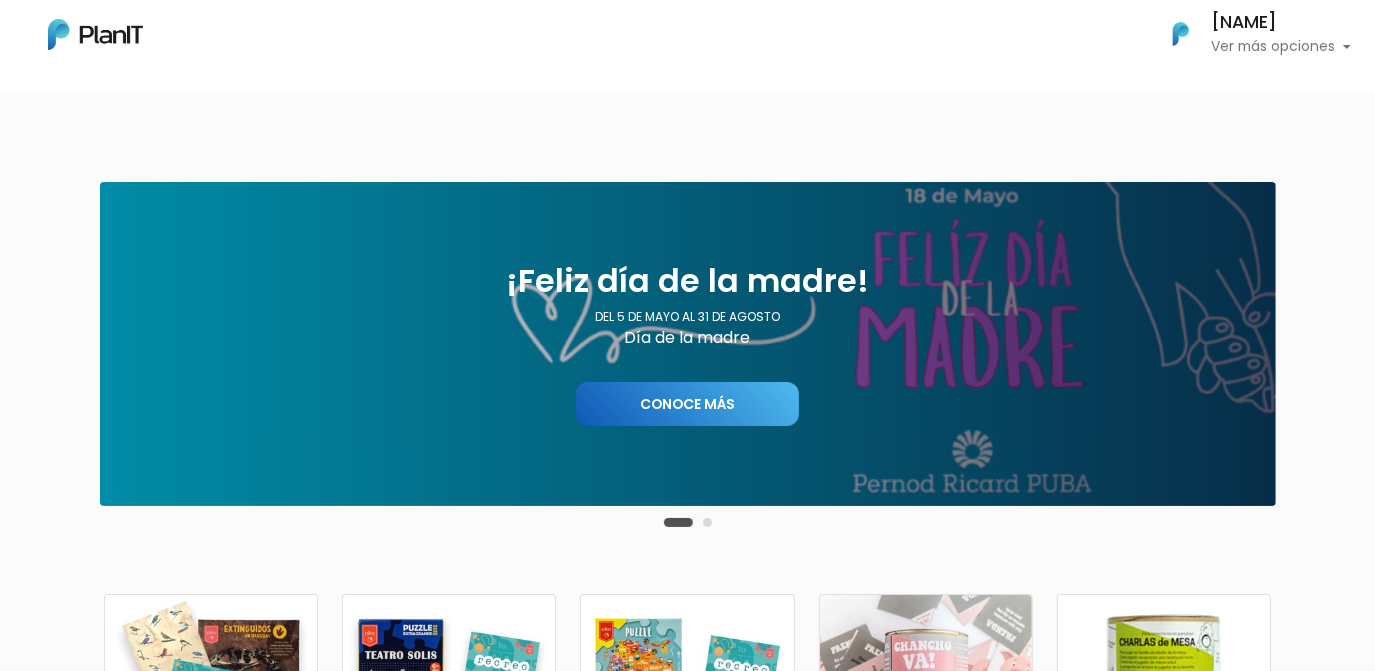 click on "Ver más opciones" at bounding box center (1281, 47) 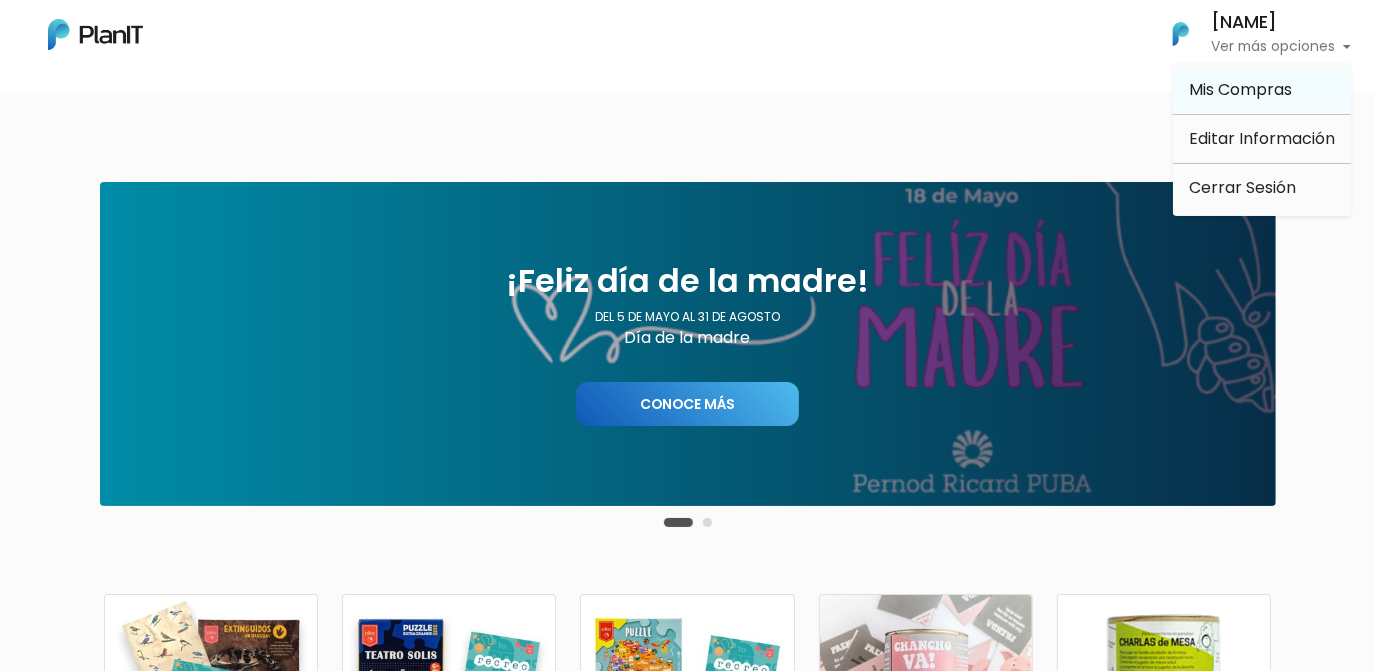 click on "Mis Compras" at bounding box center (1240, 89) 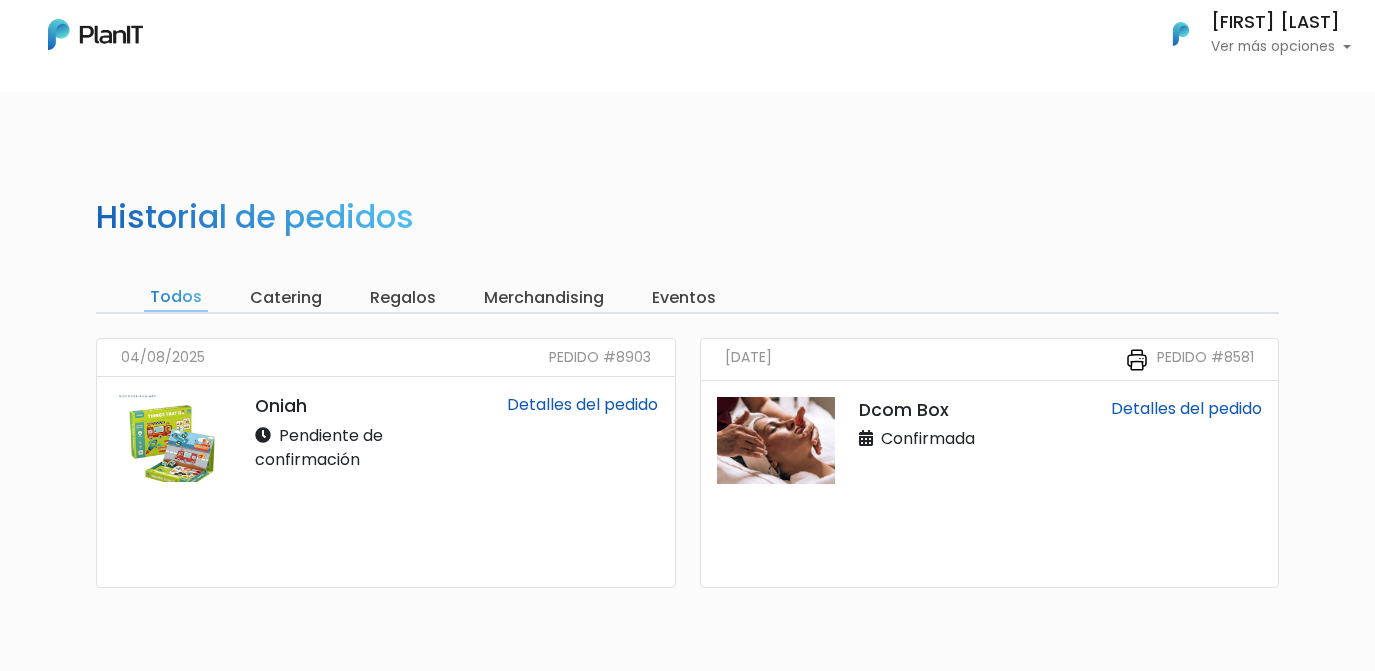 scroll, scrollTop: 0, scrollLeft: 0, axis: both 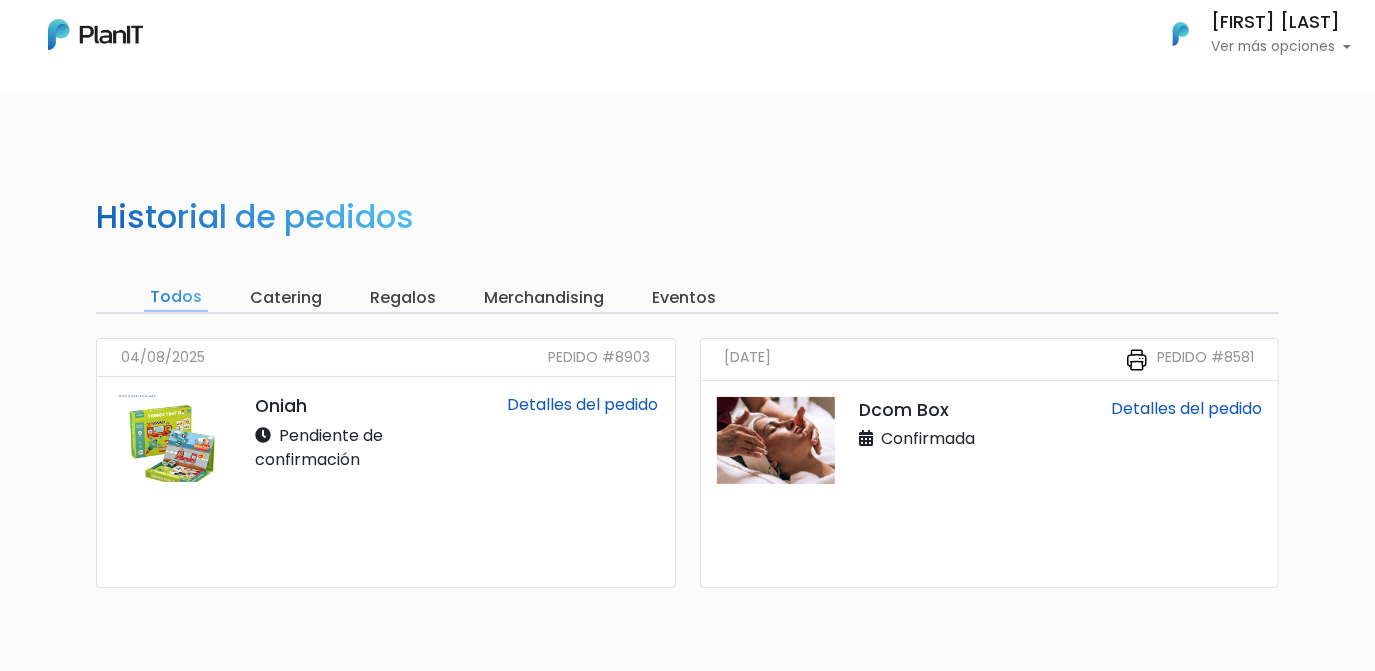 click on "Detalles del pedido" at bounding box center [551, 482] 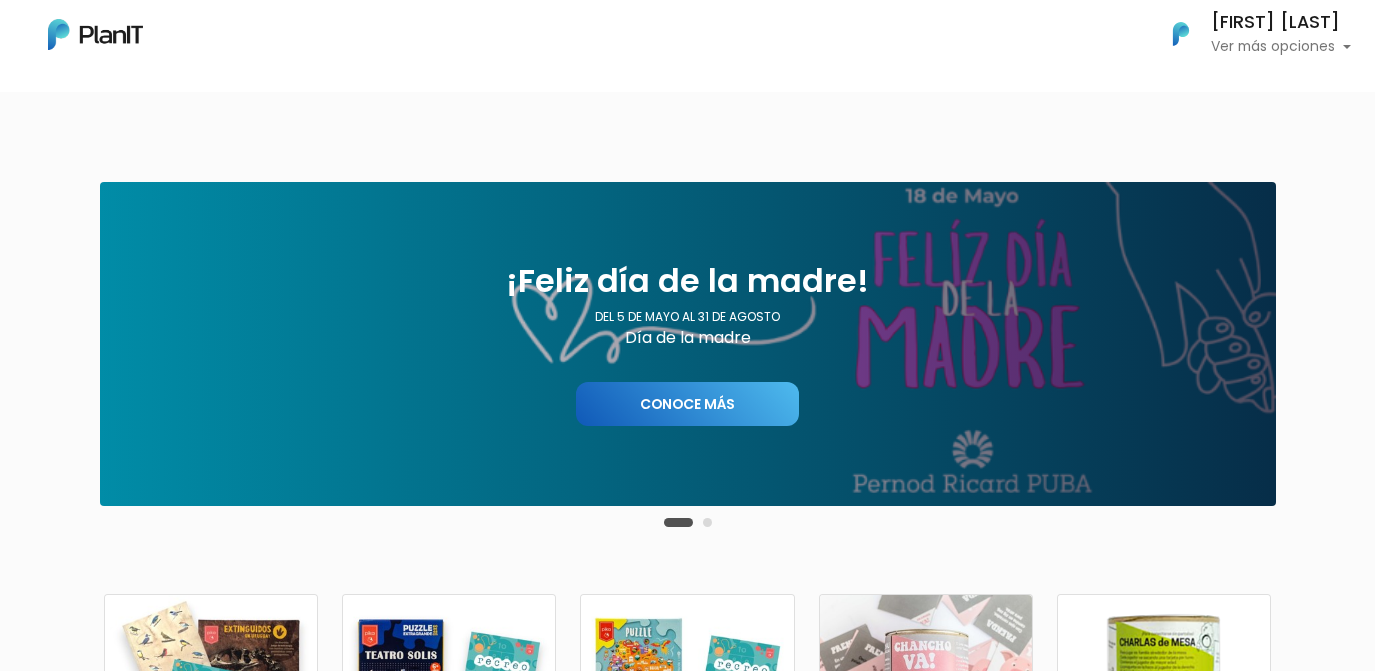 scroll, scrollTop: 0, scrollLeft: 0, axis: both 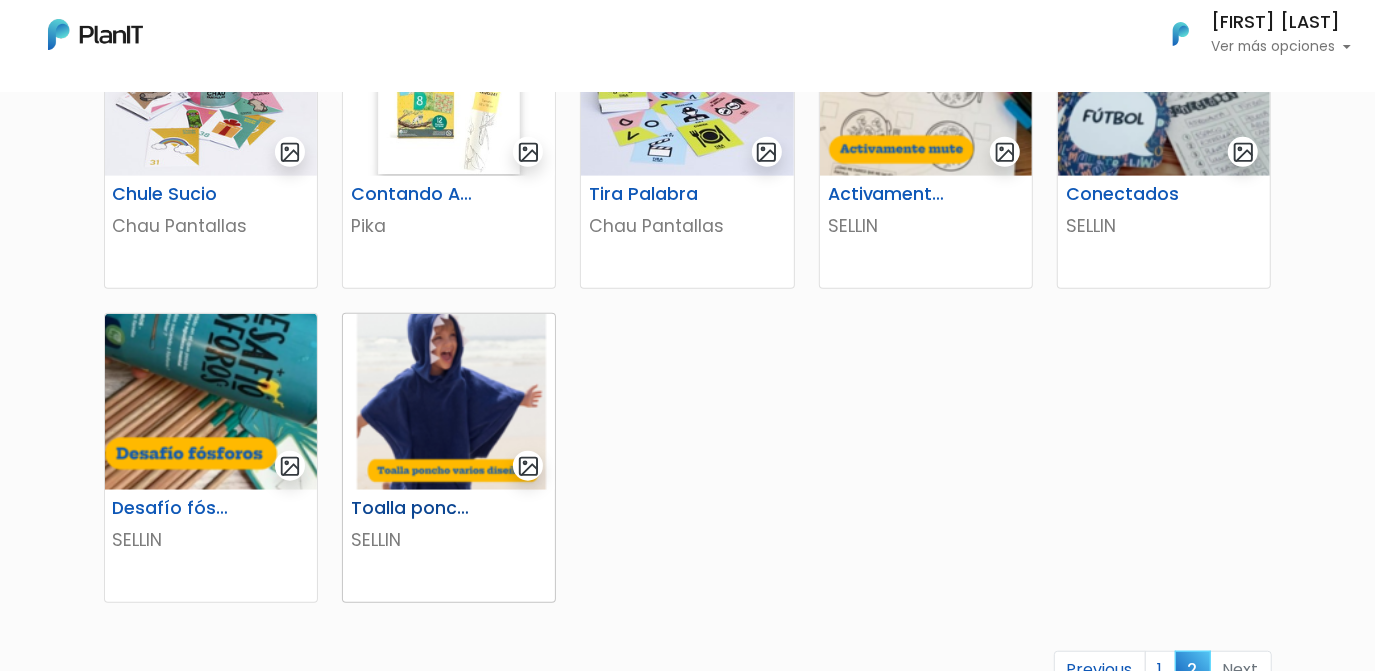 click at bounding box center (449, 402) 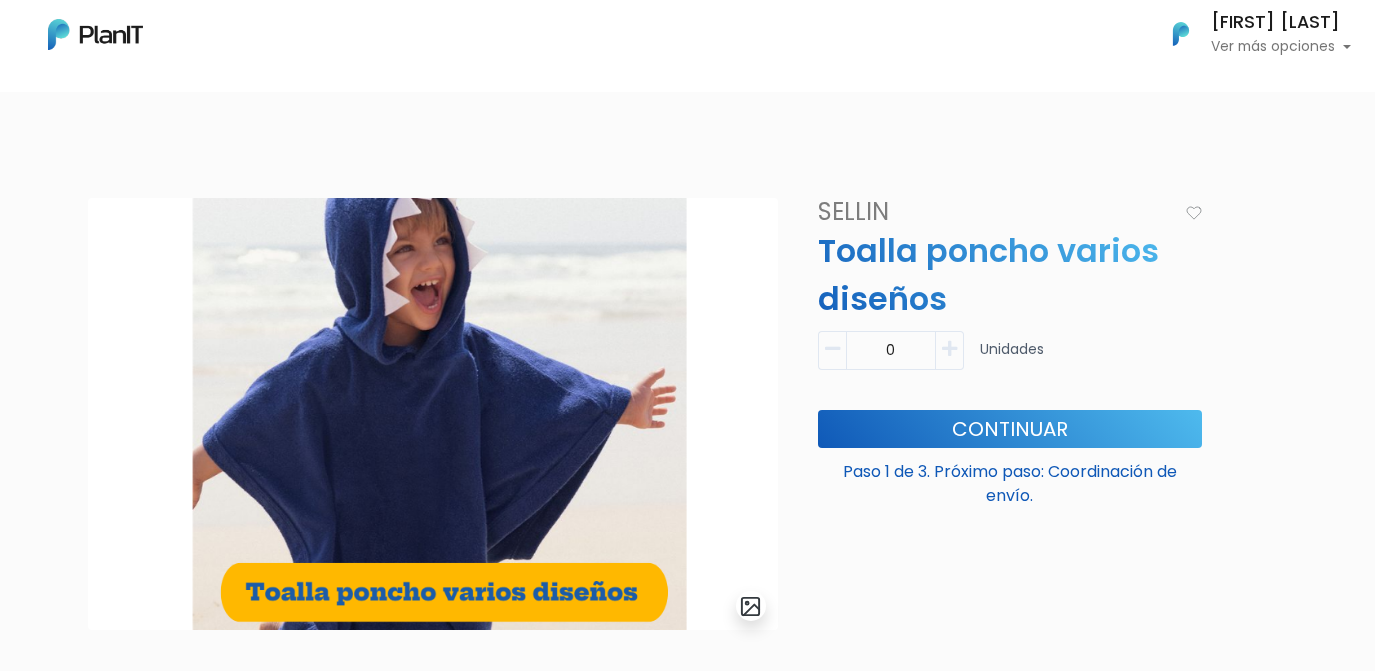scroll, scrollTop: 0, scrollLeft: 0, axis: both 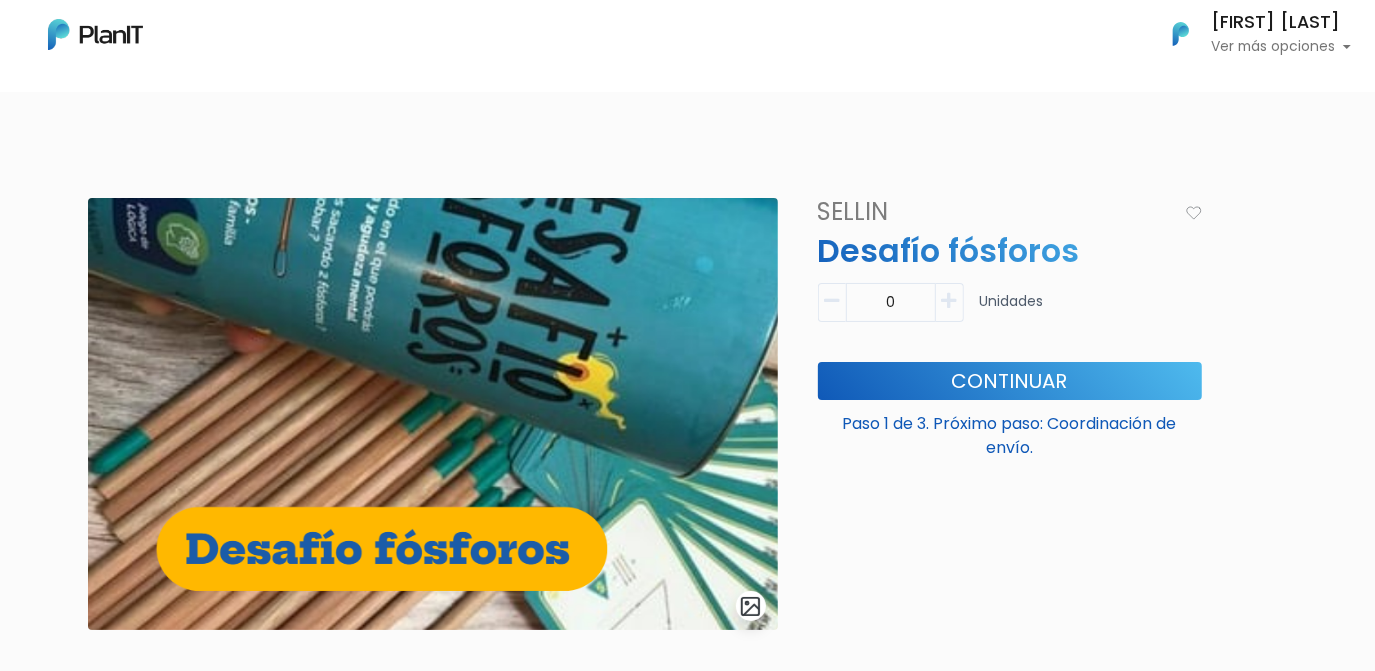click on "¿Necesitás ayuda?" at bounding box center [1189, 1251] 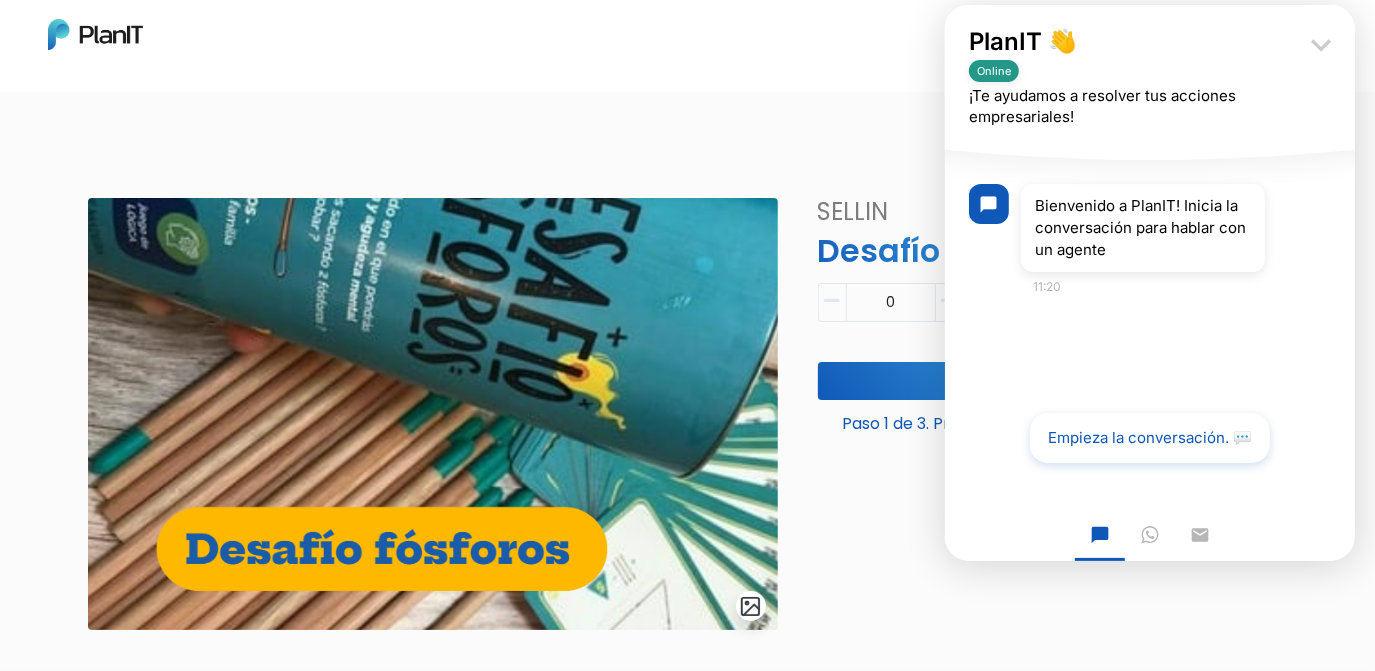 click on "keyboard_arrow_down" at bounding box center [1320, 45] 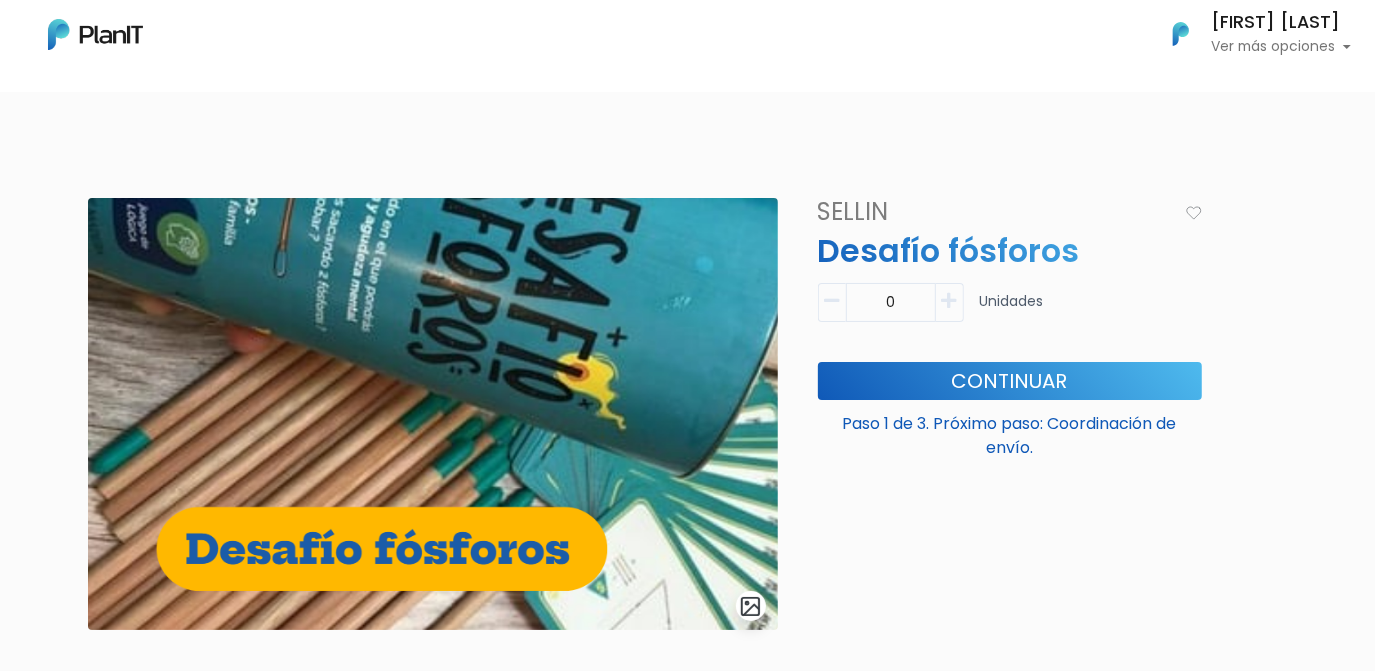 click on "slide  1   of 1
Descripción
Juego desafiante y muy divertido que pondrá a prueba tu imaginación yagudeza mental. Cada desafío del juego te te mostrará una imagen inicial y se te pedirá que muevas, saques o agregues una determinada cantidad de fósforos para formar equis cuadrados, triángulos u otras consignas.
El juego de lógica más divertido.
20 fósforos gigantes de madera
40 desfíos y sus soluciones
A partir de 20 Unidades cambia el precio
SELLIN
Desafío fósforos
Descripción
El juego de lógica más divertido.
20 fósforos gigantes de madera
40 desfíos y sus soluciones
0" at bounding box center [688, 682] 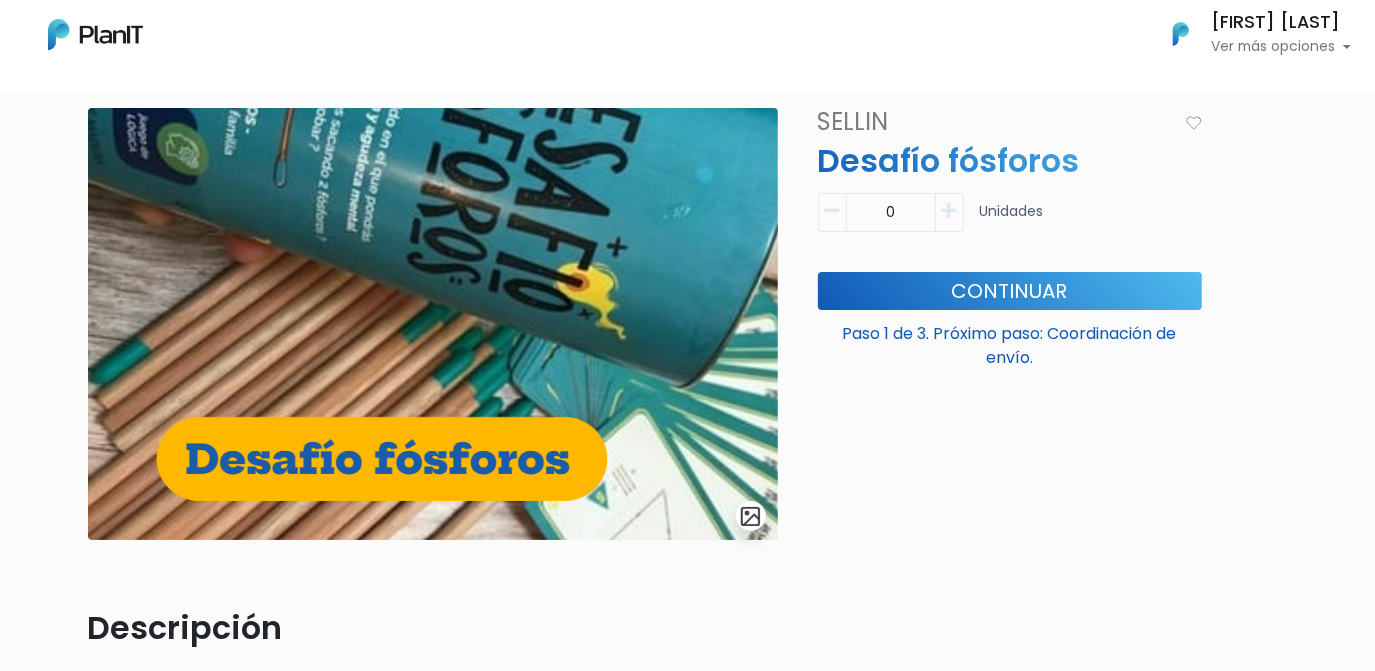 scroll, scrollTop: 88, scrollLeft: 0, axis: vertical 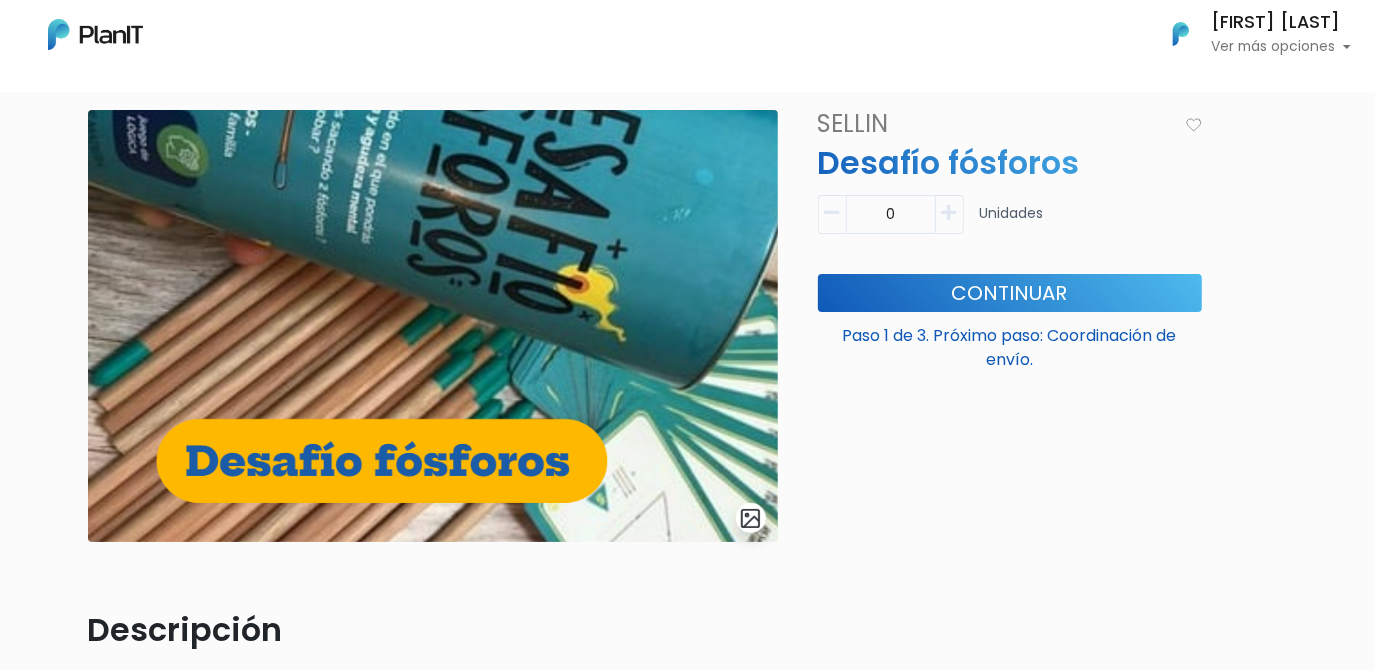 click at bounding box center [433, 326] 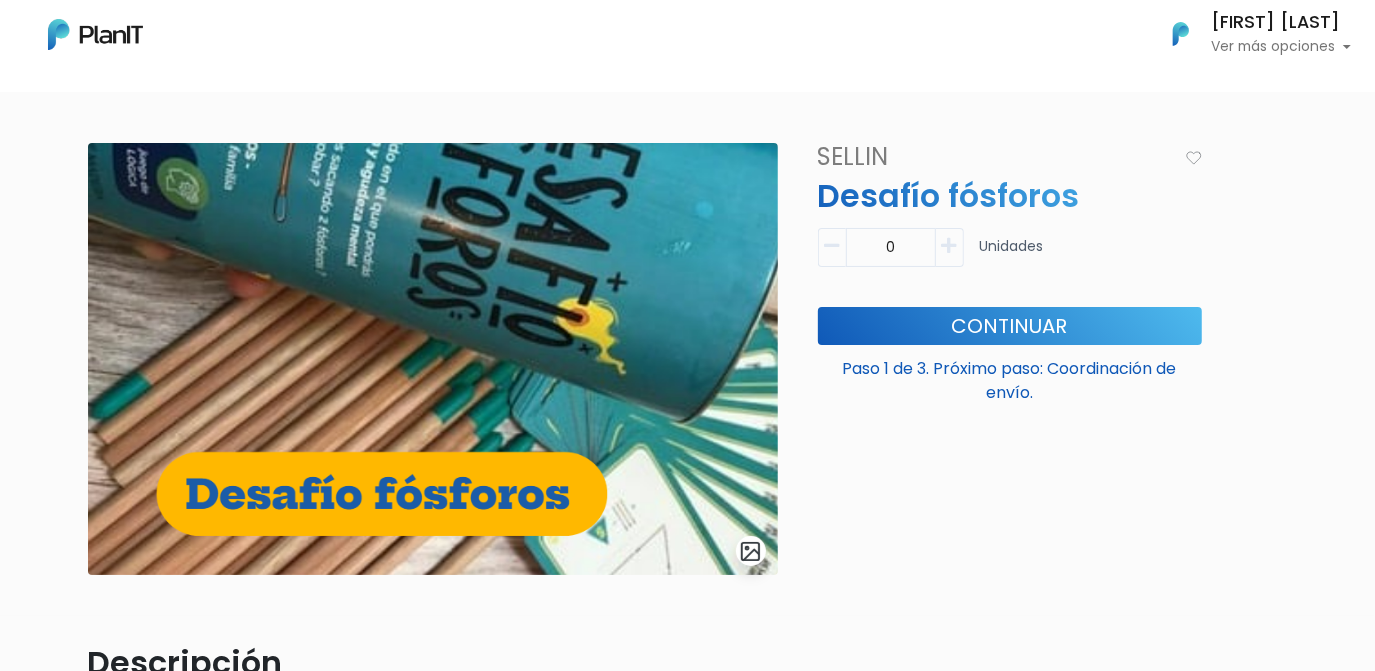 scroll, scrollTop: 0, scrollLeft: 0, axis: both 